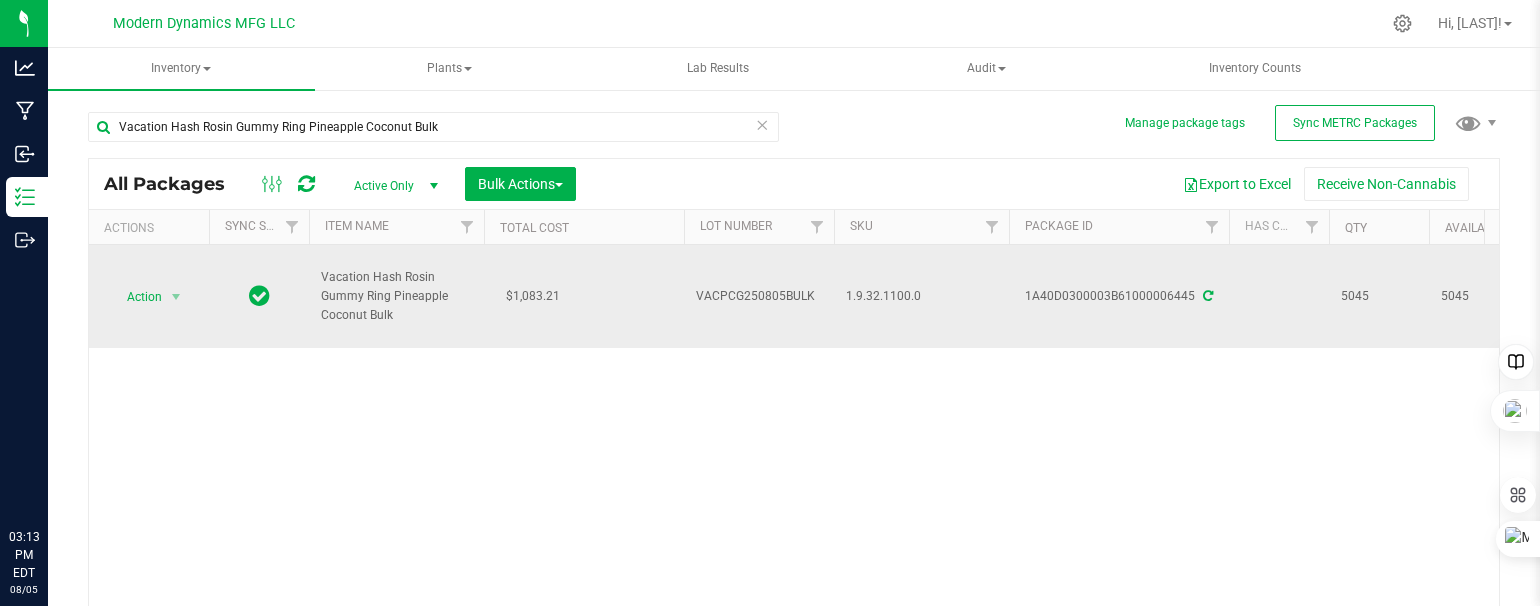 scroll, scrollTop: 0, scrollLeft: 0, axis: both 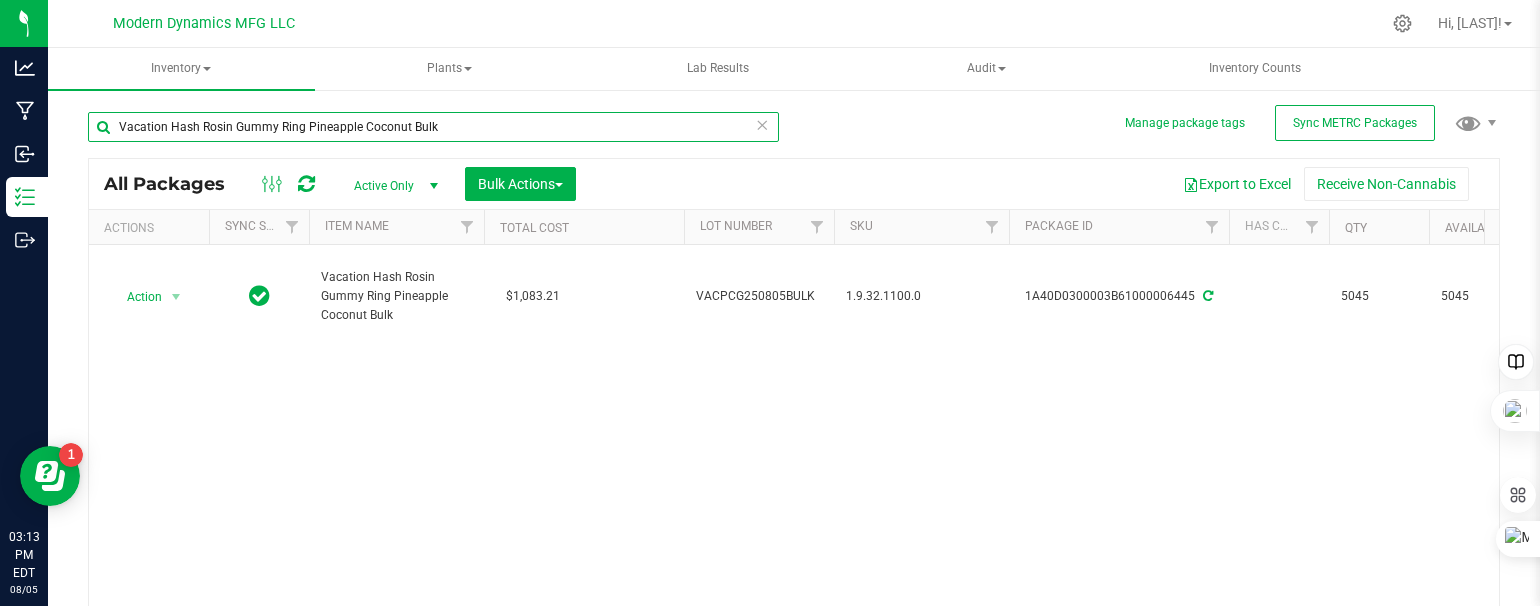 click on "Vacation Hash Rosin Gummy Ring Pineapple Coconut Bulk" at bounding box center (433, 127) 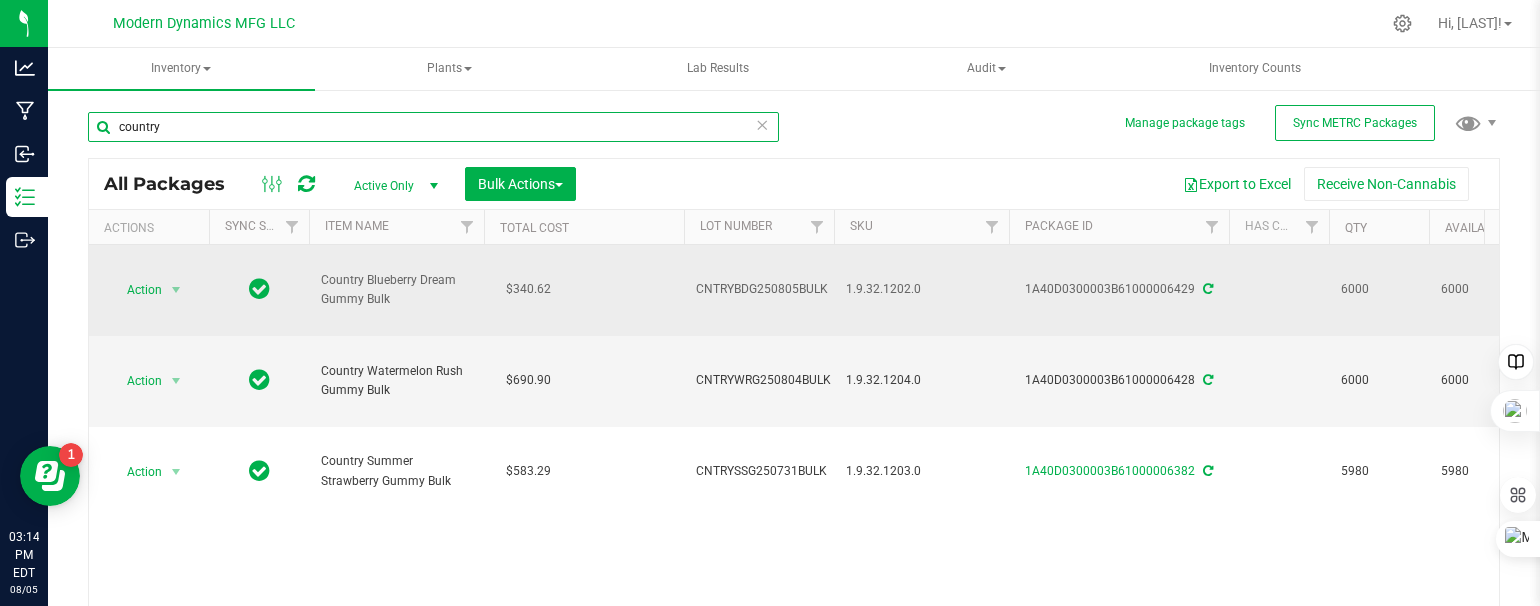 scroll, scrollTop: 92, scrollLeft: 0, axis: vertical 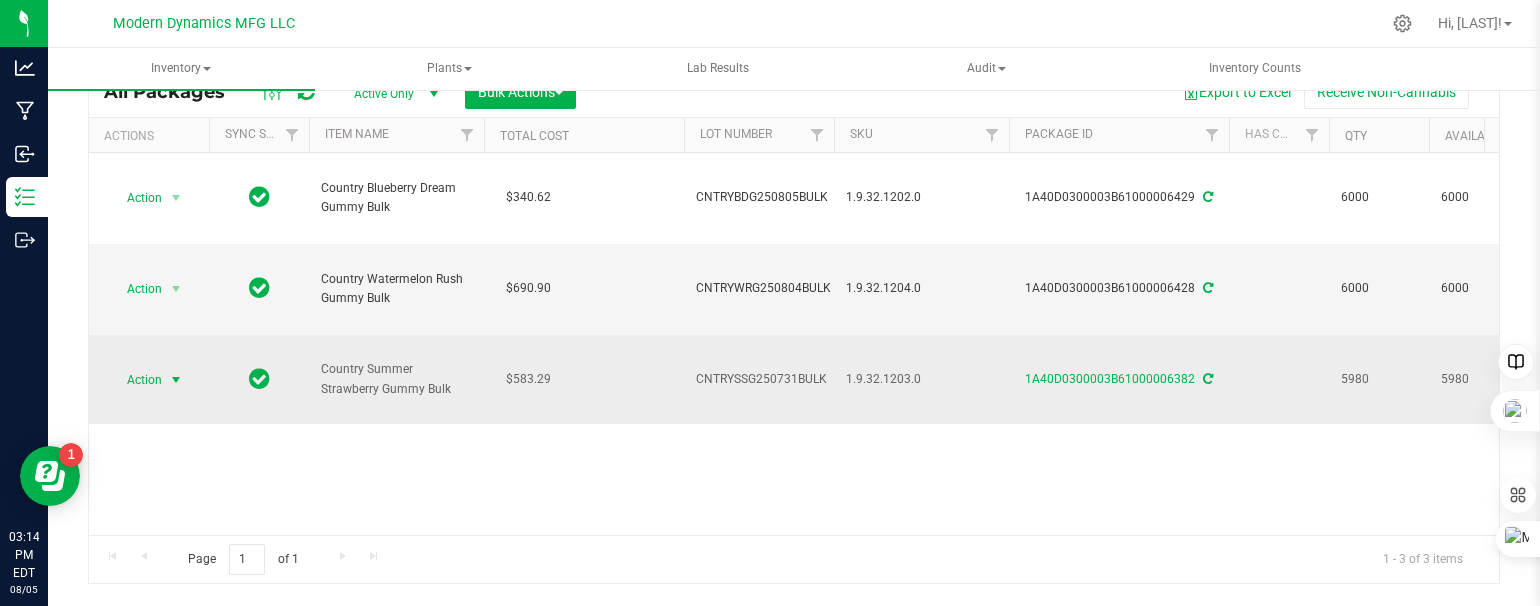 type on "country" 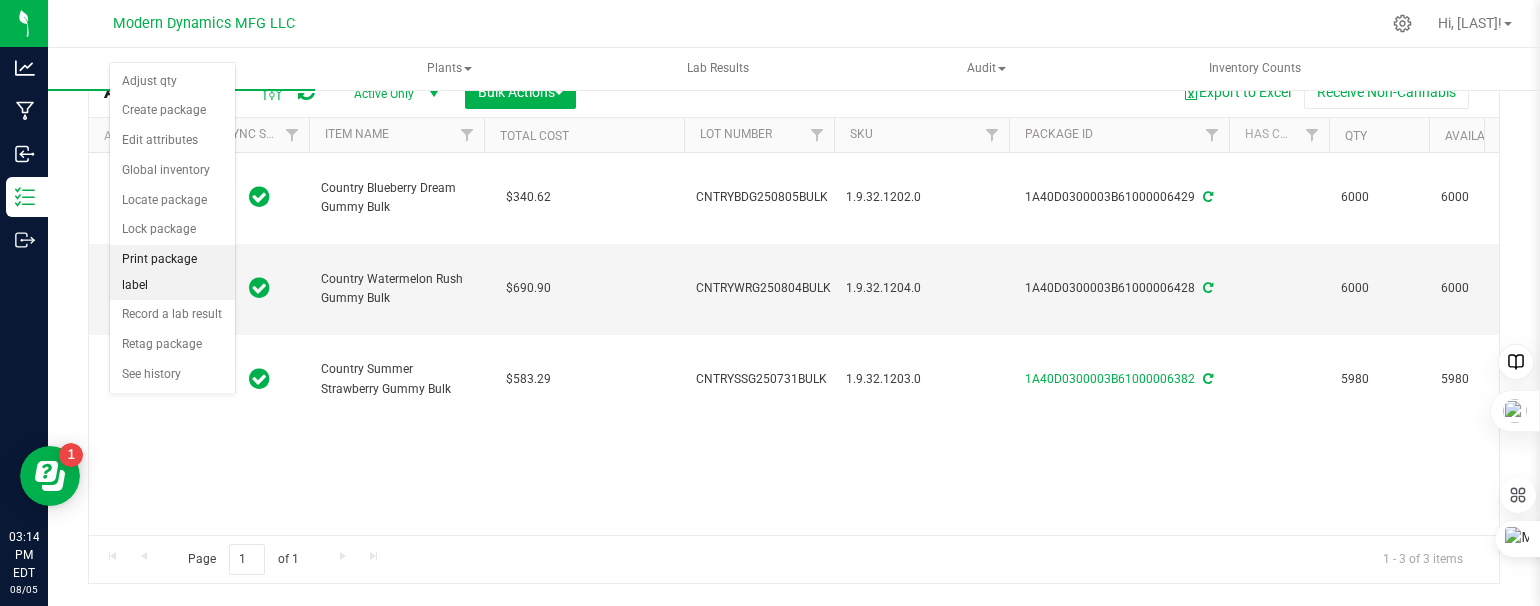 click on "Print package label" at bounding box center [172, 272] 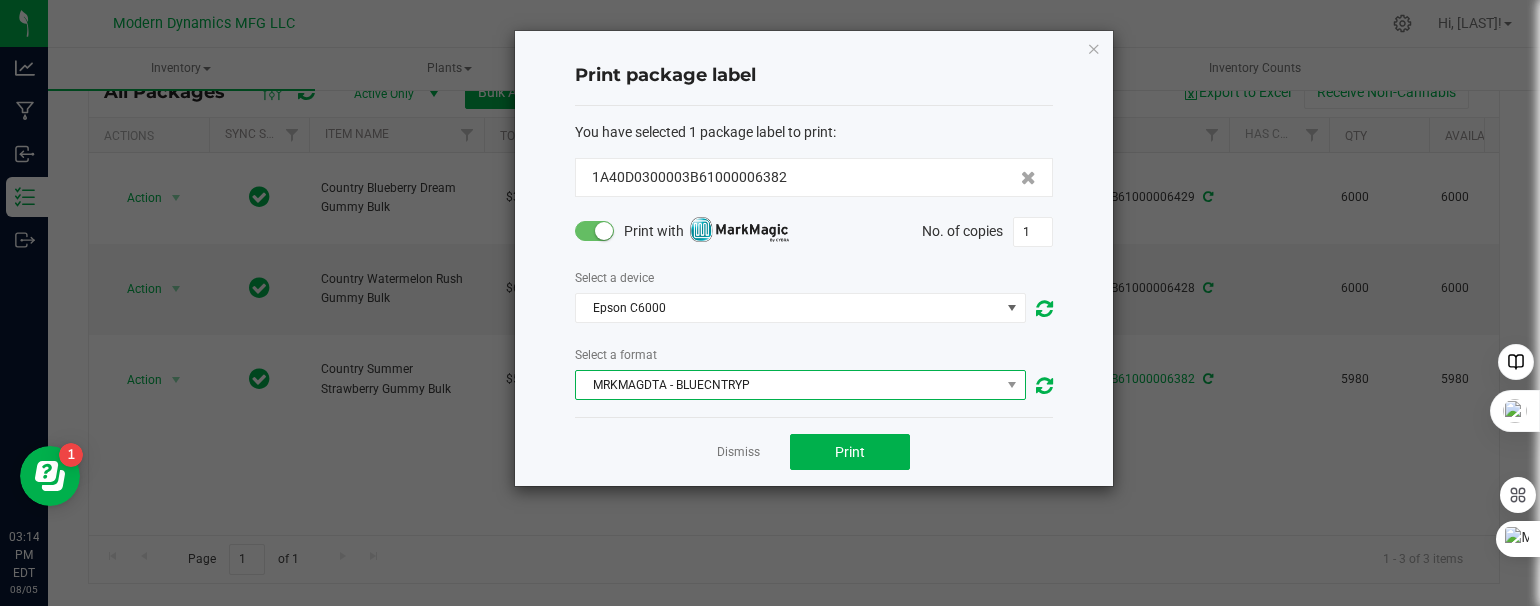 click on "MRKMAGDTA - BLUECNTRYP" at bounding box center [788, 385] 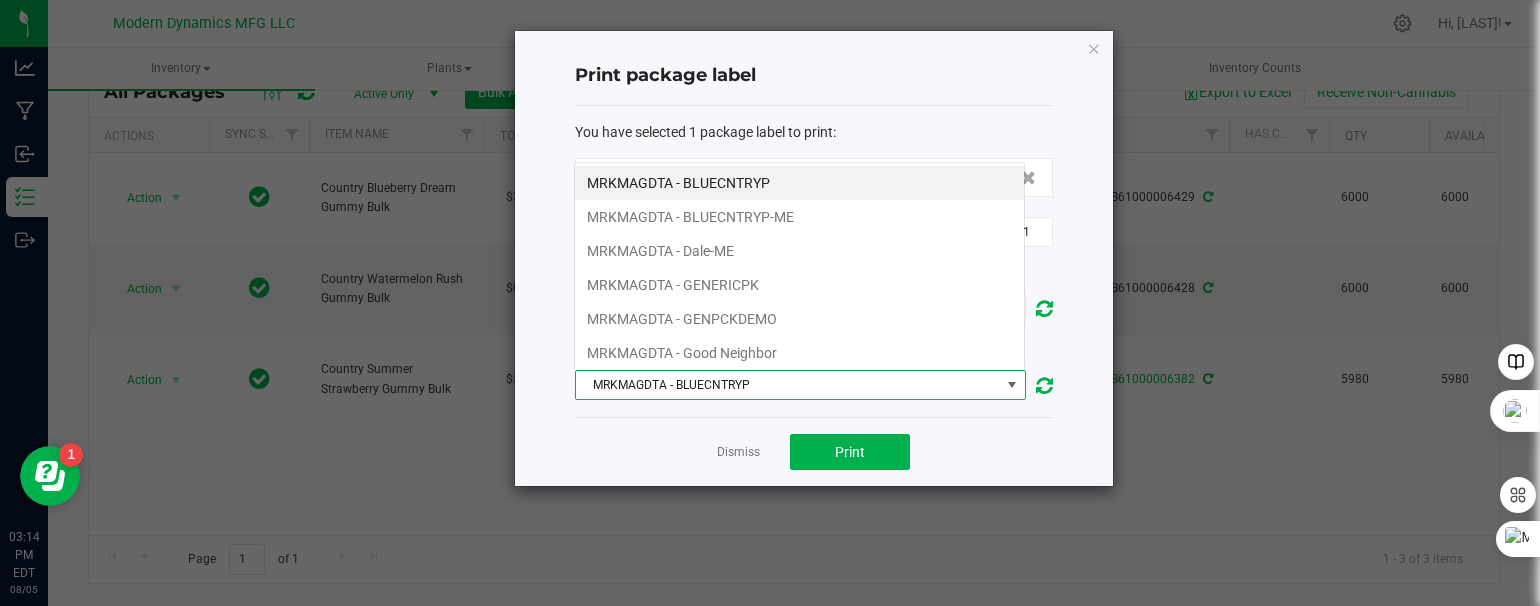 scroll, scrollTop: 99970, scrollLeft: 99548, axis: both 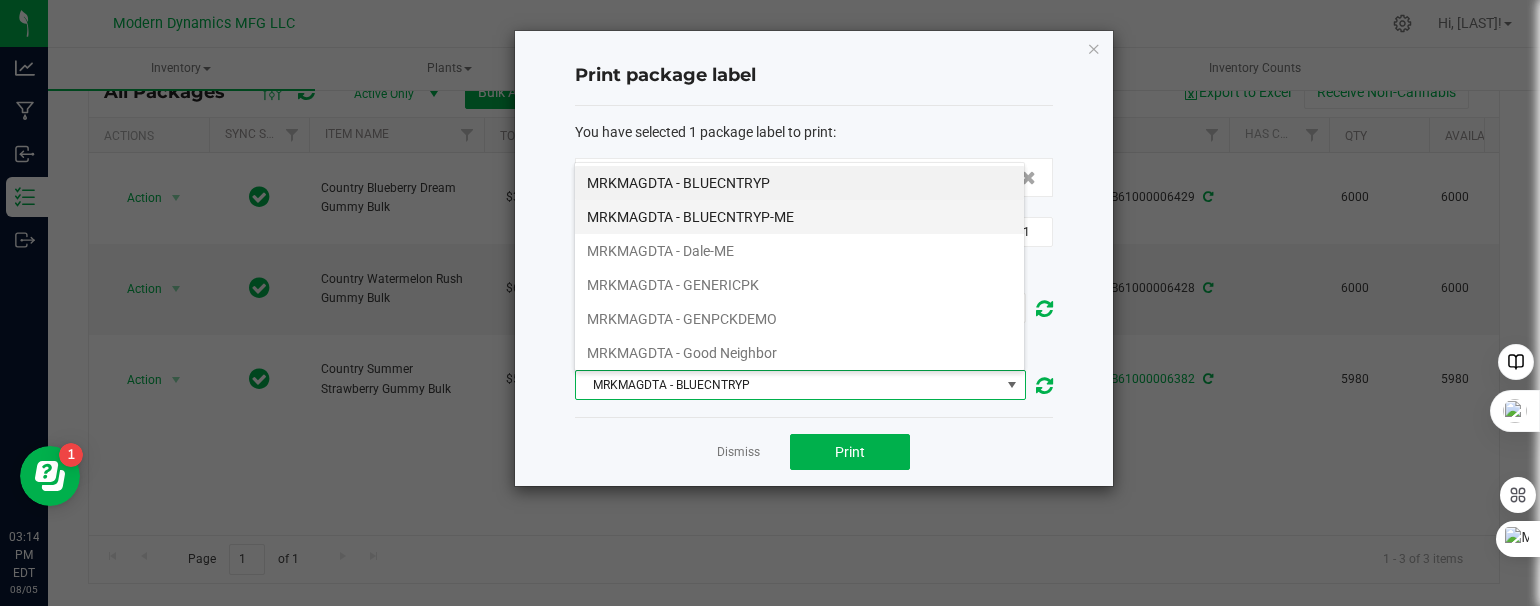 click on "MRKMAGDTA - BLUECNTRYP-ME" at bounding box center (799, 217) 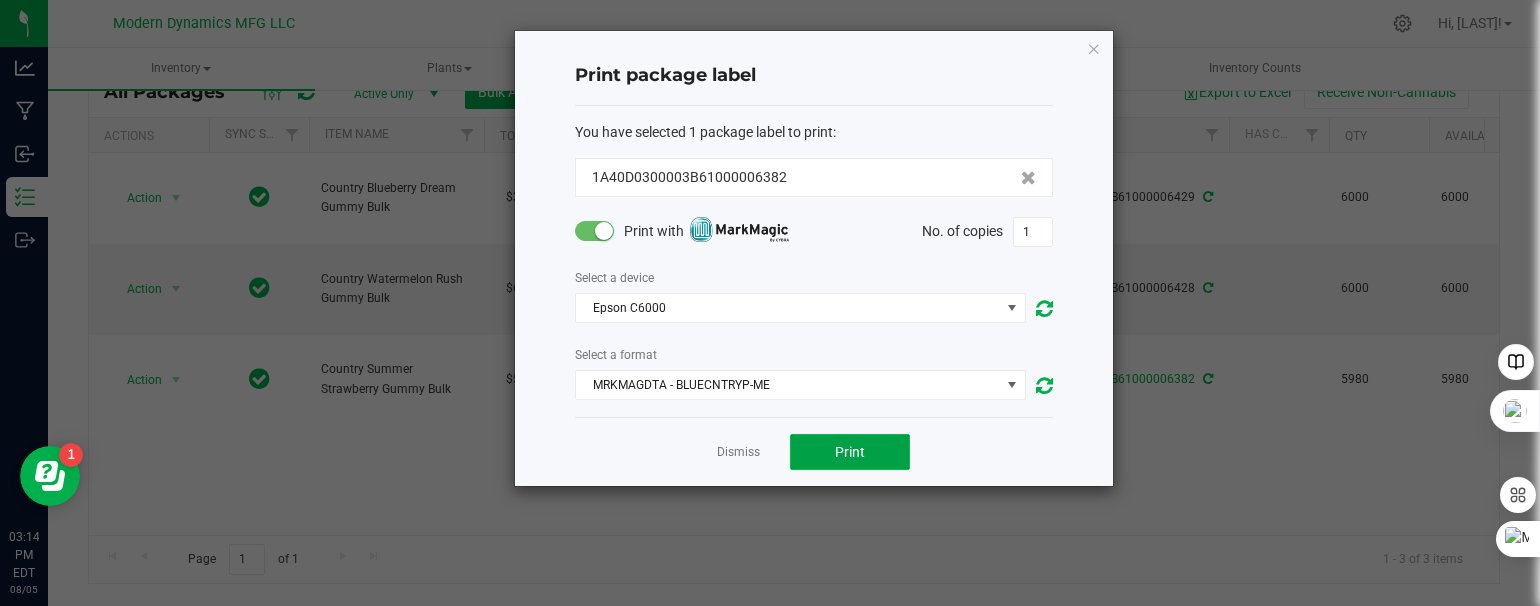 click on "Print" 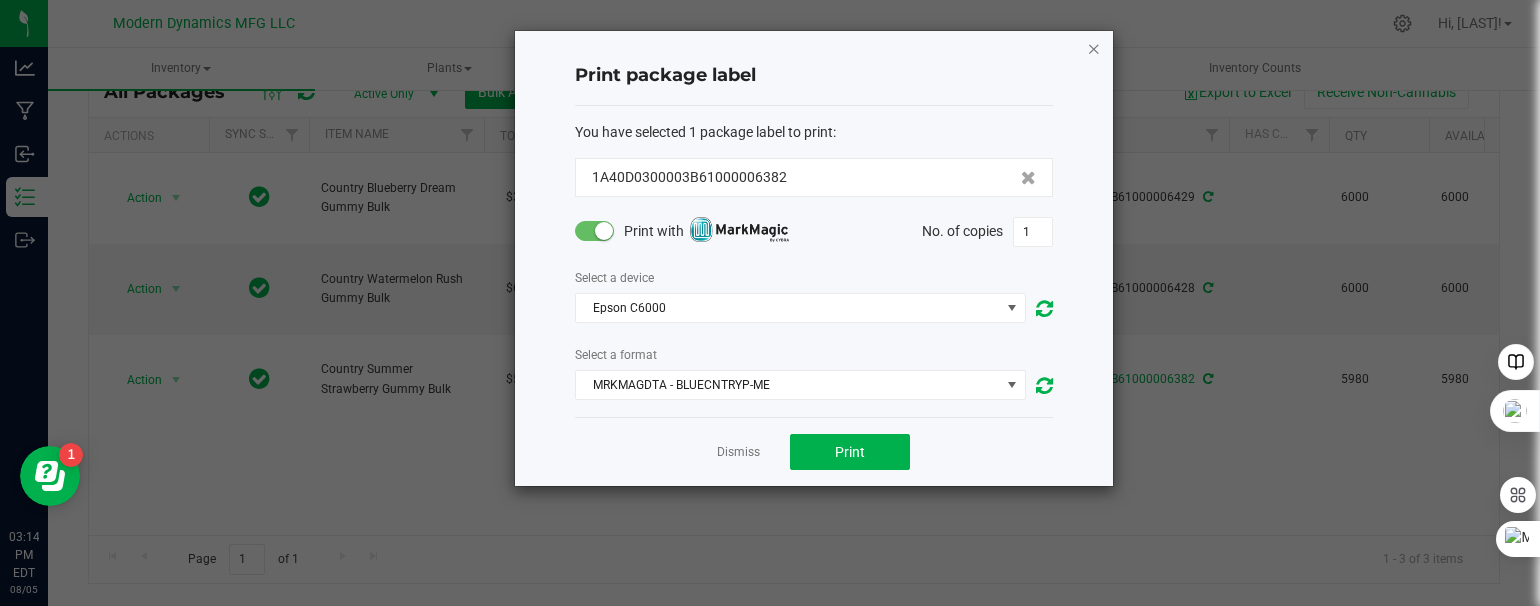 click 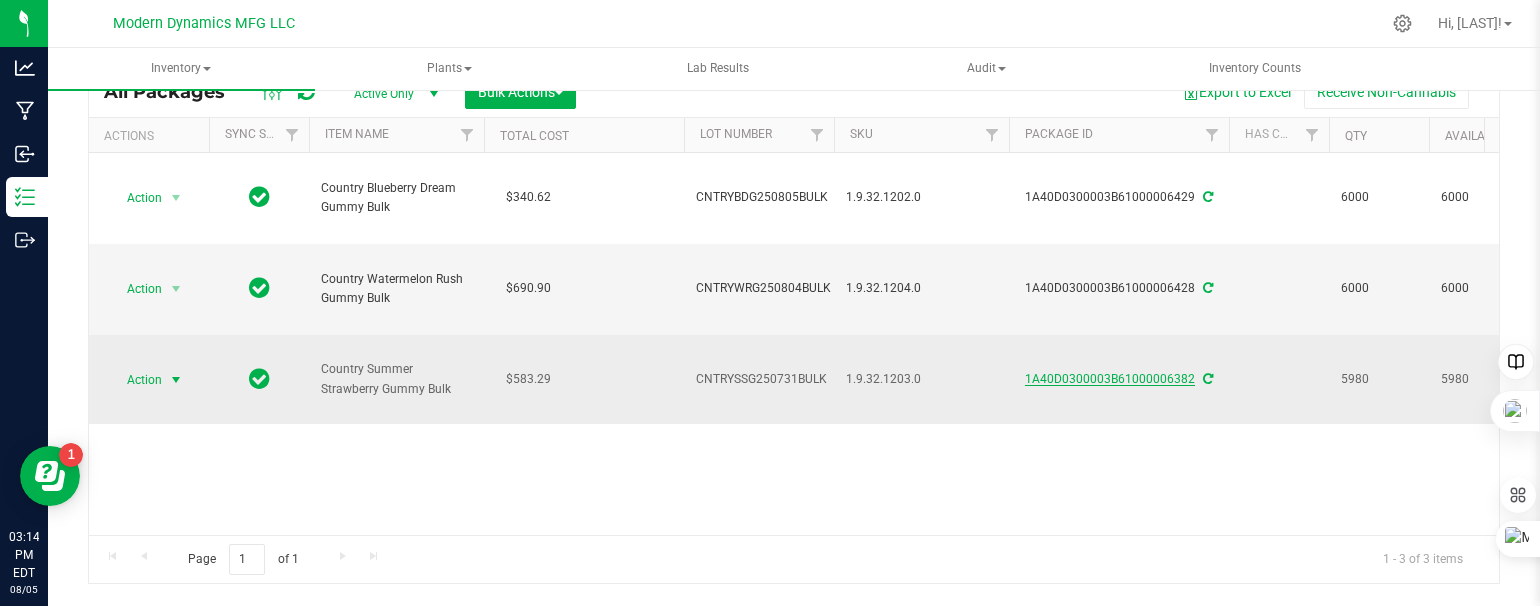 click on "1A40D0300003B61000006382" at bounding box center (1110, 379) 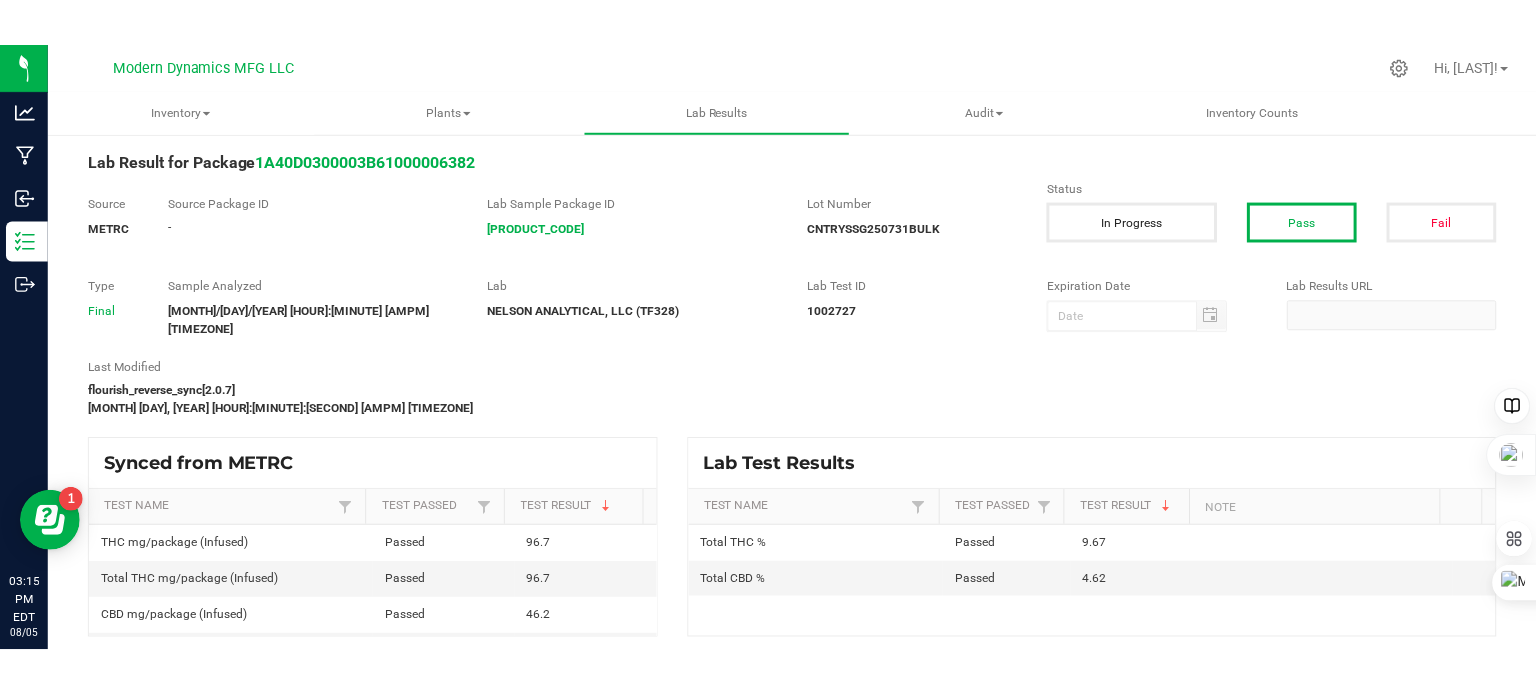scroll, scrollTop: 0, scrollLeft: 0, axis: both 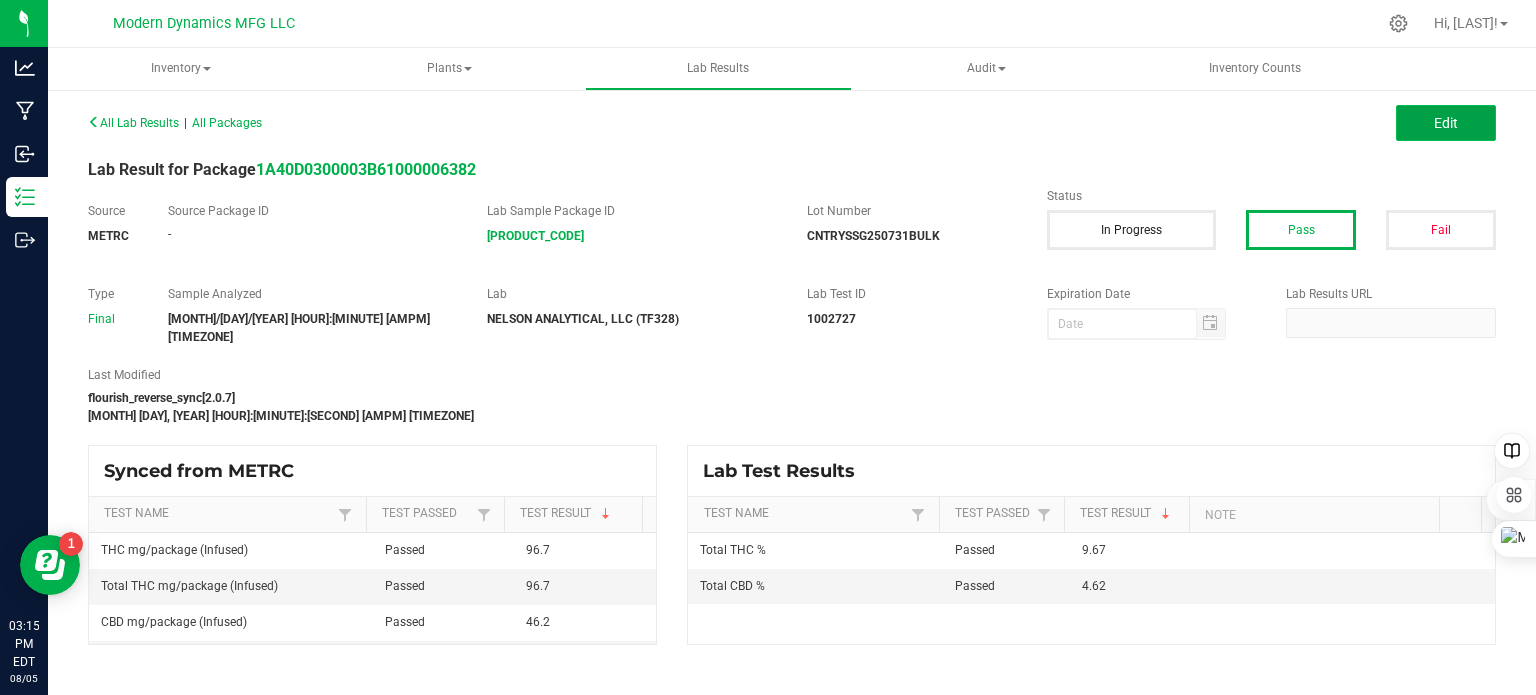 click on "Edit" at bounding box center [1446, 123] 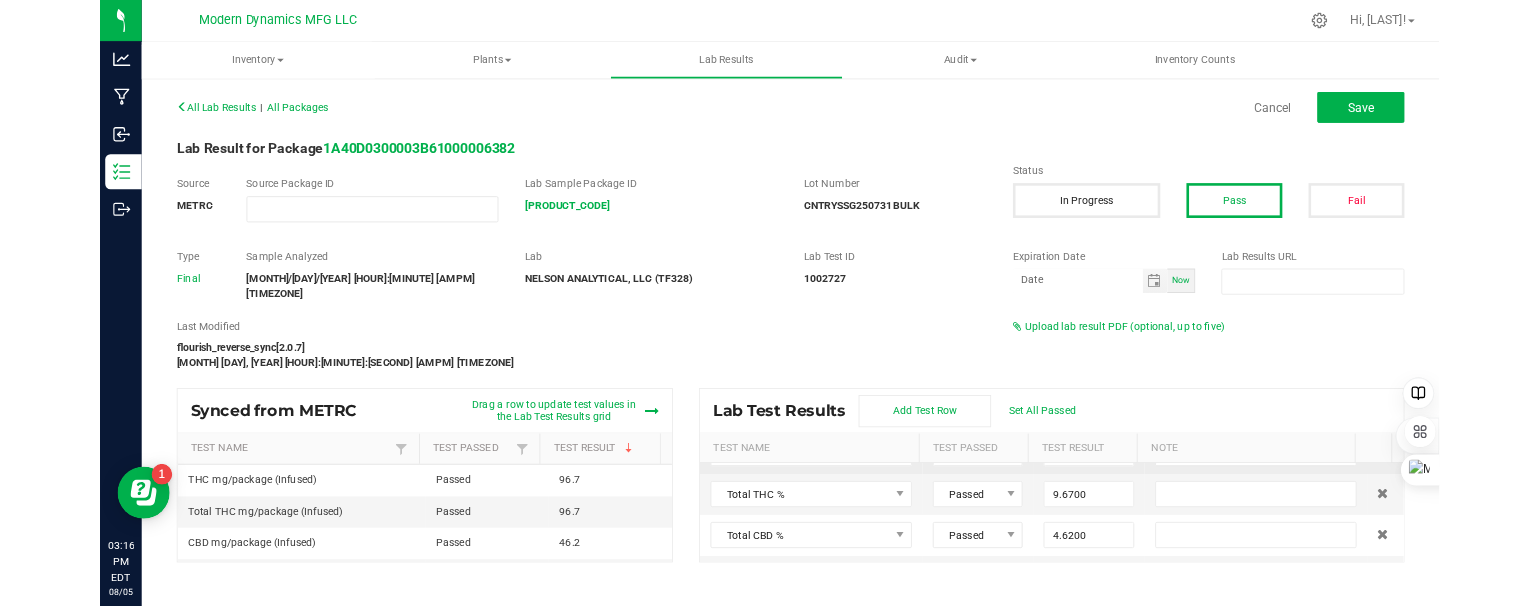 scroll, scrollTop: 0, scrollLeft: 0, axis: both 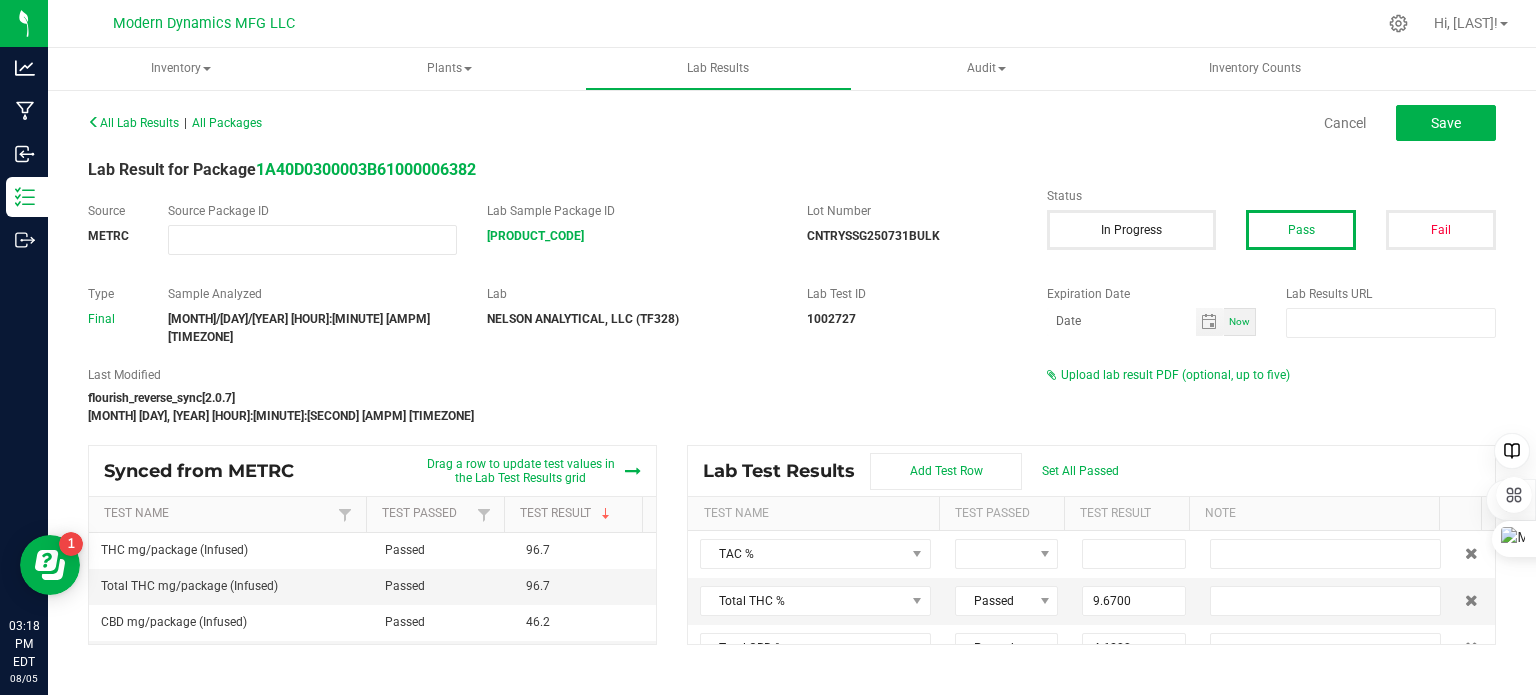 click on "Lab Results URL" at bounding box center [1391, 294] 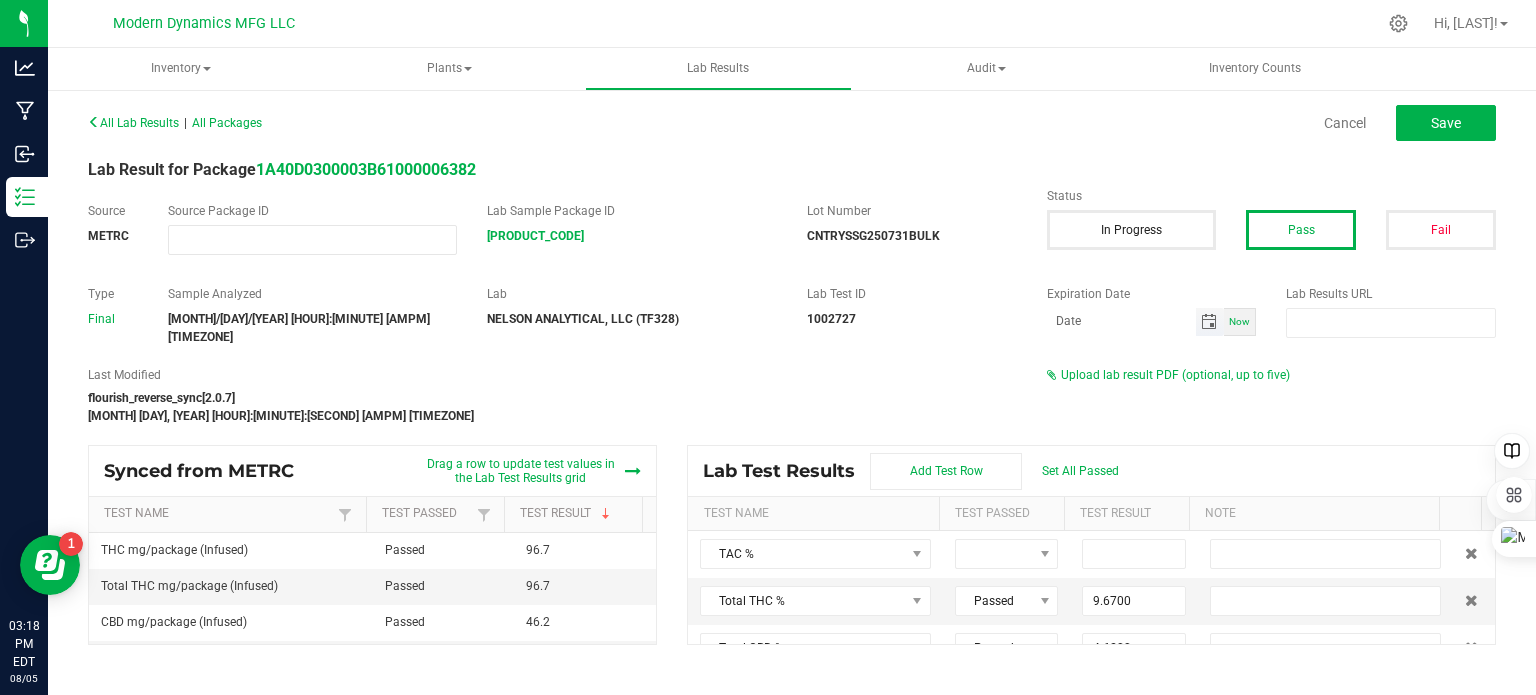 click at bounding box center [1209, 322] 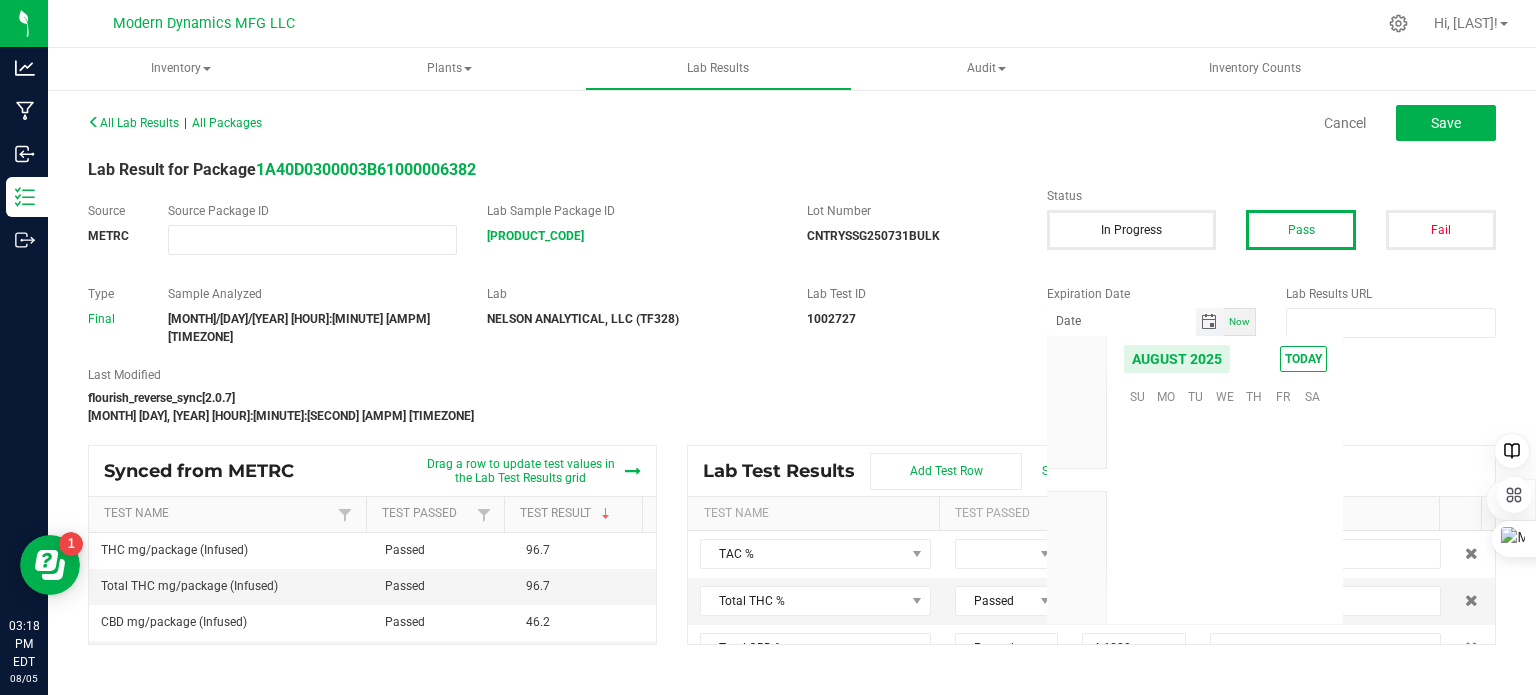 scroll, scrollTop: 36168, scrollLeft: 0, axis: vertical 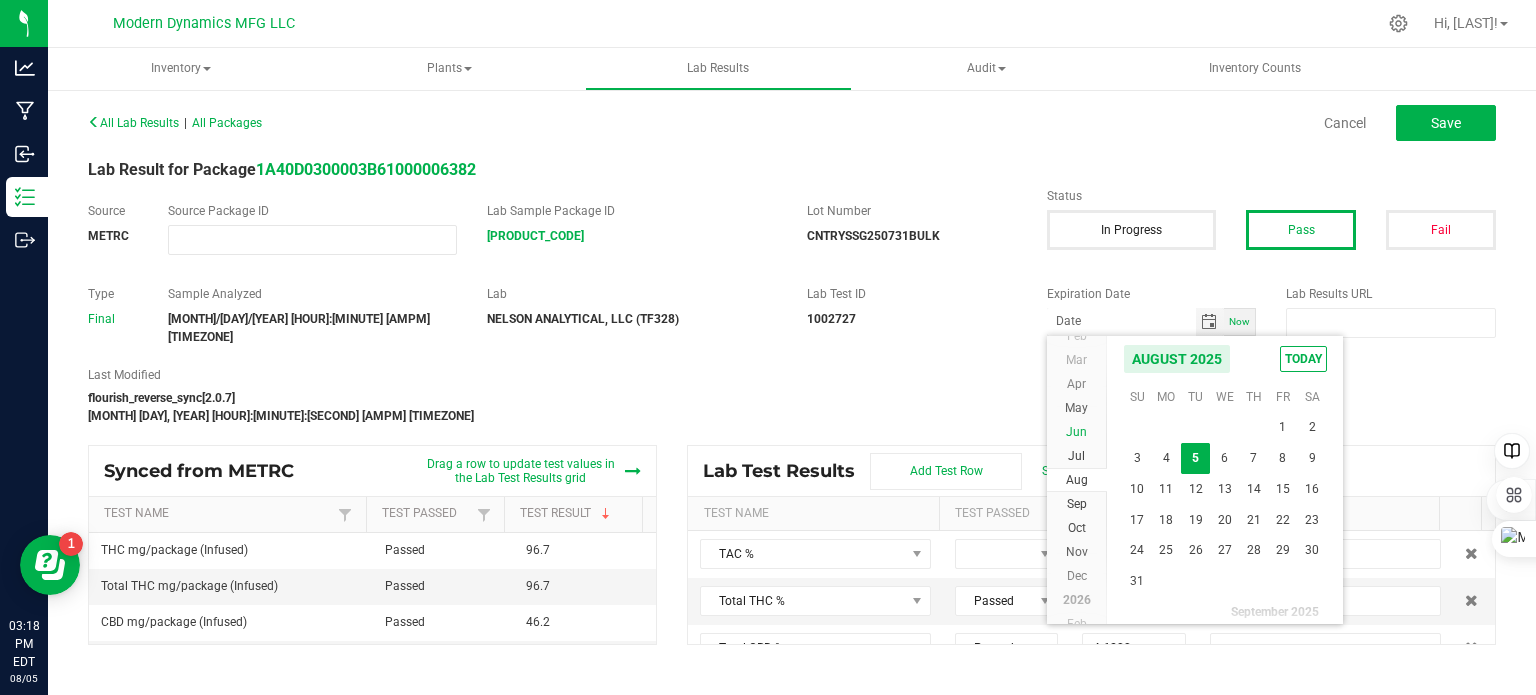 click on "Jun" at bounding box center [1077, 432] 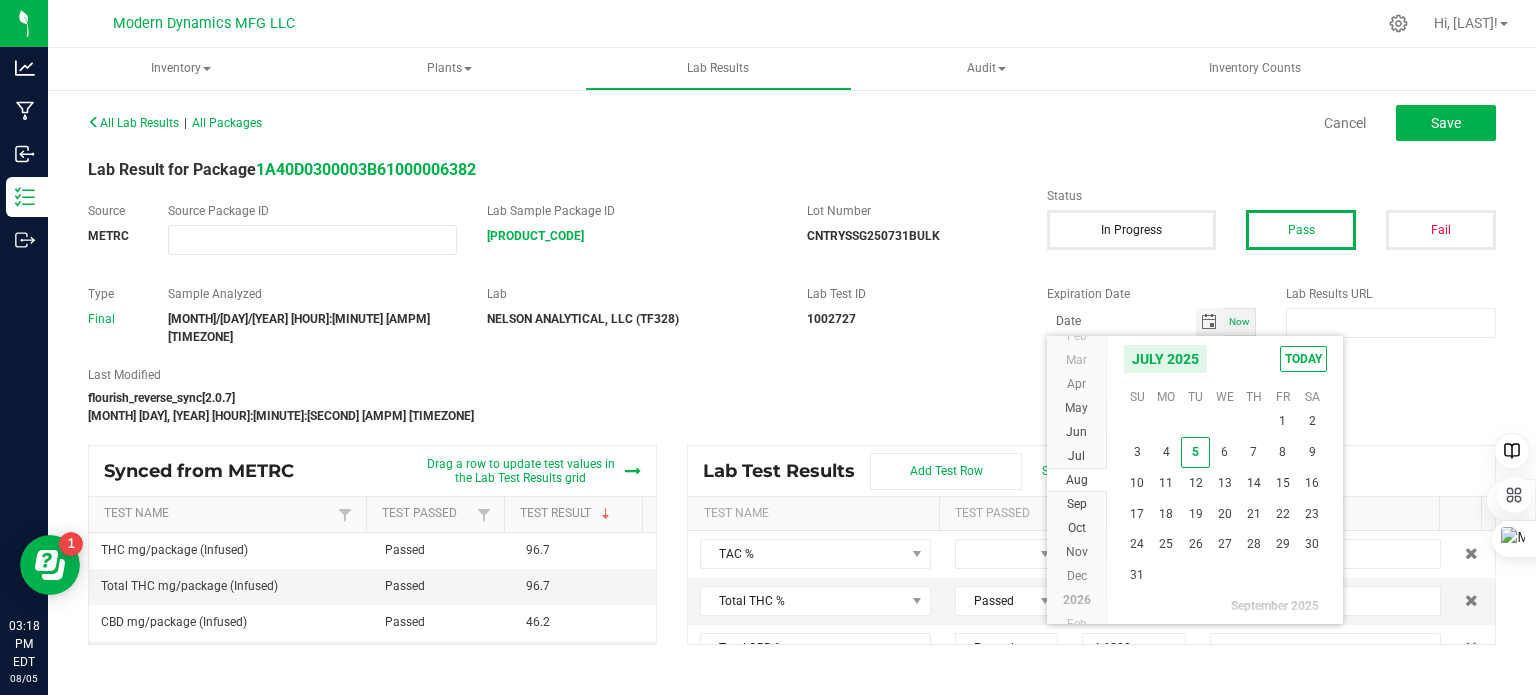 scroll, scrollTop: 36120, scrollLeft: 0, axis: vertical 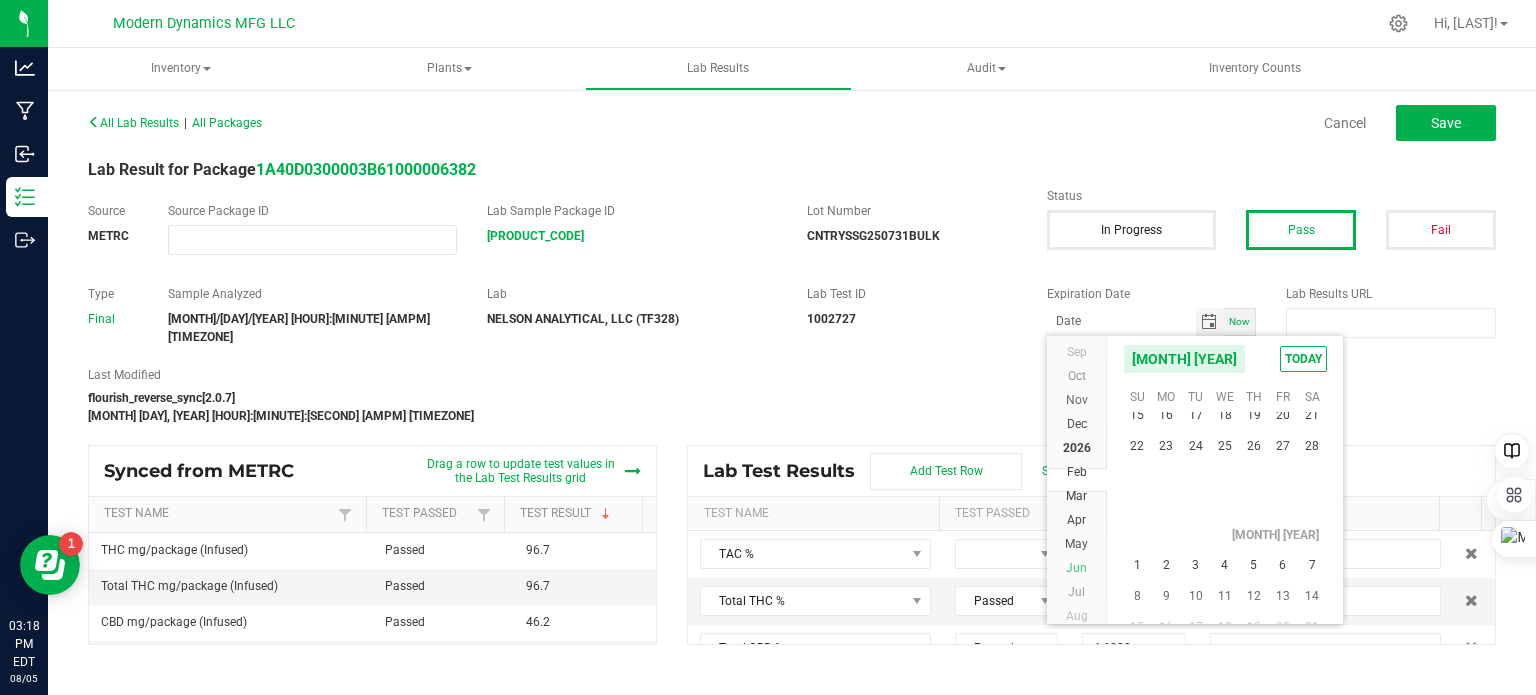 click on "Jun" at bounding box center (1076, 568) 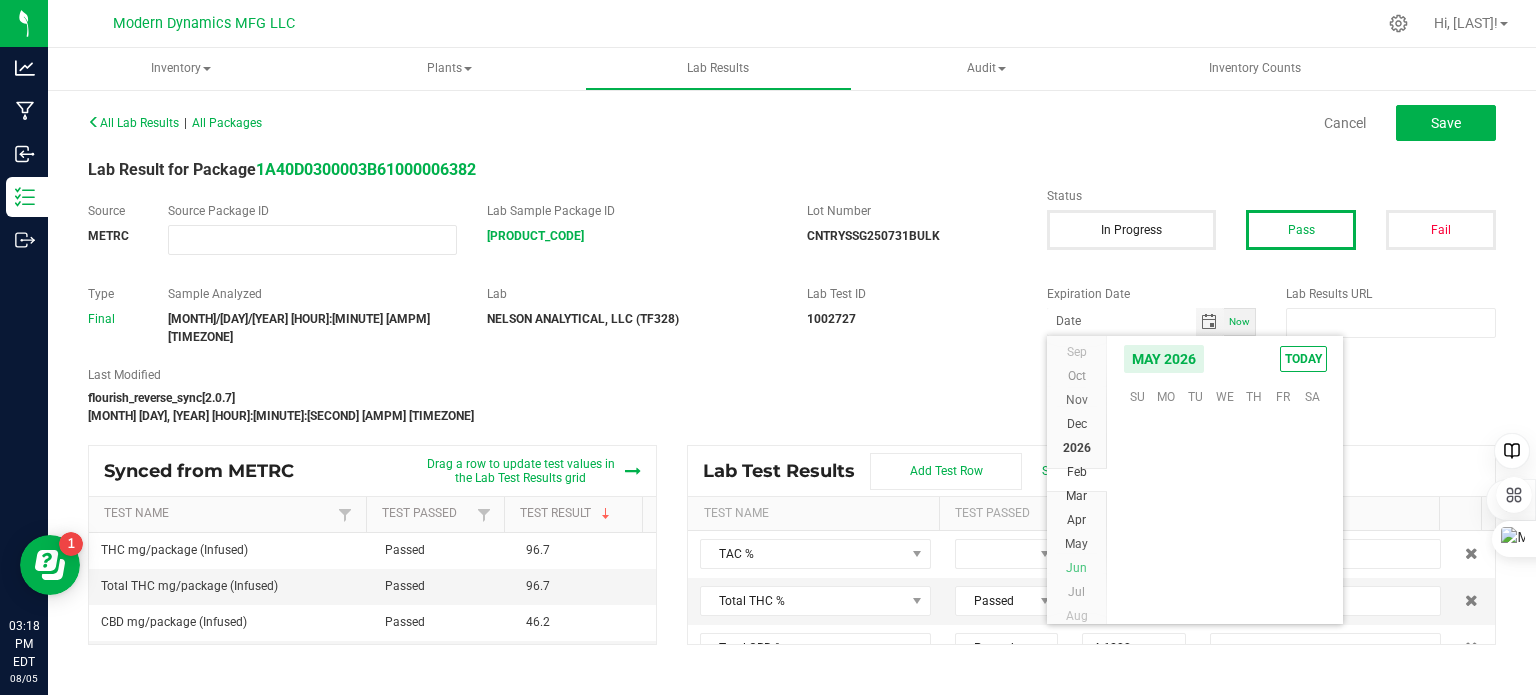scroll, scrollTop: 36407, scrollLeft: 0, axis: vertical 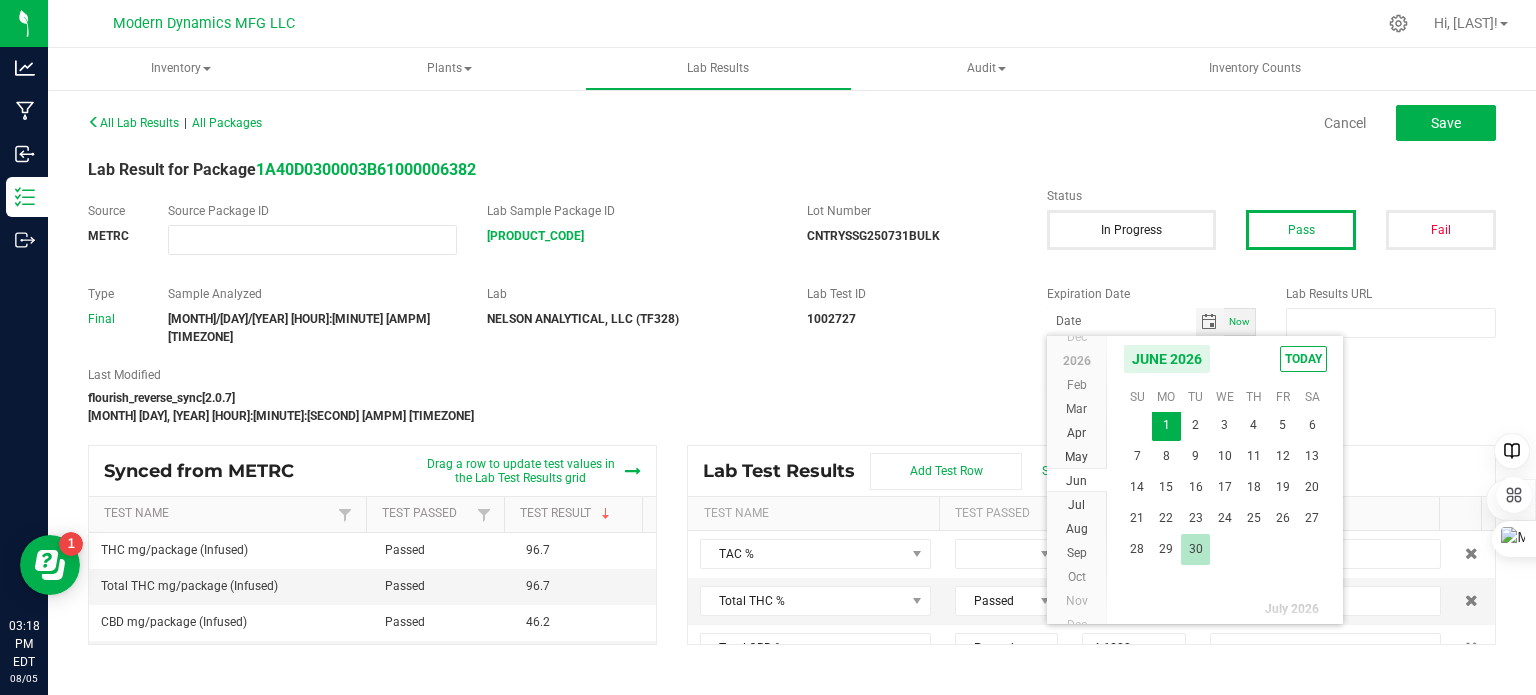 click on "30" at bounding box center (1195, 549) 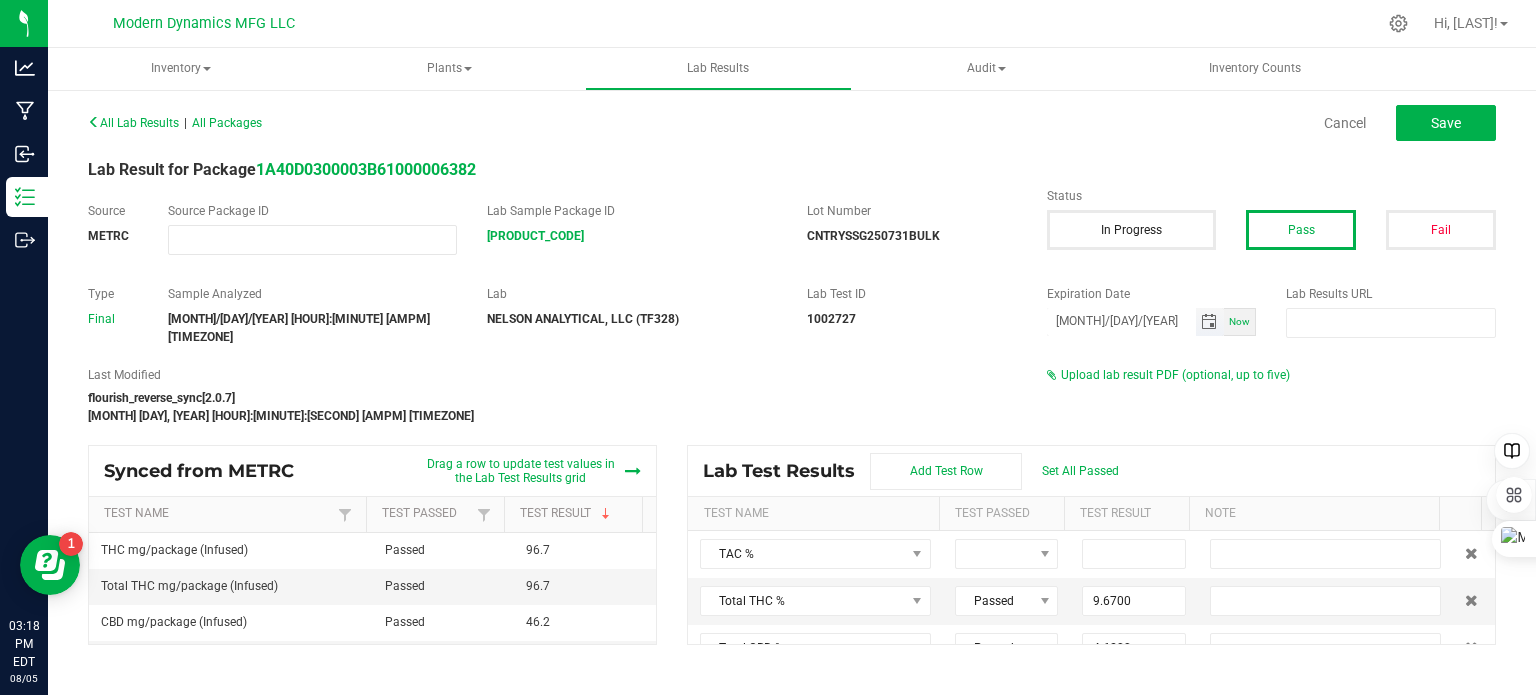 click on "06/30/2026" at bounding box center (1121, 320) 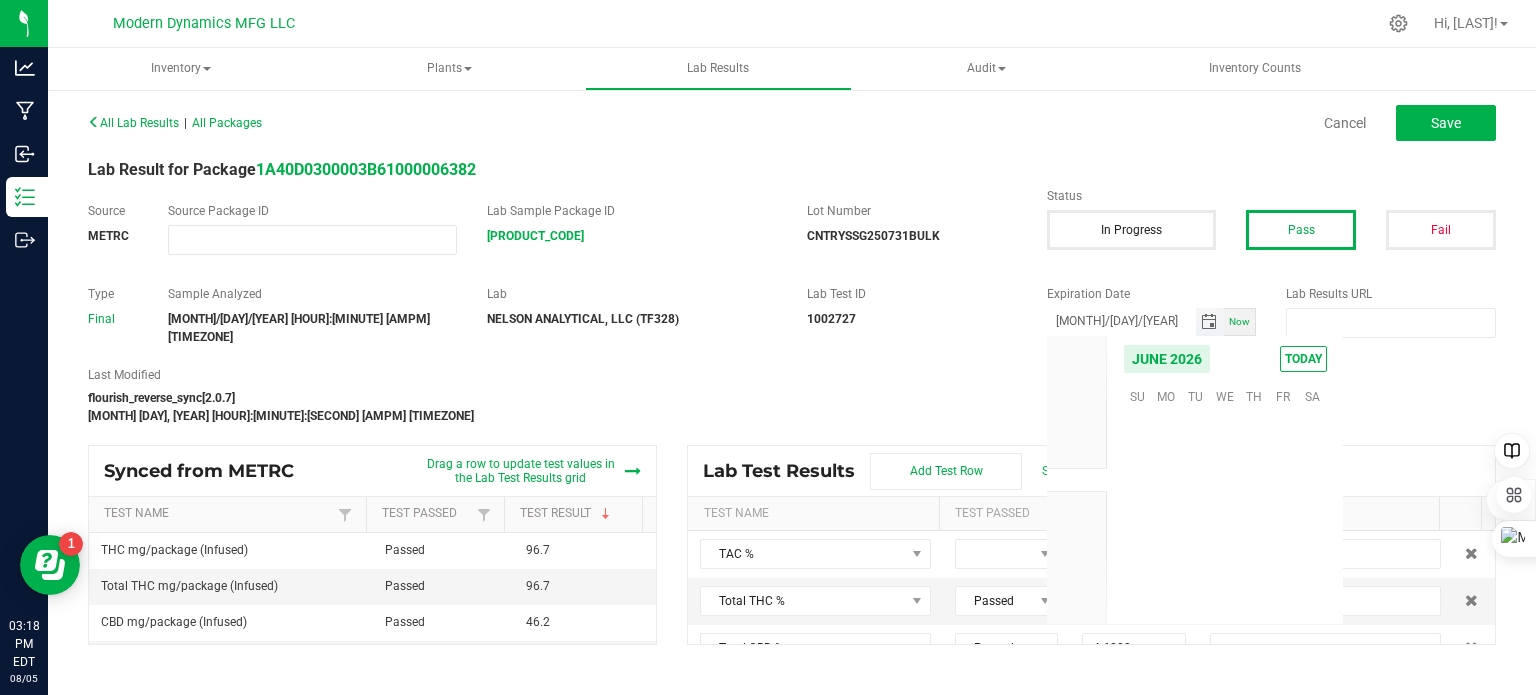scroll, scrollTop: 36408, scrollLeft: 0, axis: vertical 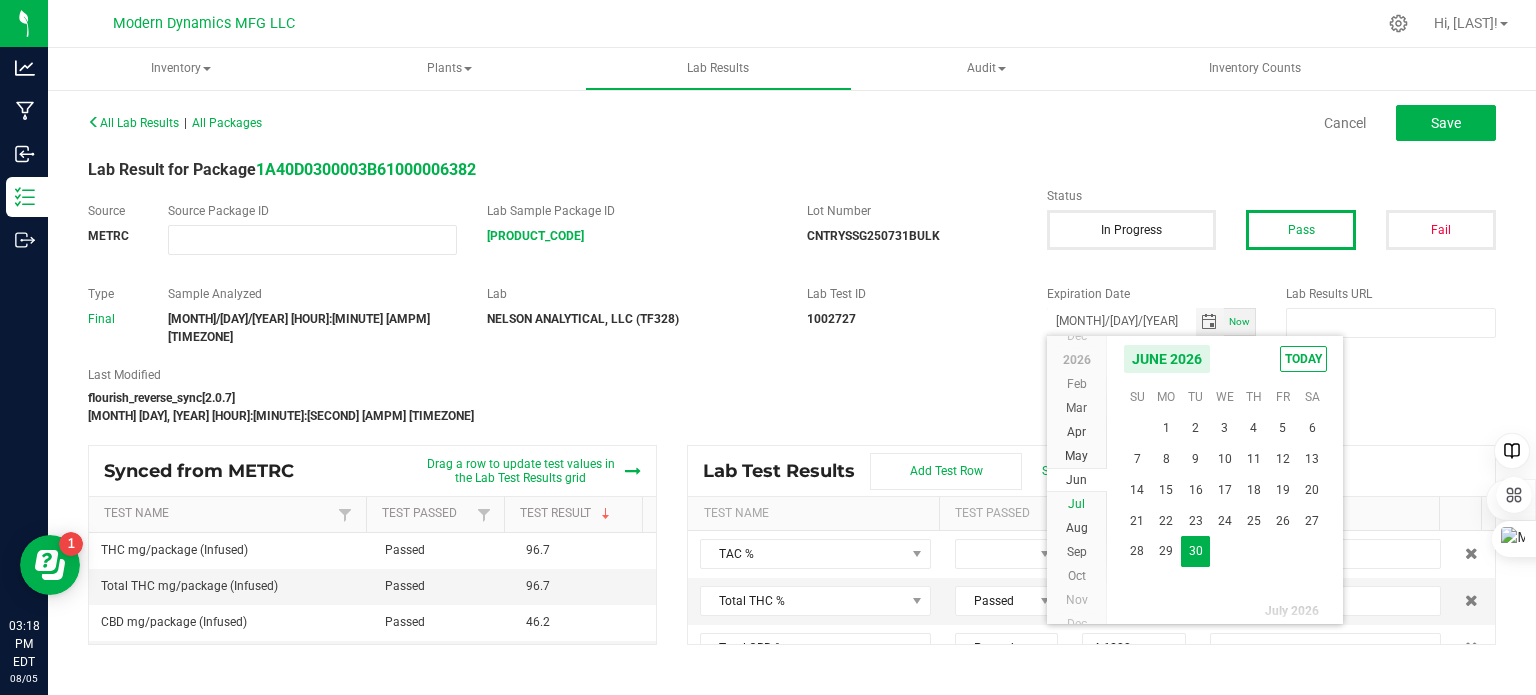 click on "Jul" at bounding box center [1077, 504] 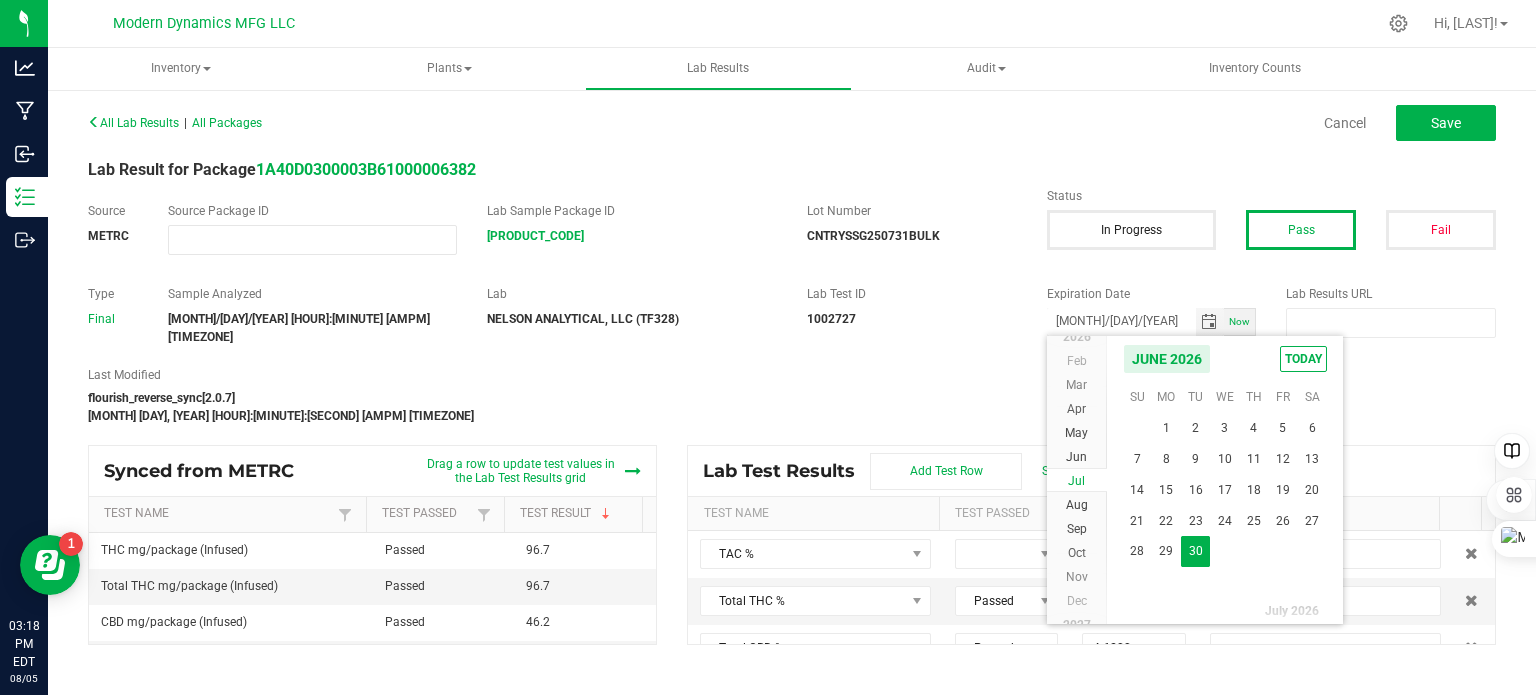 scroll, scrollTop: 326521, scrollLeft: 0, axis: vertical 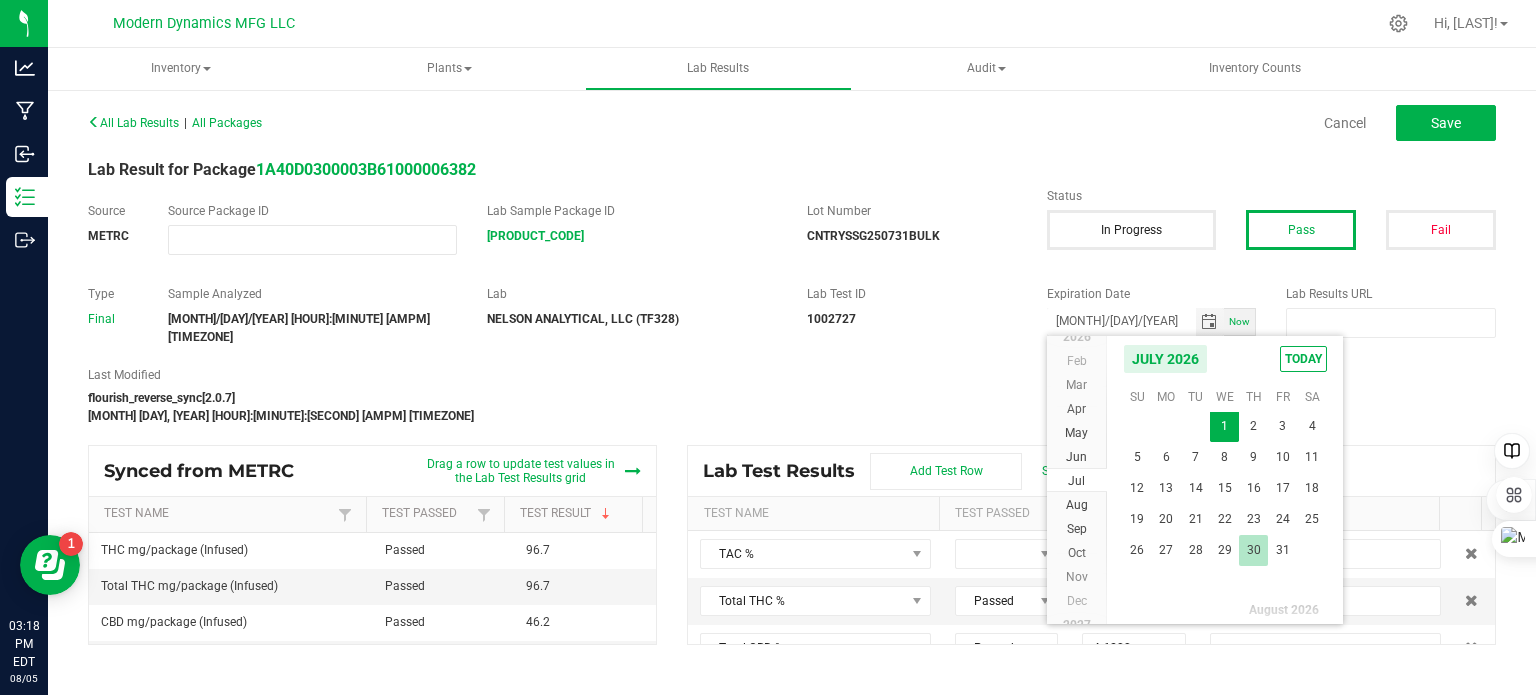 click on "30" at bounding box center [1253, 550] 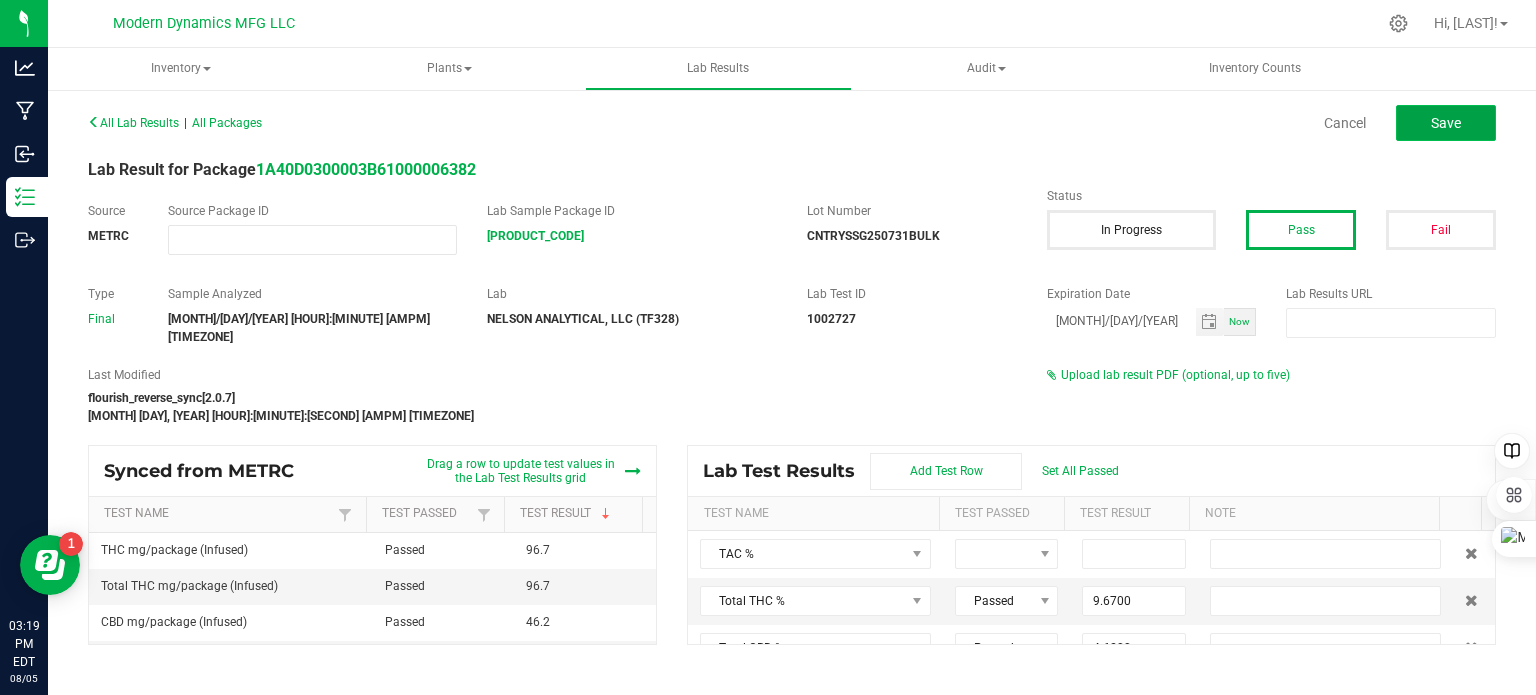 click on "Save" 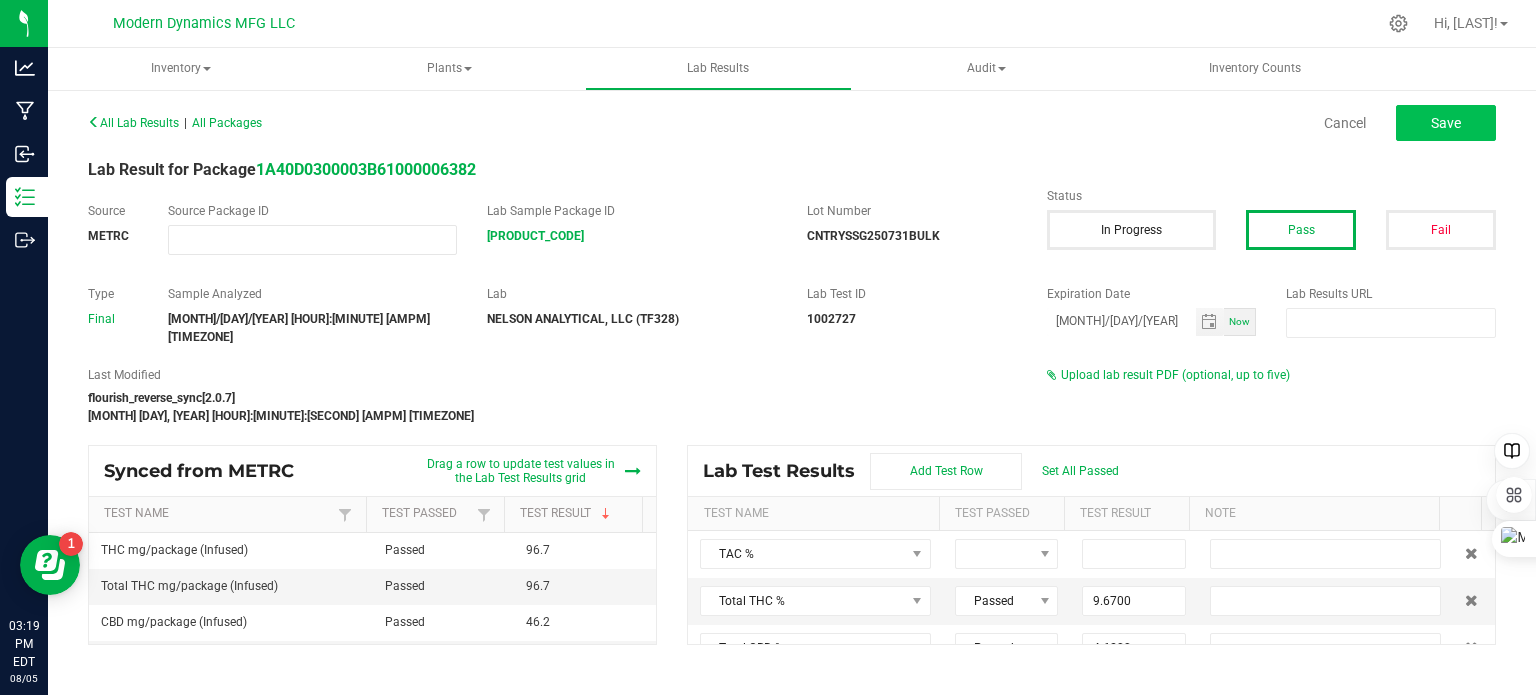 type on "9.6700" 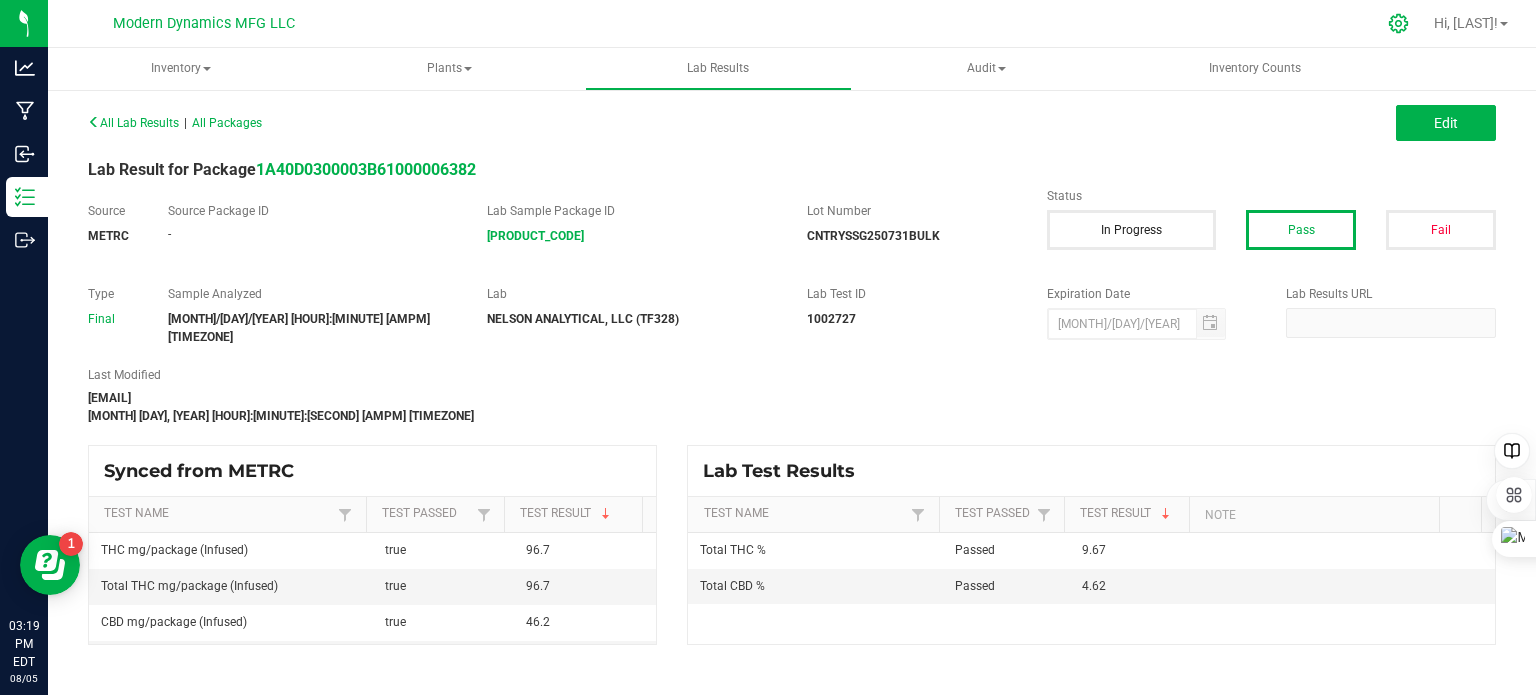click 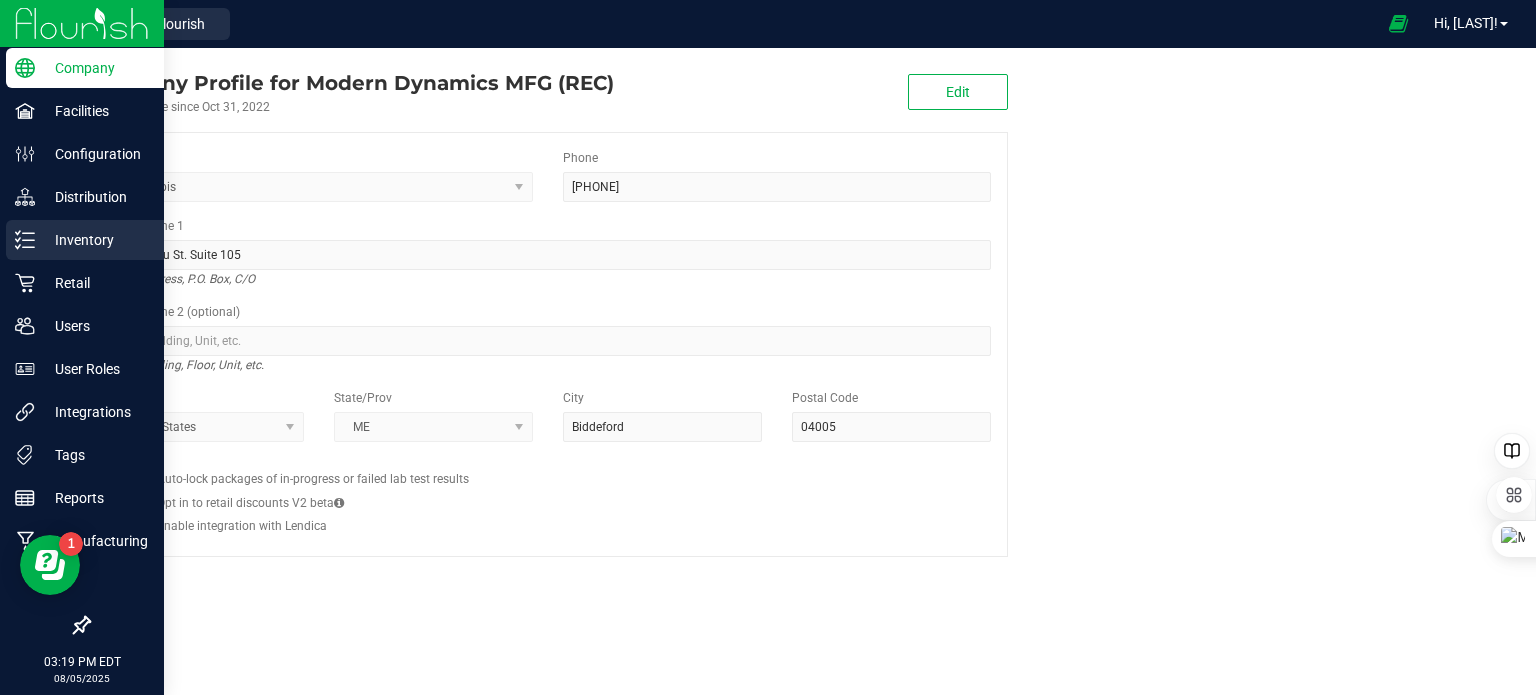 click 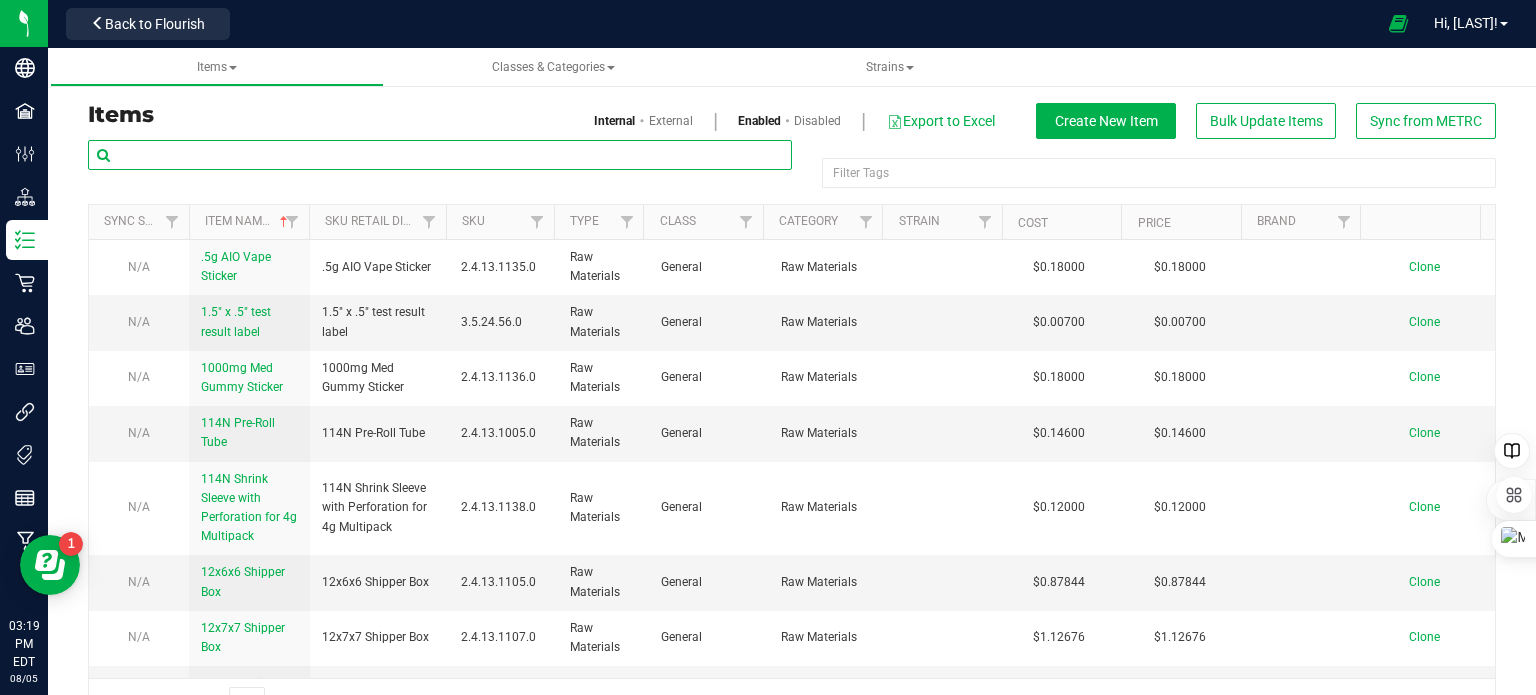 click at bounding box center (440, 155) 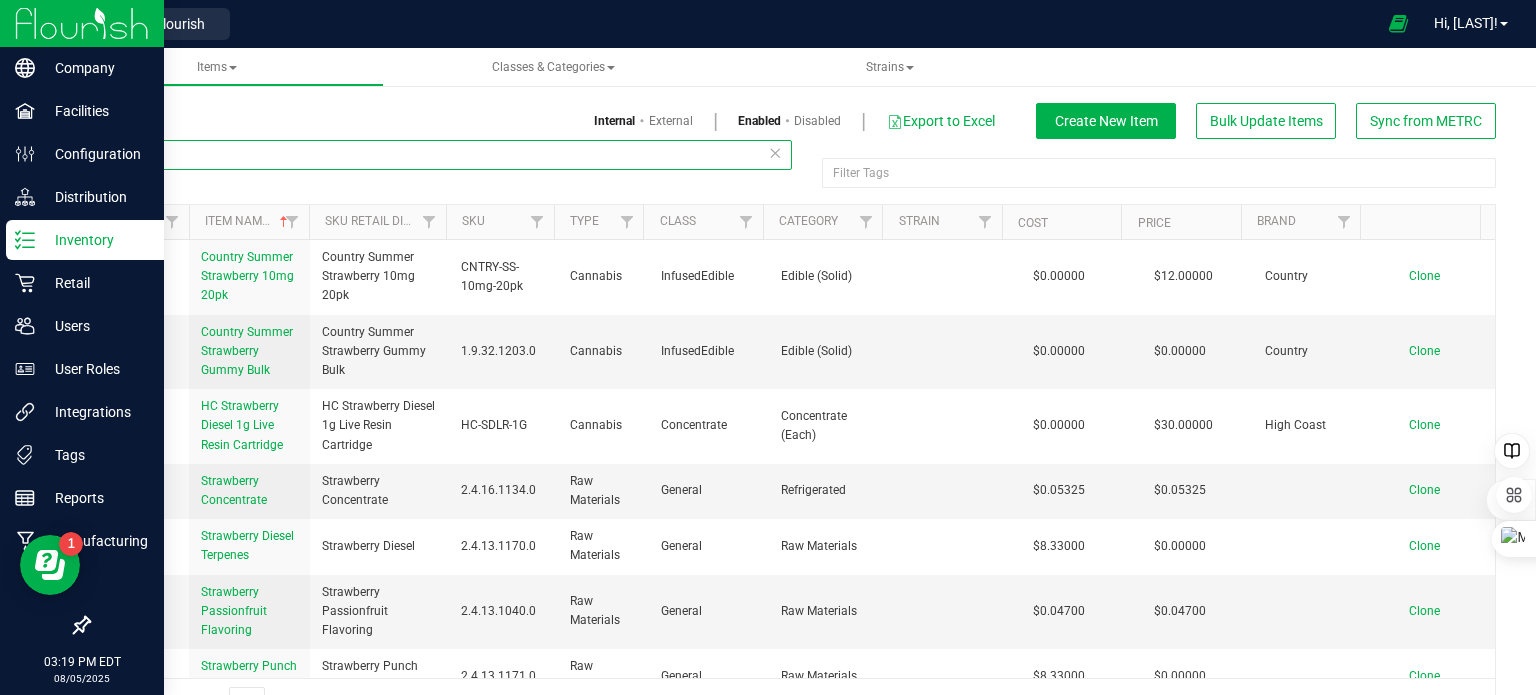 type on "straw" 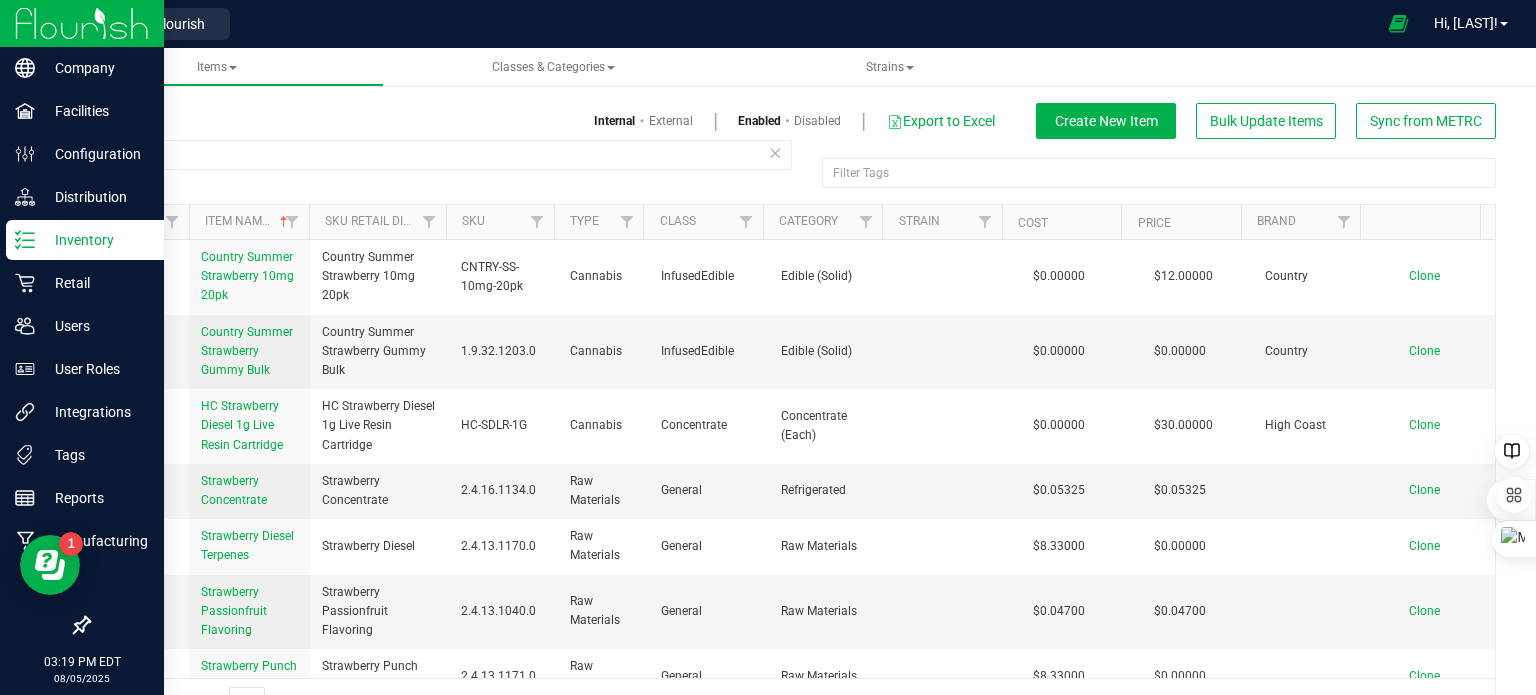 click at bounding box center [82, 23] 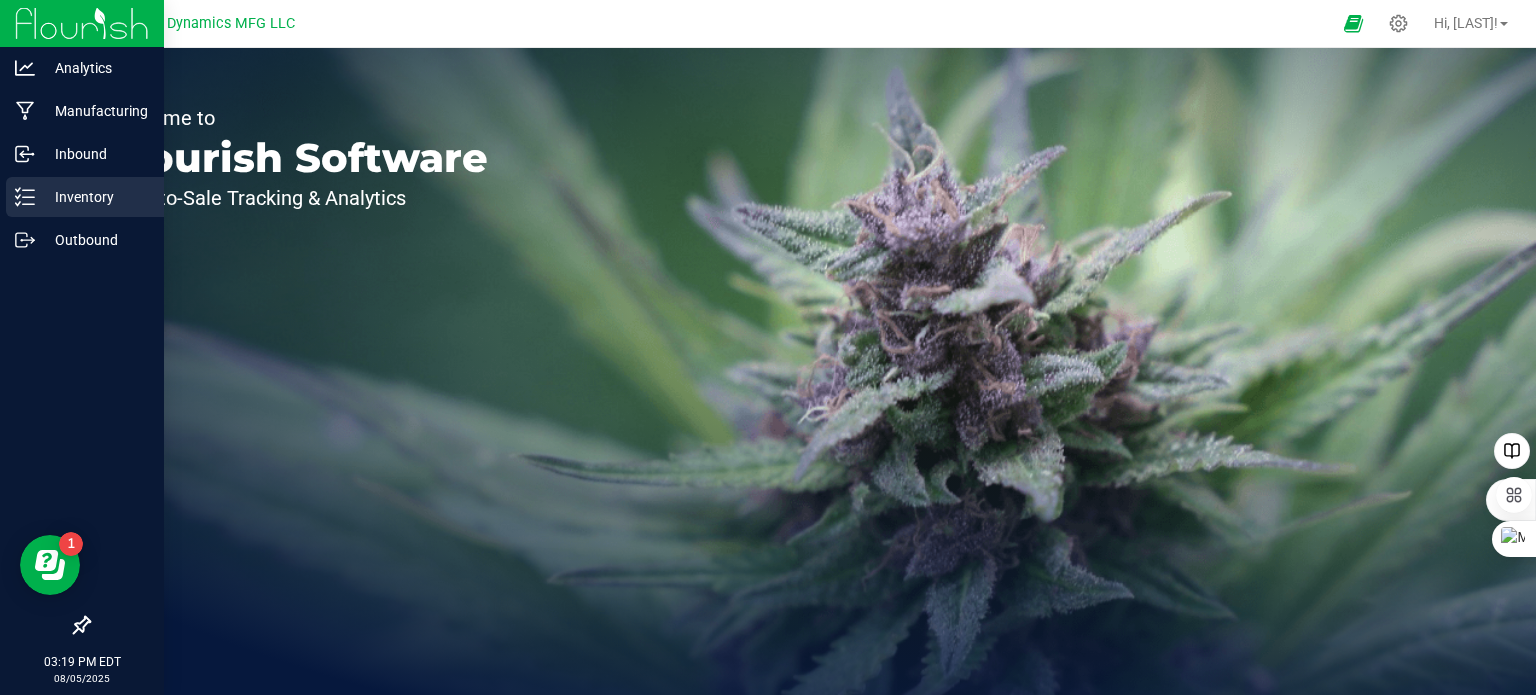 click on "Inventory" at bounding box center [95, 197] 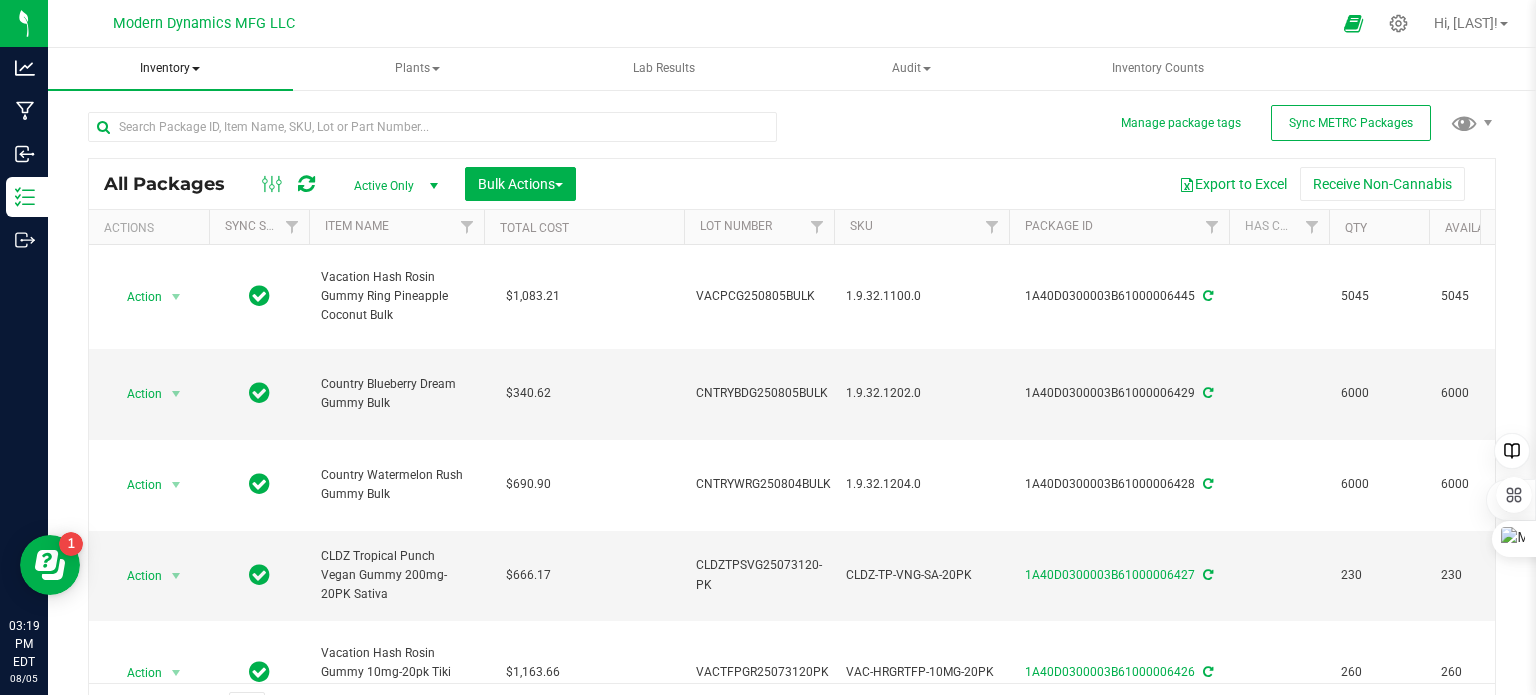 click at bounding box center [196, 69] 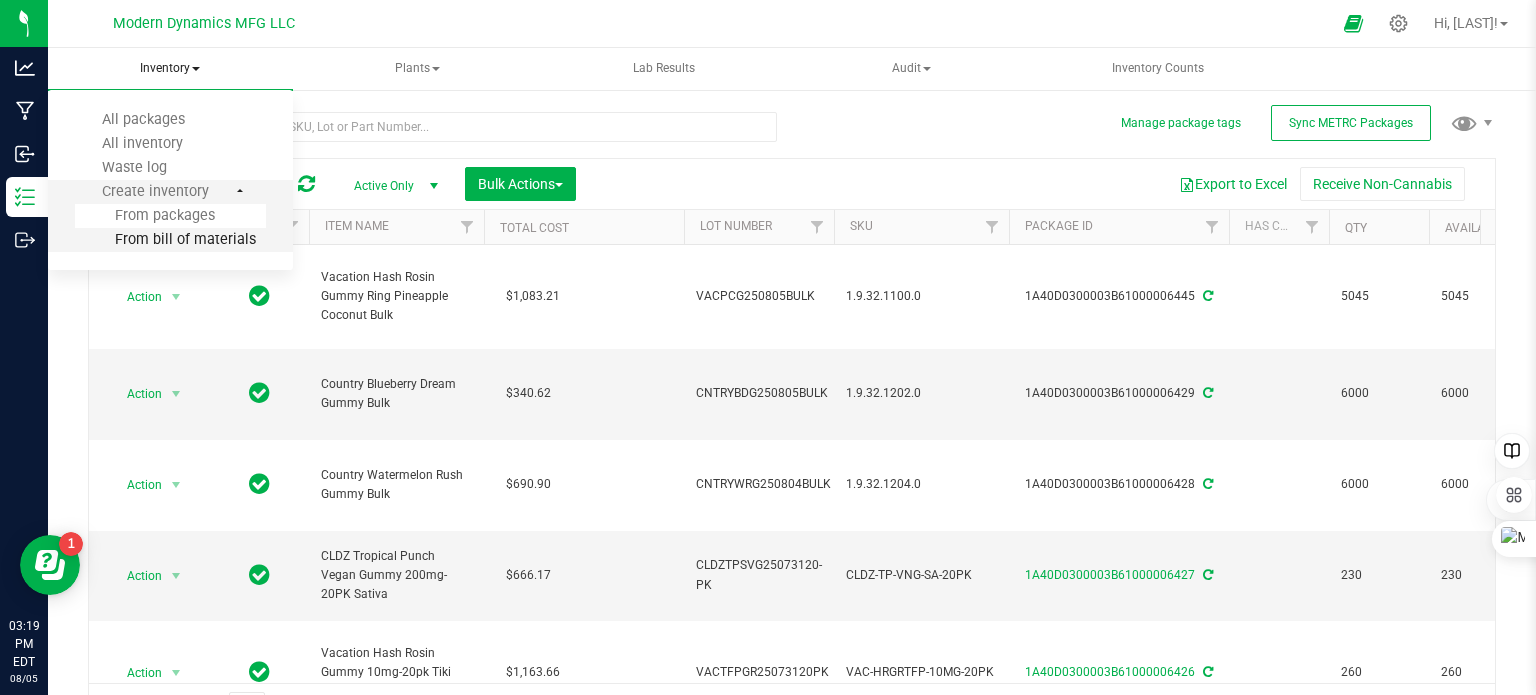 click on "From bill of materials" at bounding box center [165, 239] 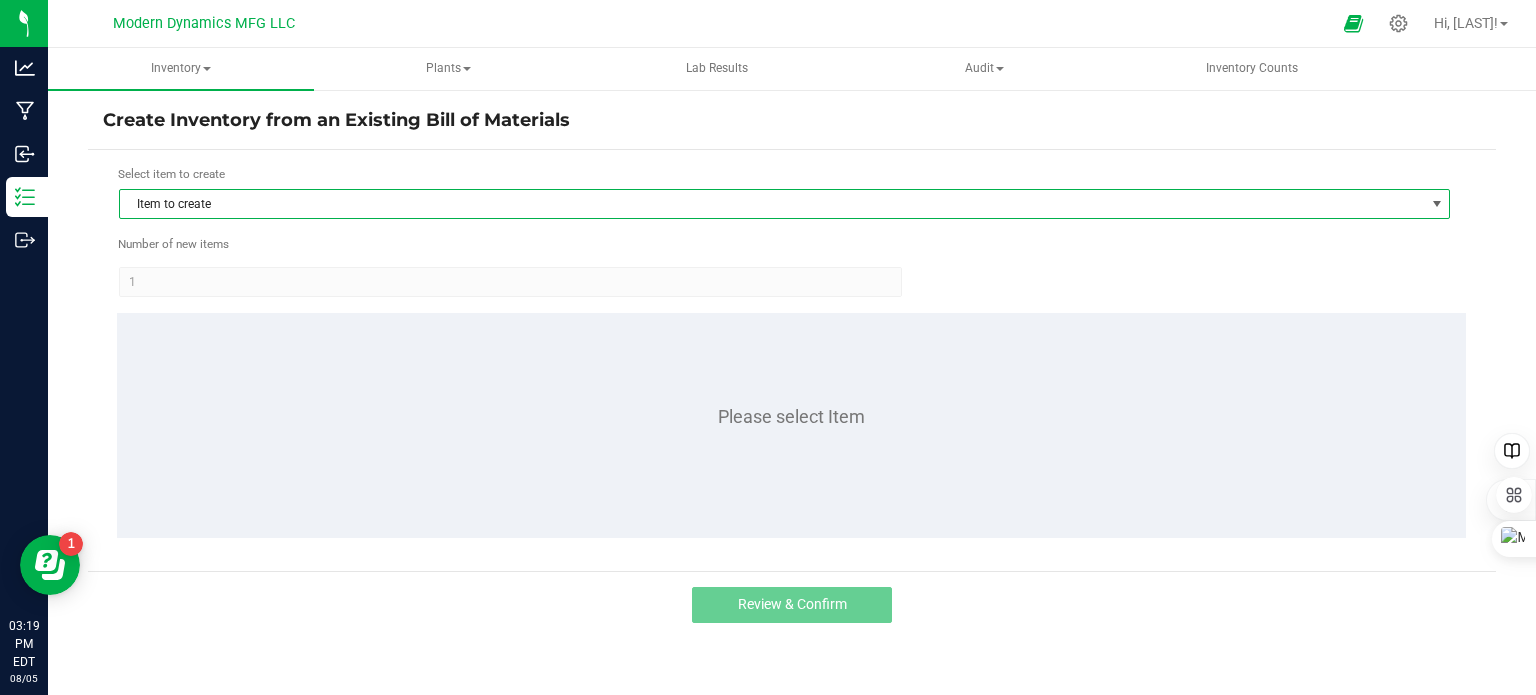click on "Item to create" at bounding box center [772, 204] 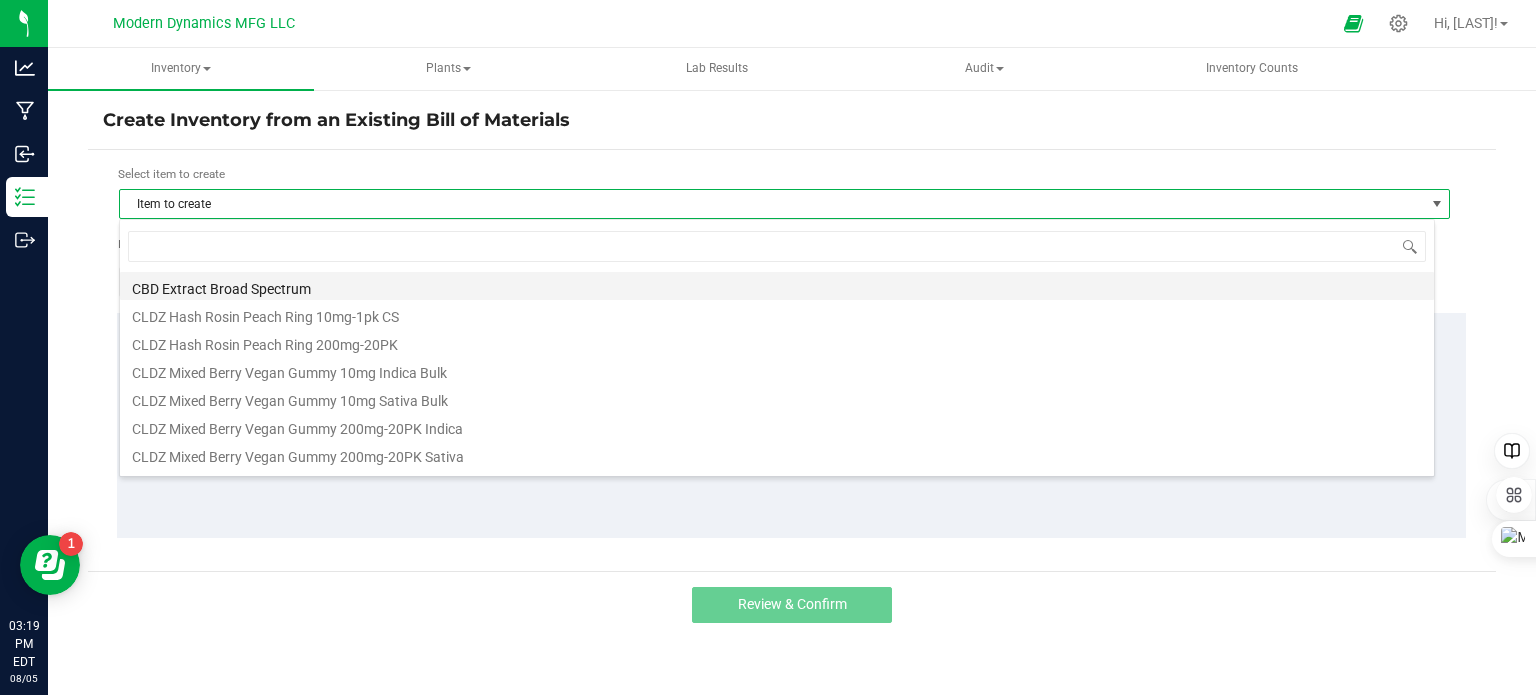 scroll, scrollTop: 99970, scrollLeft: 98684, axis: both 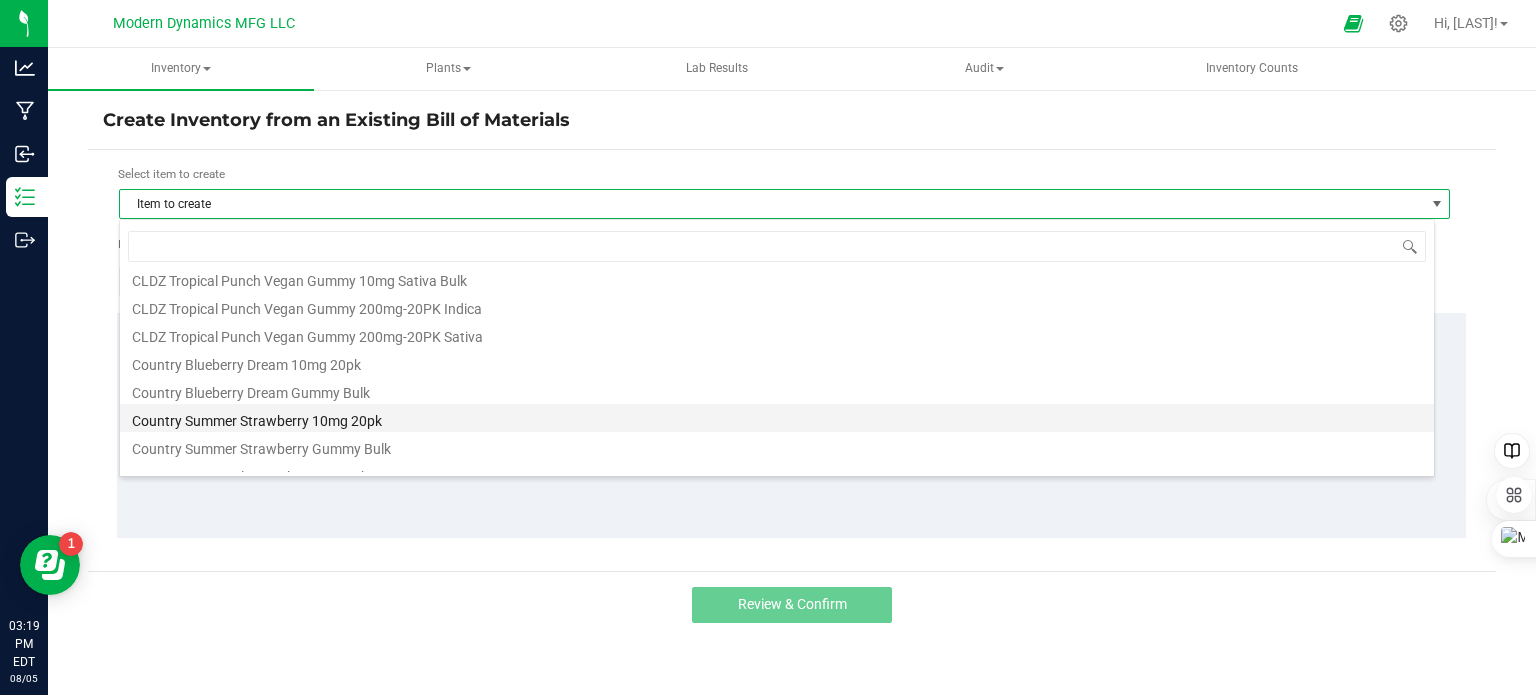 click on "Country Summer Strawberry 10mg 20pk" at bounding box center (777, 418) 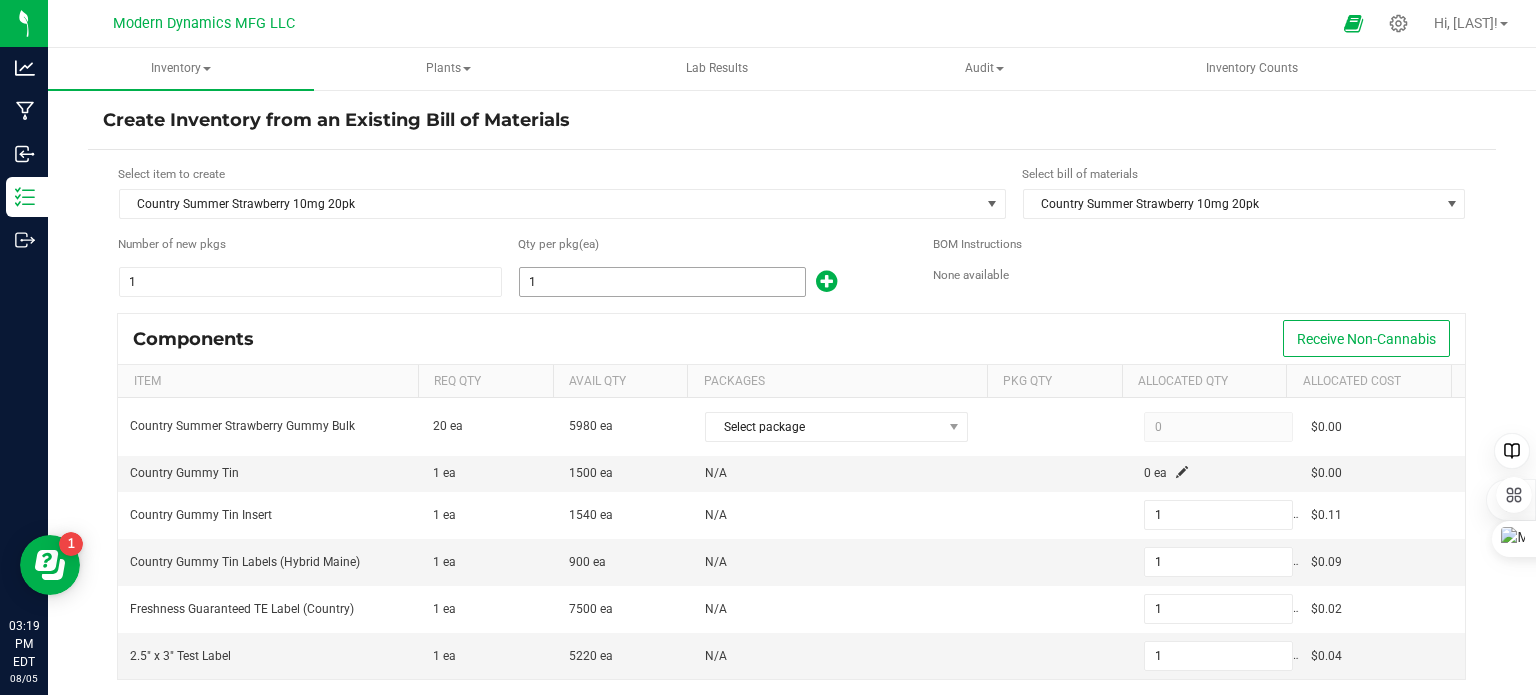 click on "1" at bounding box center [662, 282] 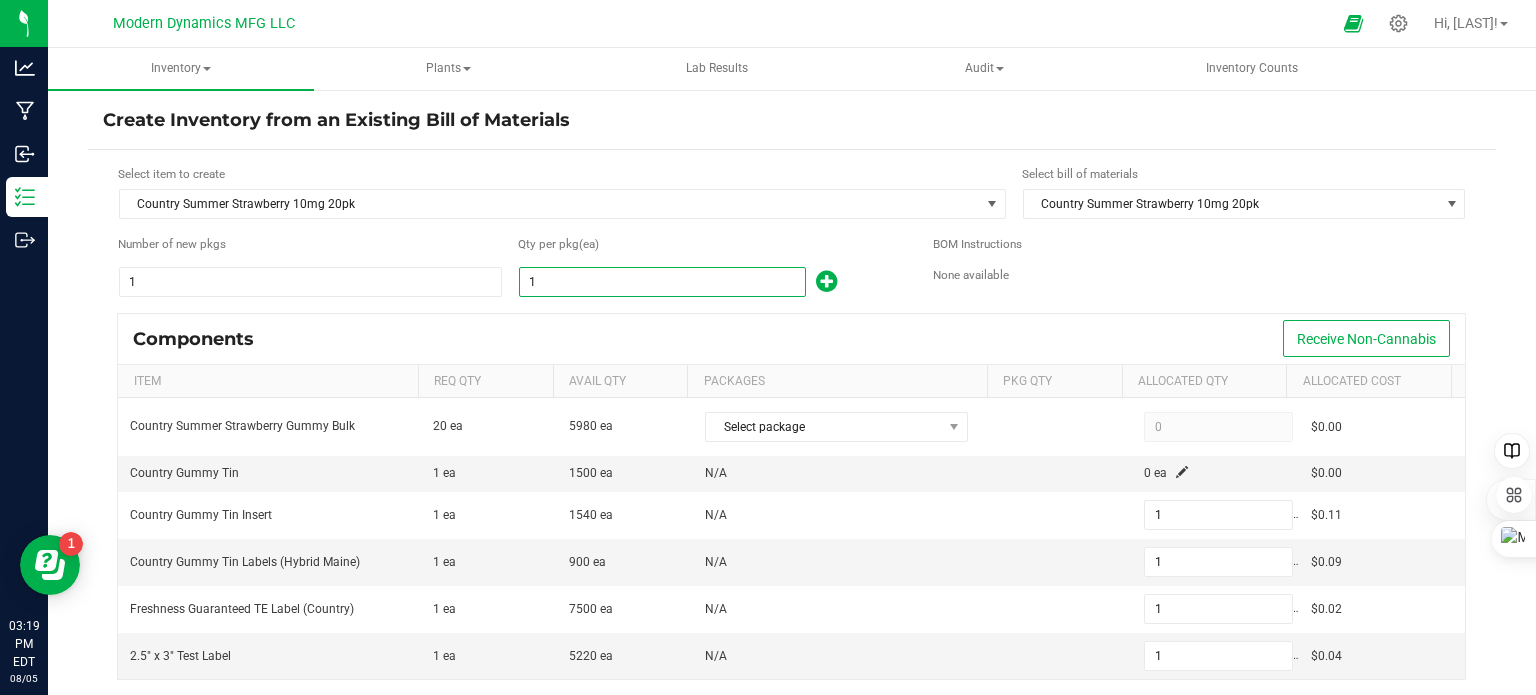 type on "3" 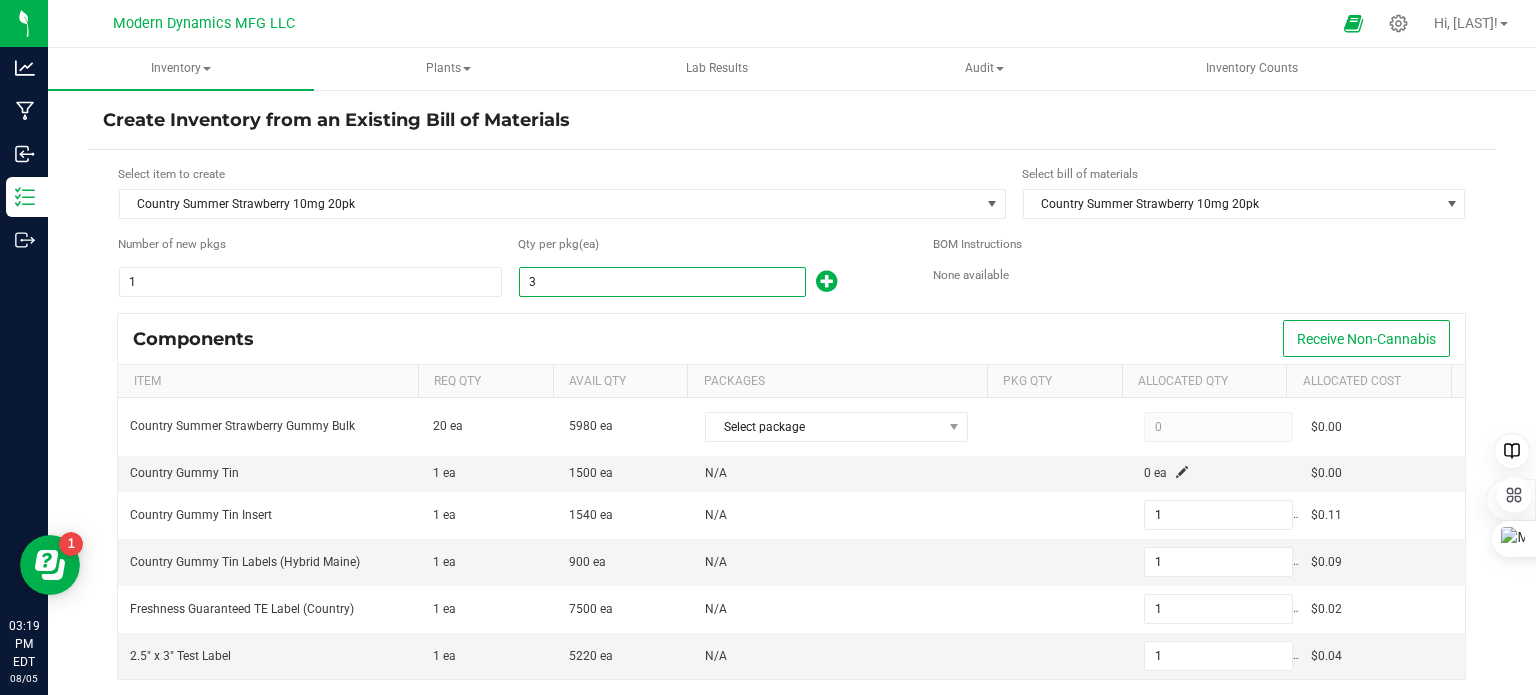 type on "3" 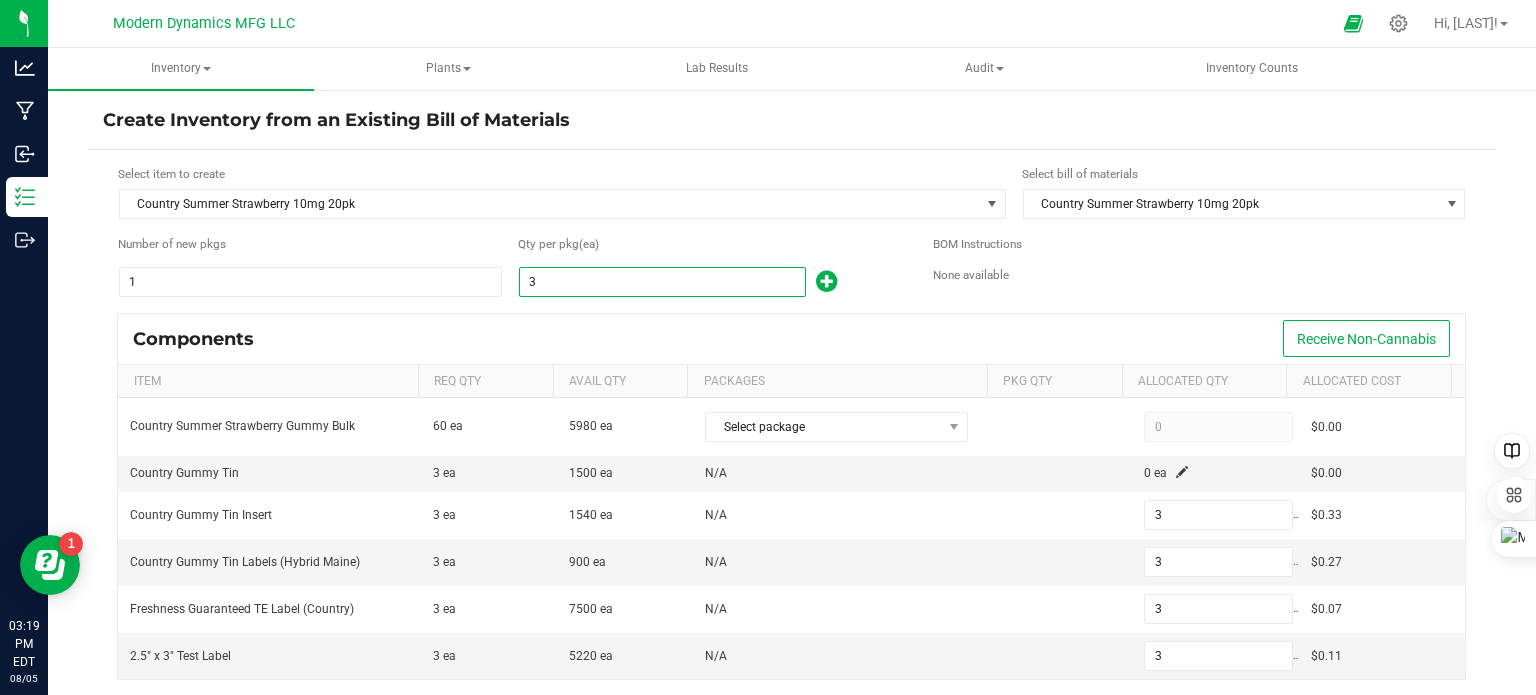 type on "30" 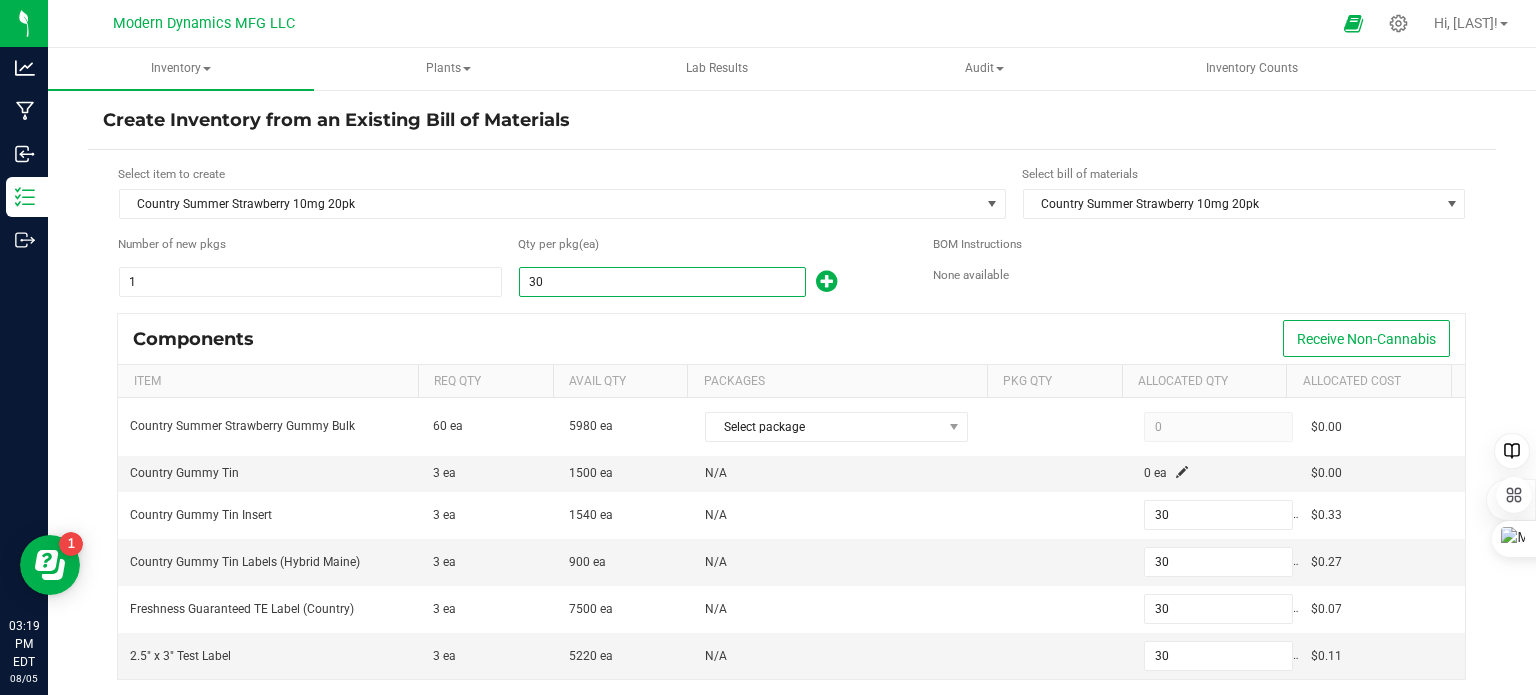 type on "300" 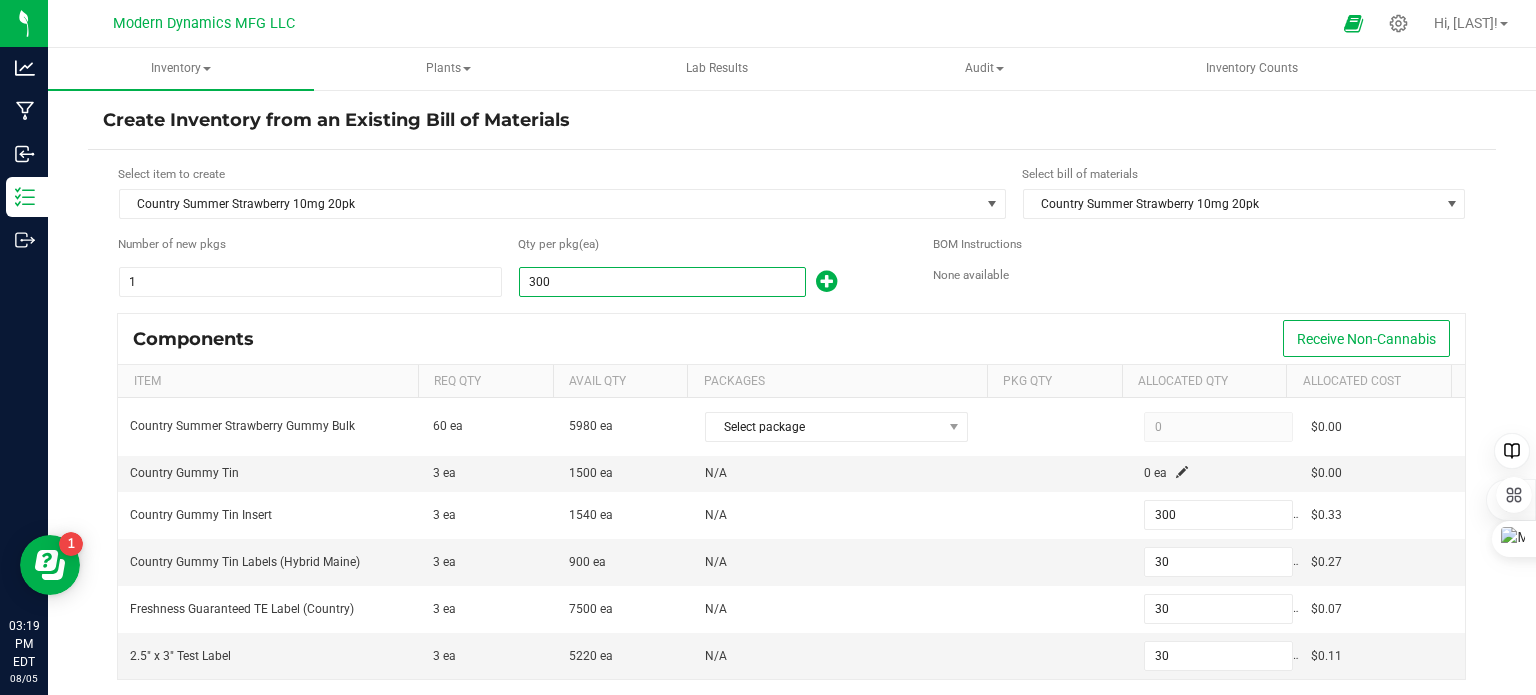 type on "300" 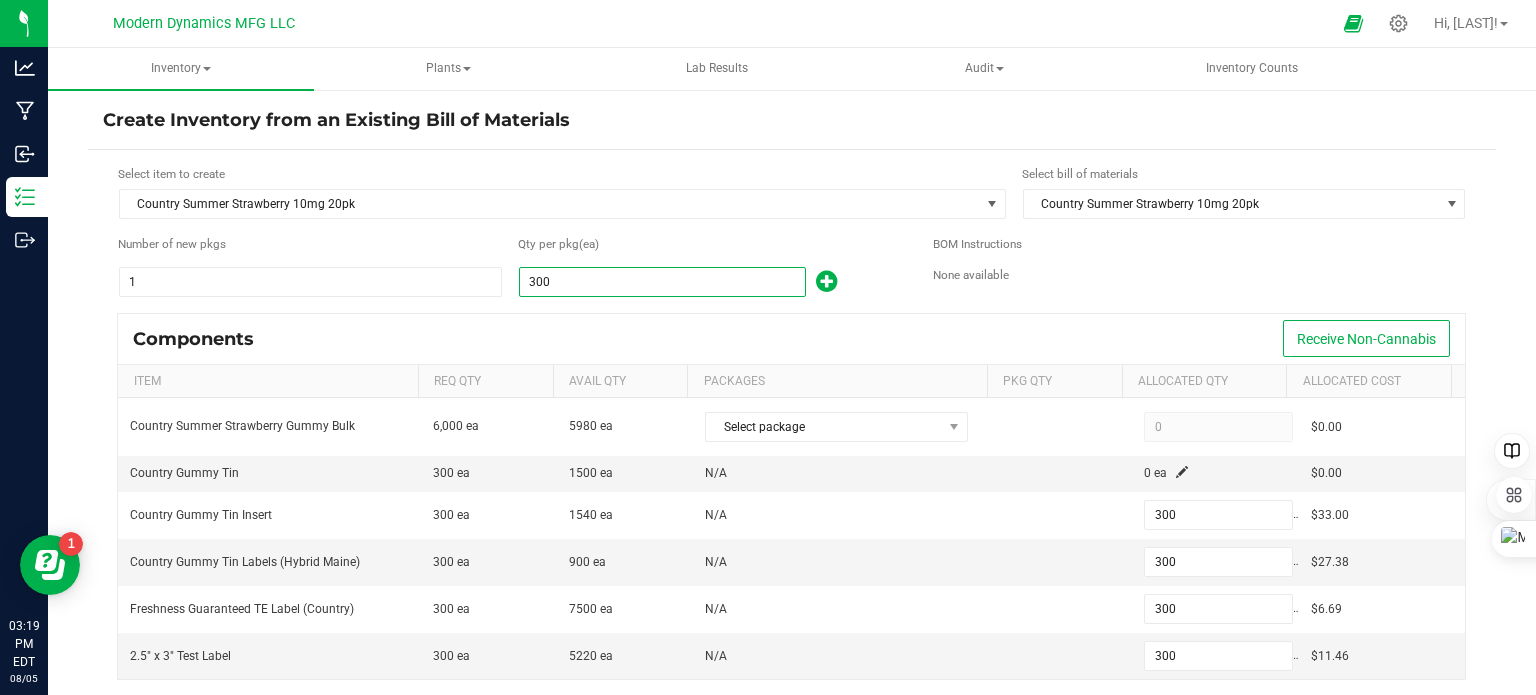 type on "30" 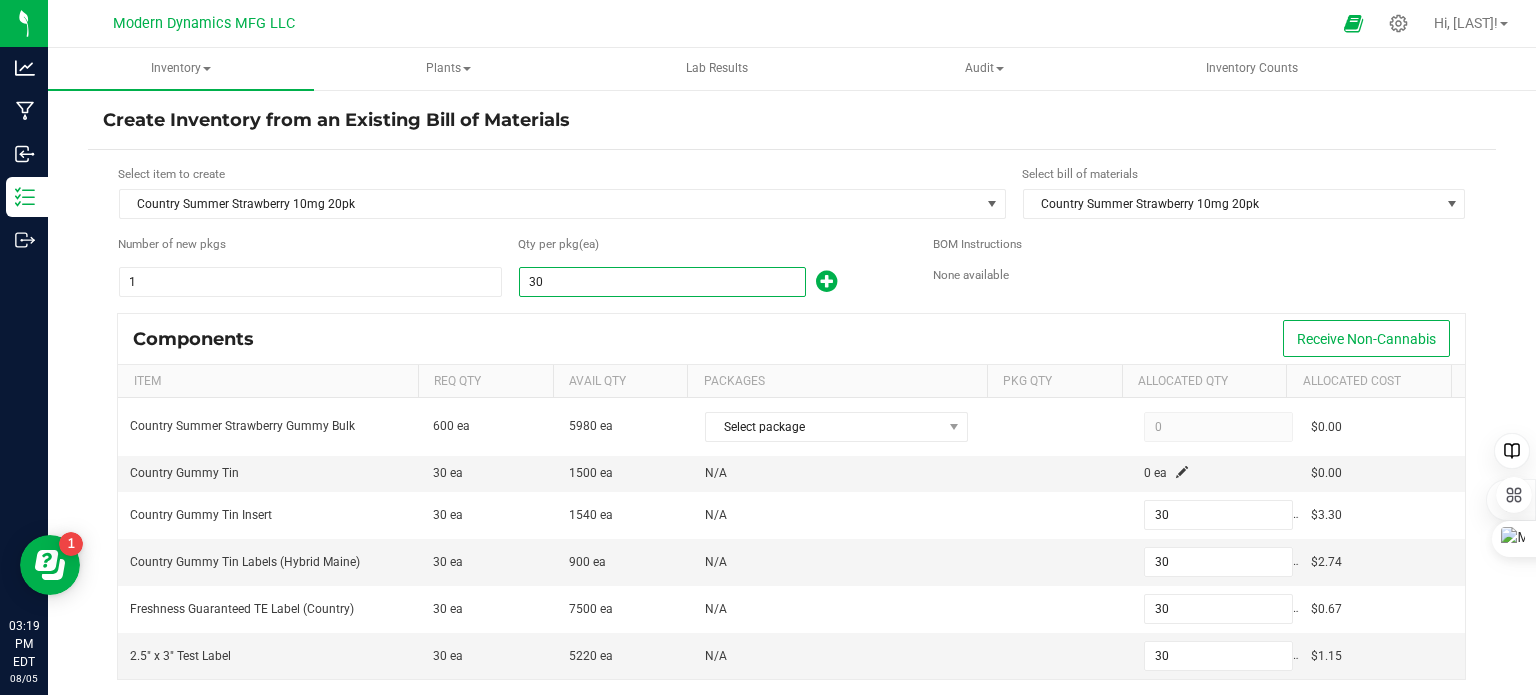 type on "3" 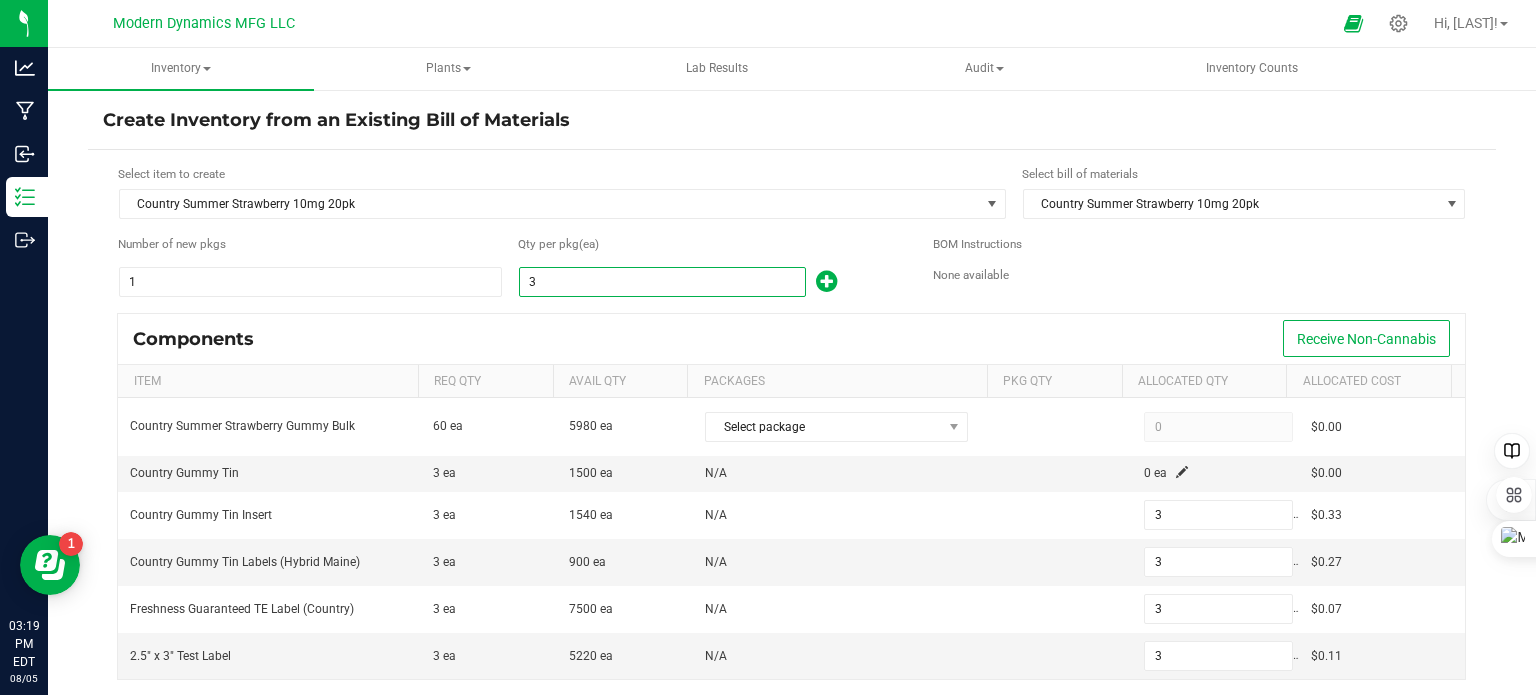 type 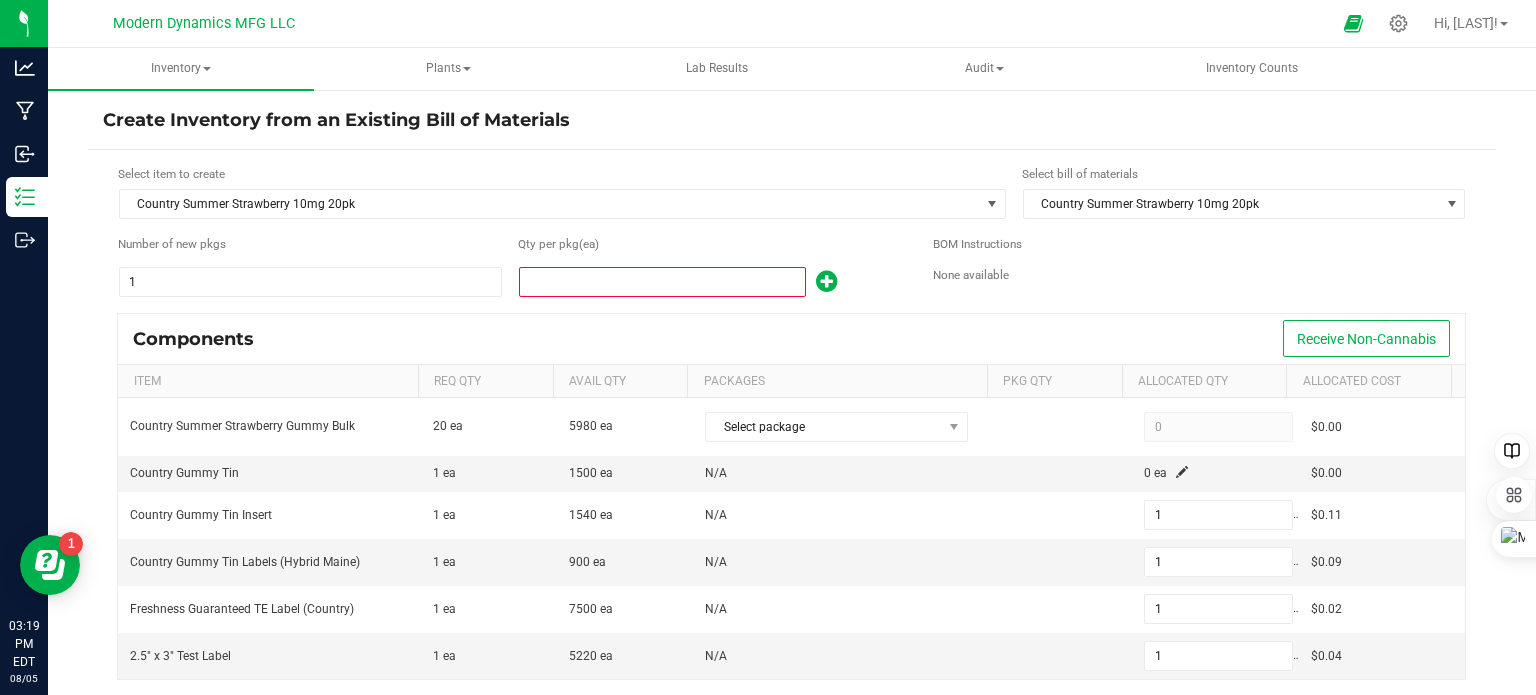 type on "2" 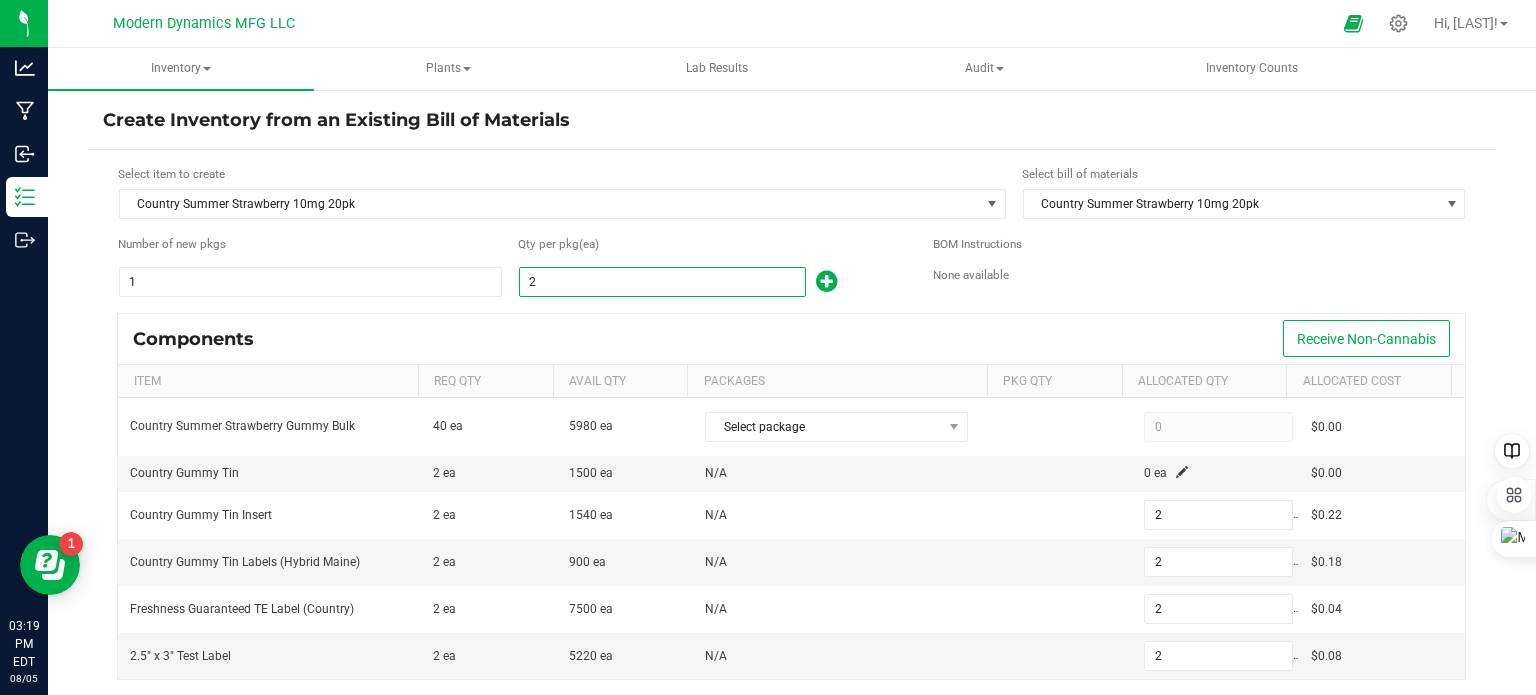 type on "26" 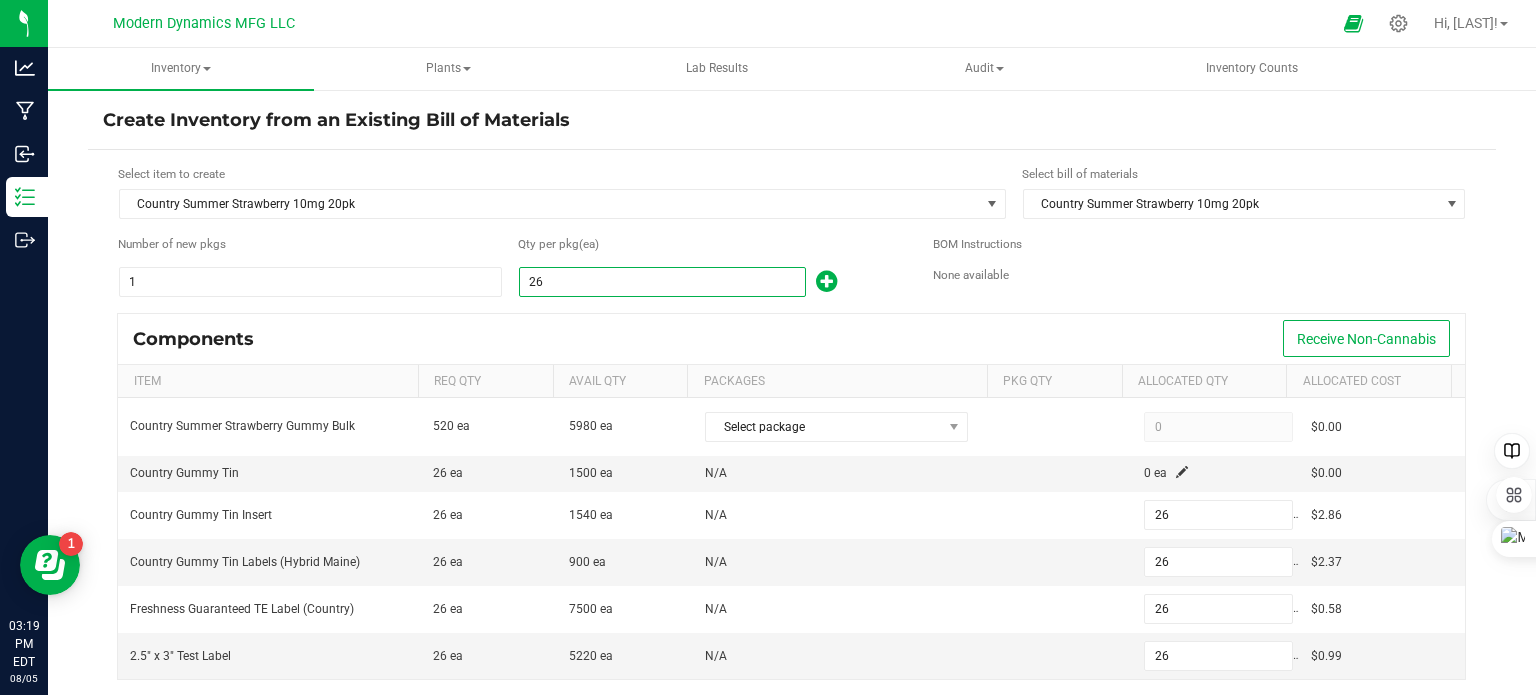 type on "260" 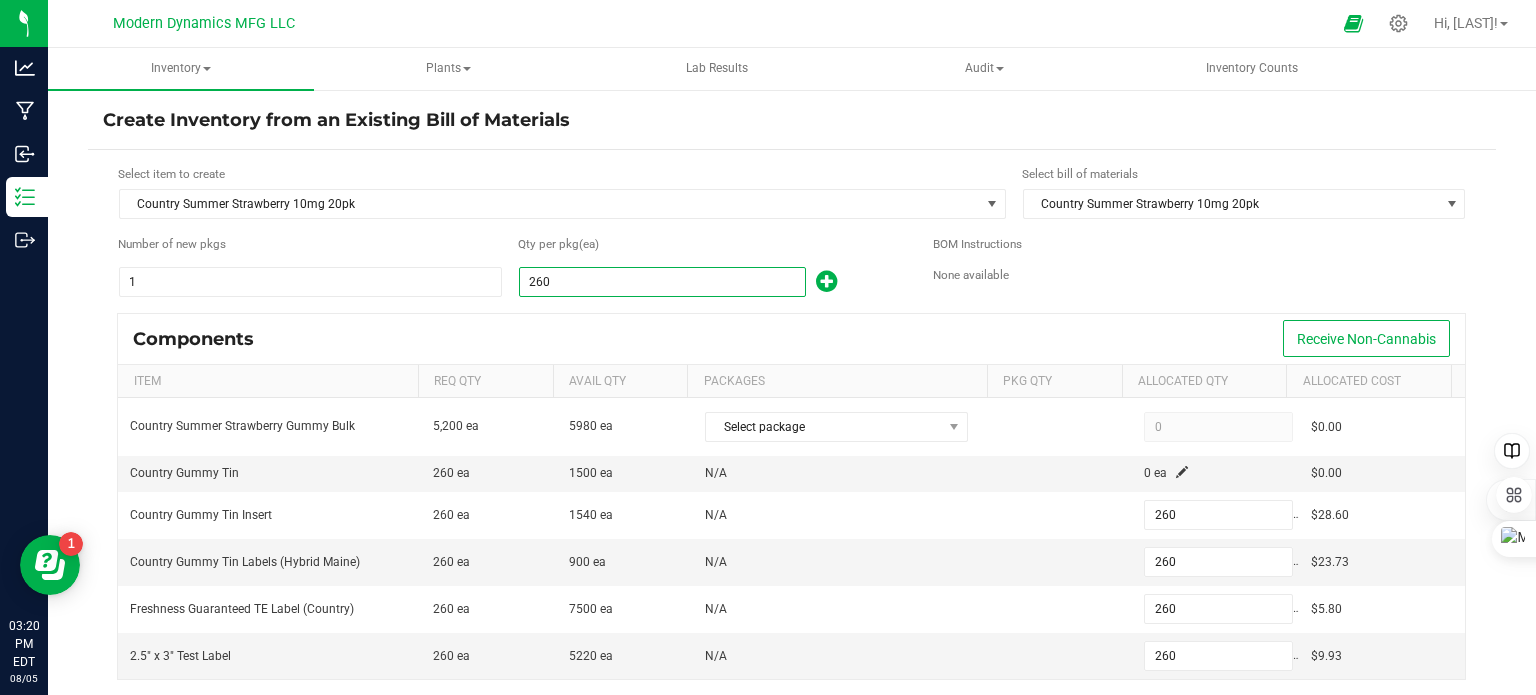 type on "260" 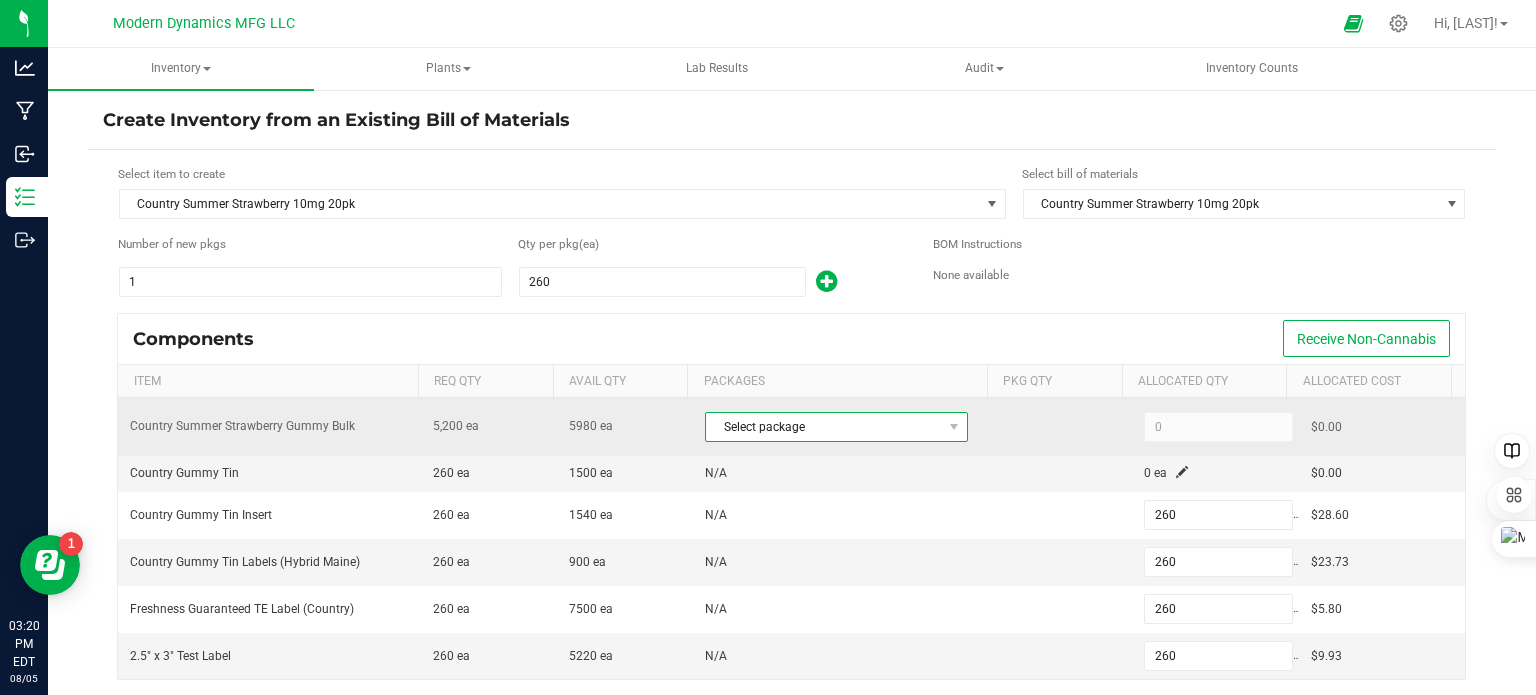 click on "Select package" at bounding box center [824, 427] 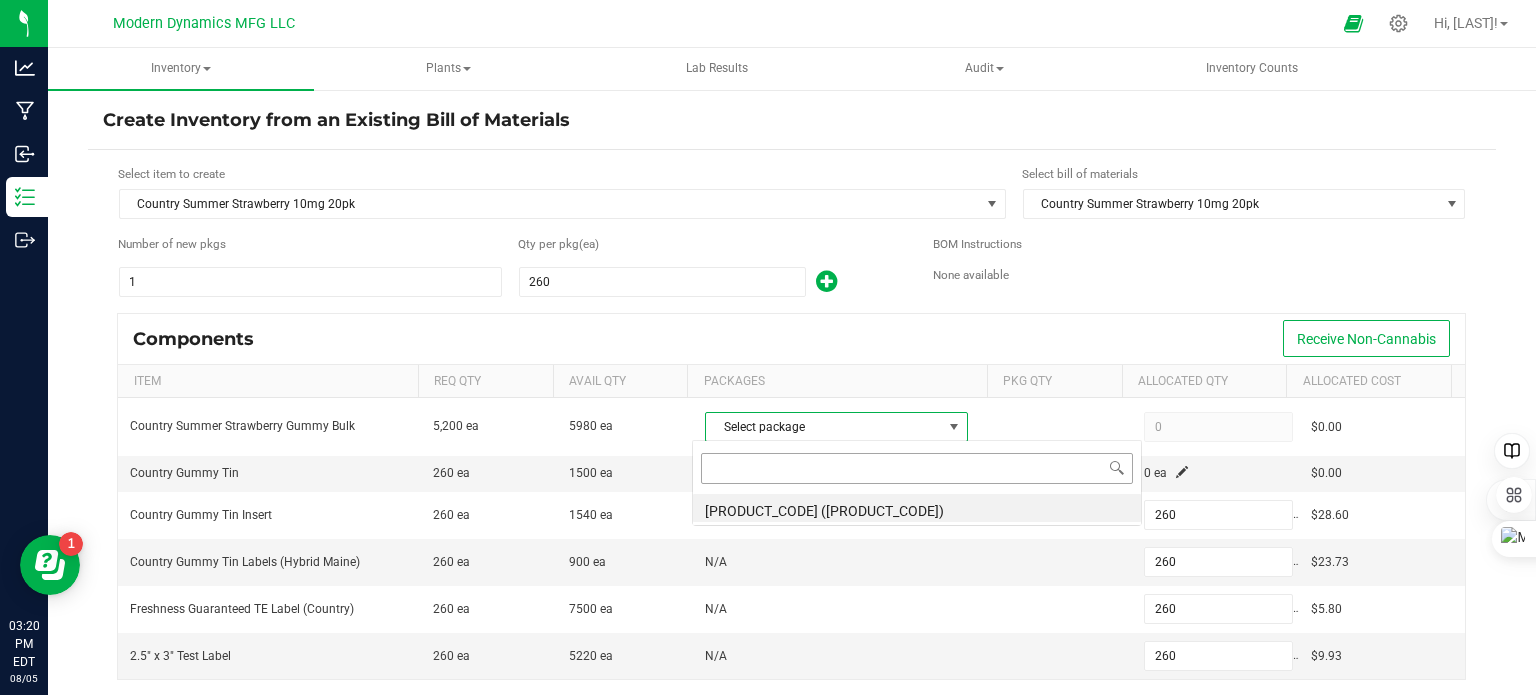 scroll, scrollTop: 99970, scrollLeft: 99744, axis: both 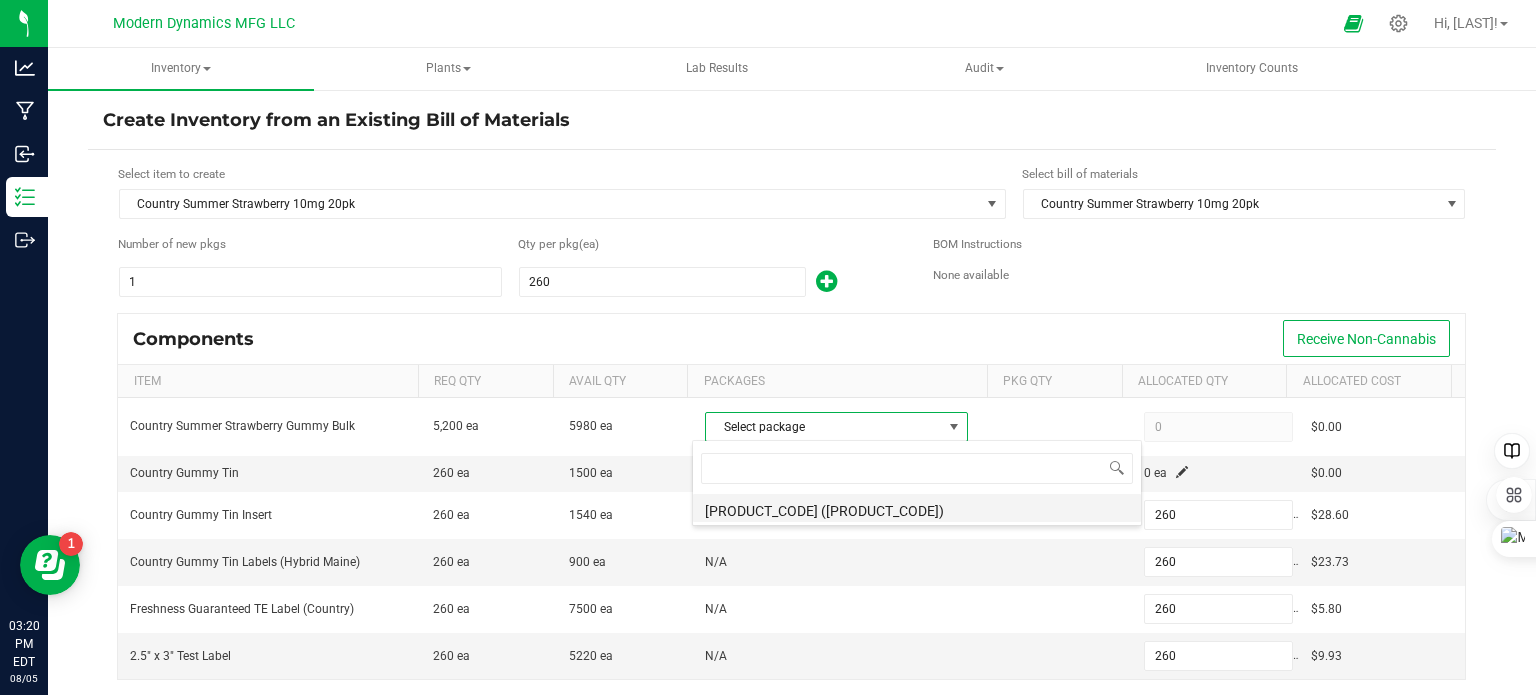 click on "1A40D0300003B61000006382 (CNTRYSSG250731BULK)" at bounding box center (917, 508) 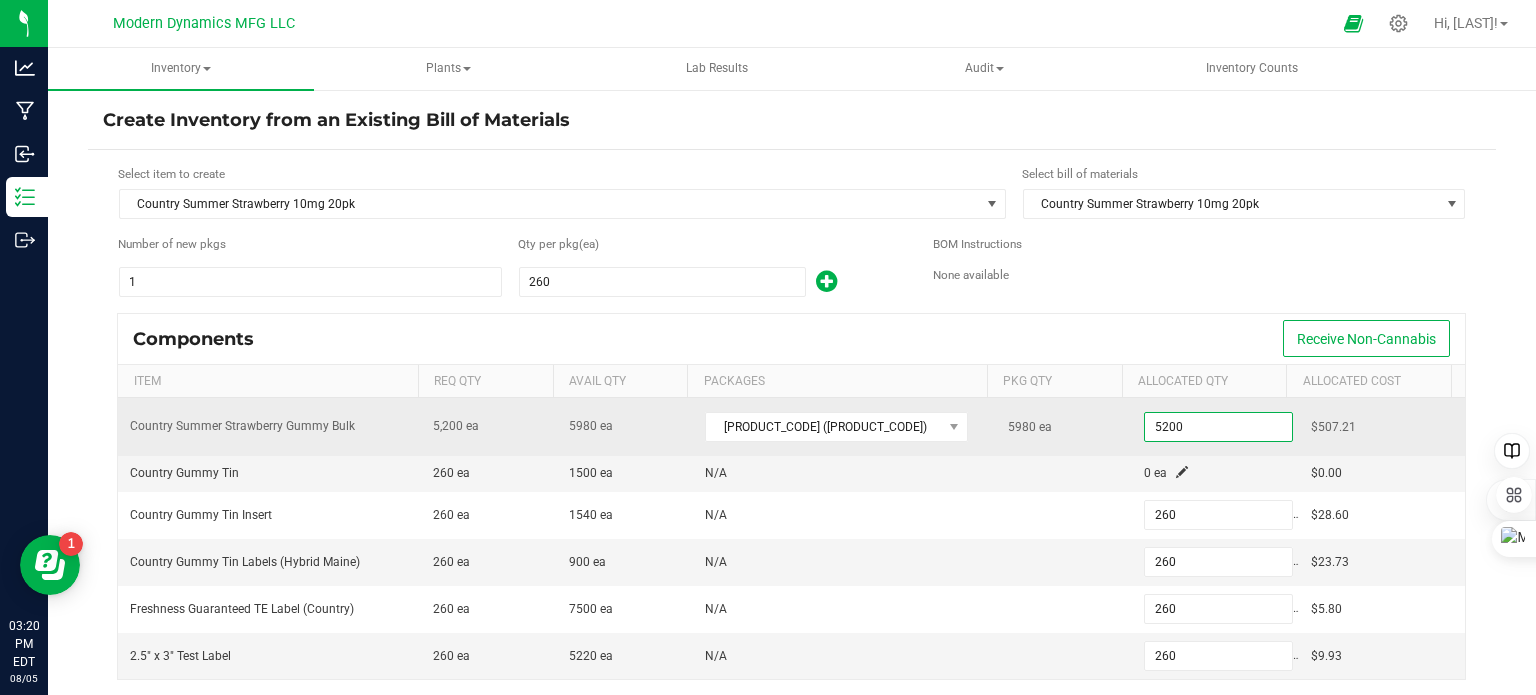 click on "5200" at bounding box center (1218, 427) 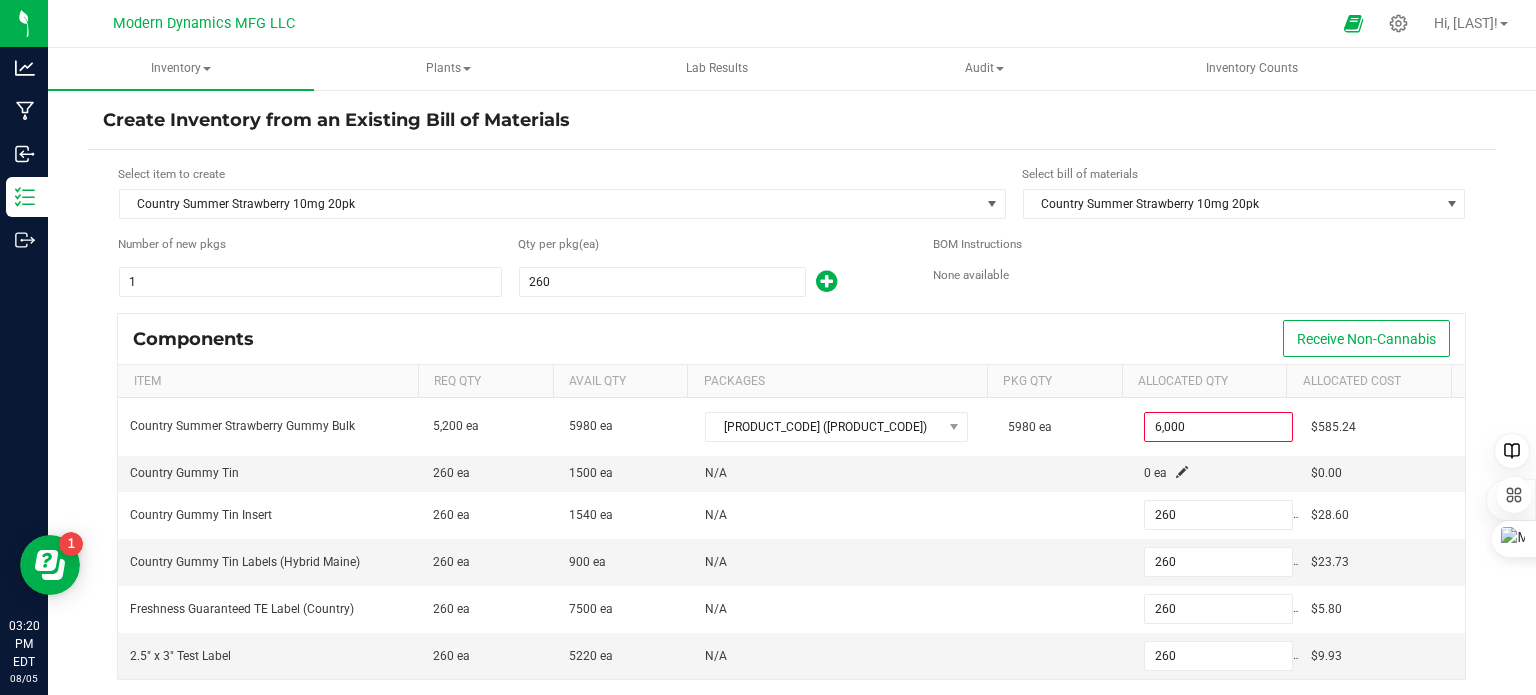 click on "Components   Receive Non-Cannabis" at bounding box center [791, 339] 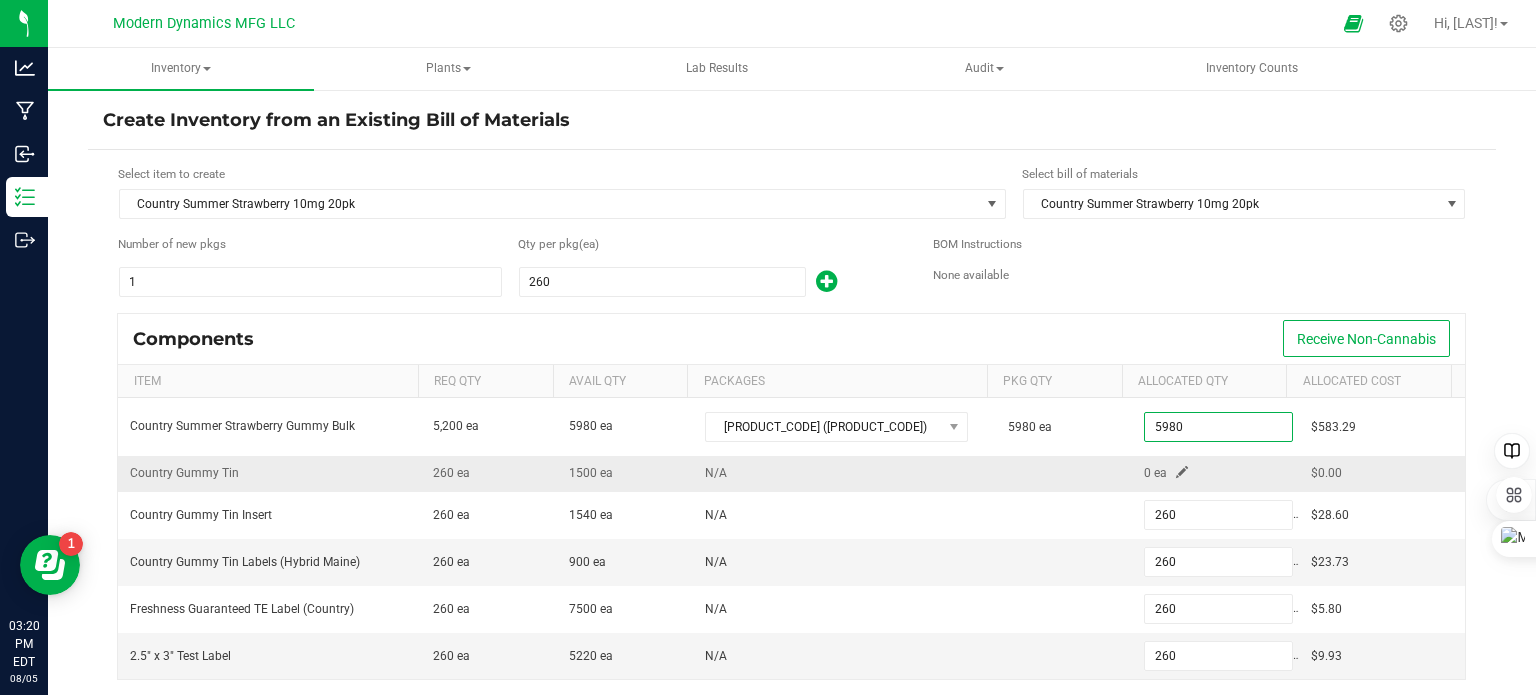 type on "5,980" 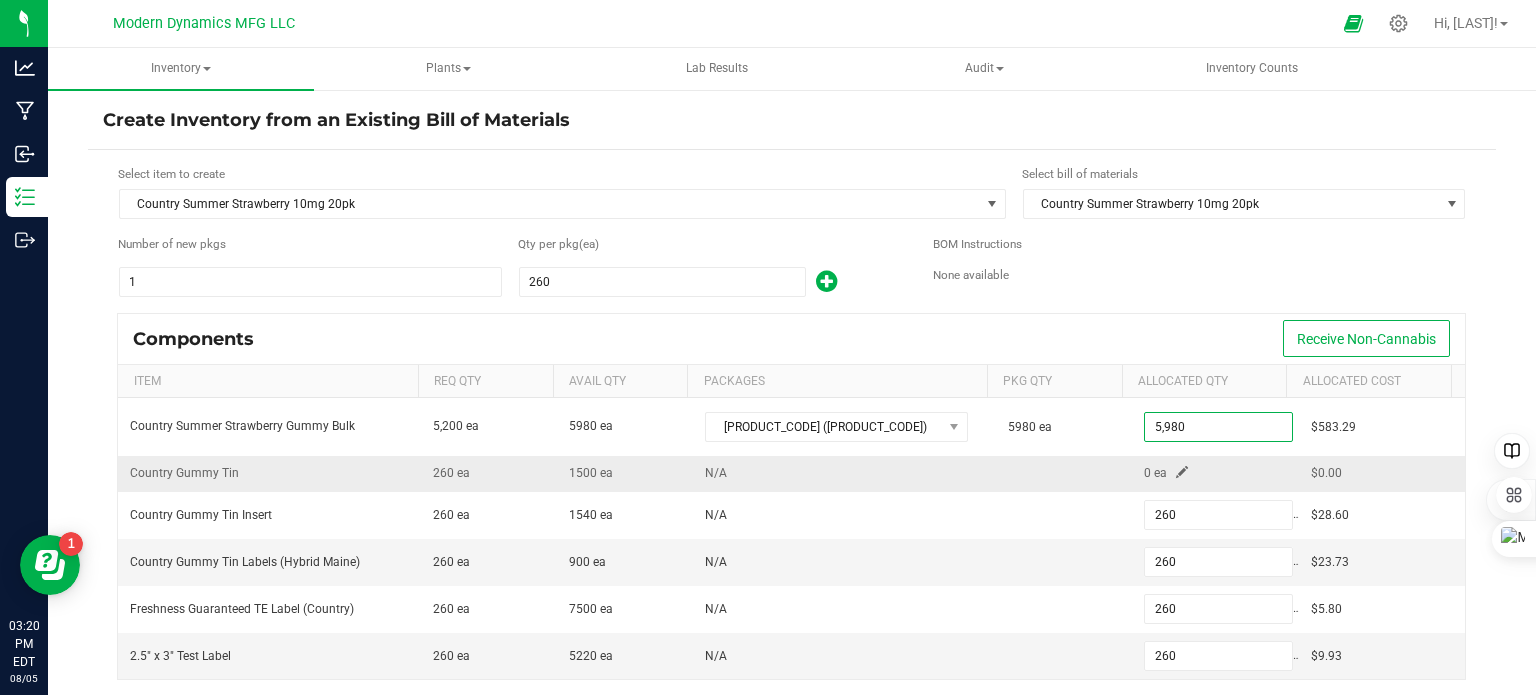 click at bounding box center (1182, 472) 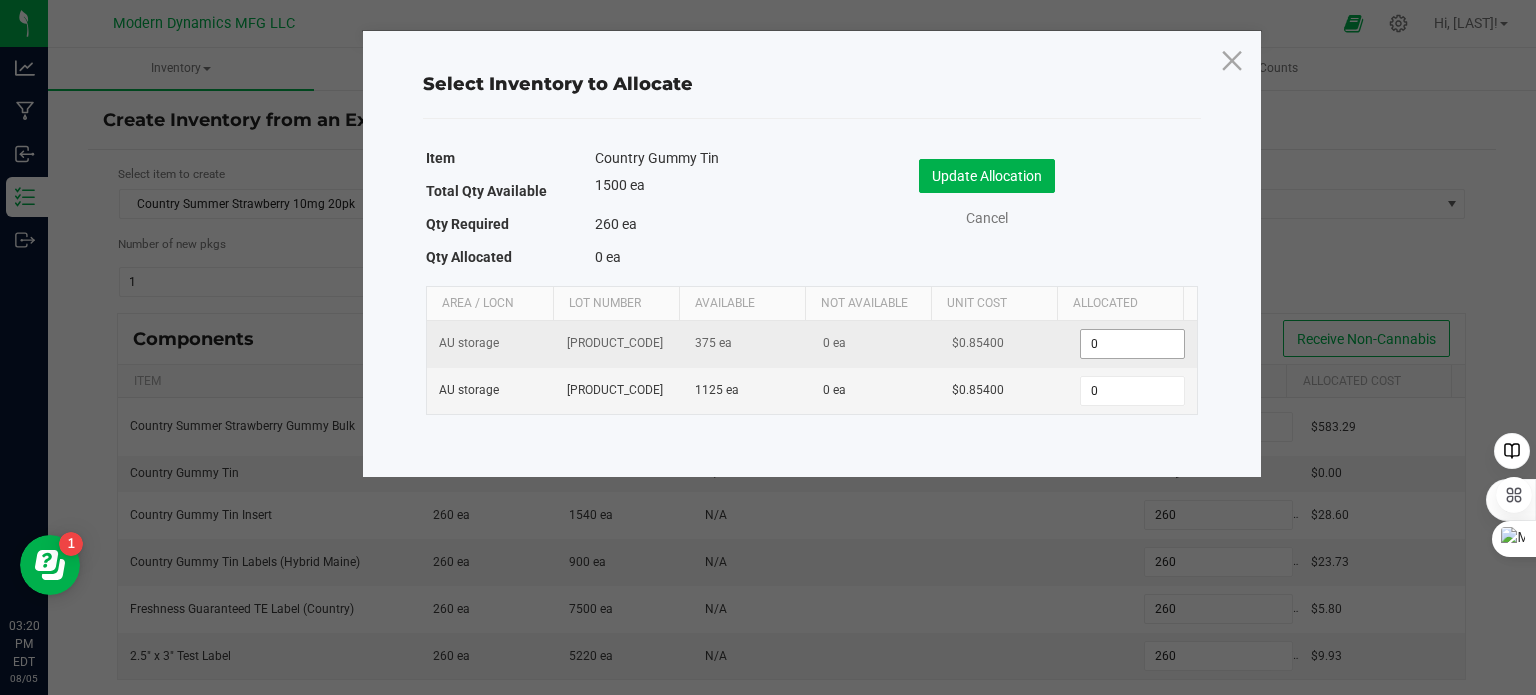 click on "0" at bounding box center [1132, 344] 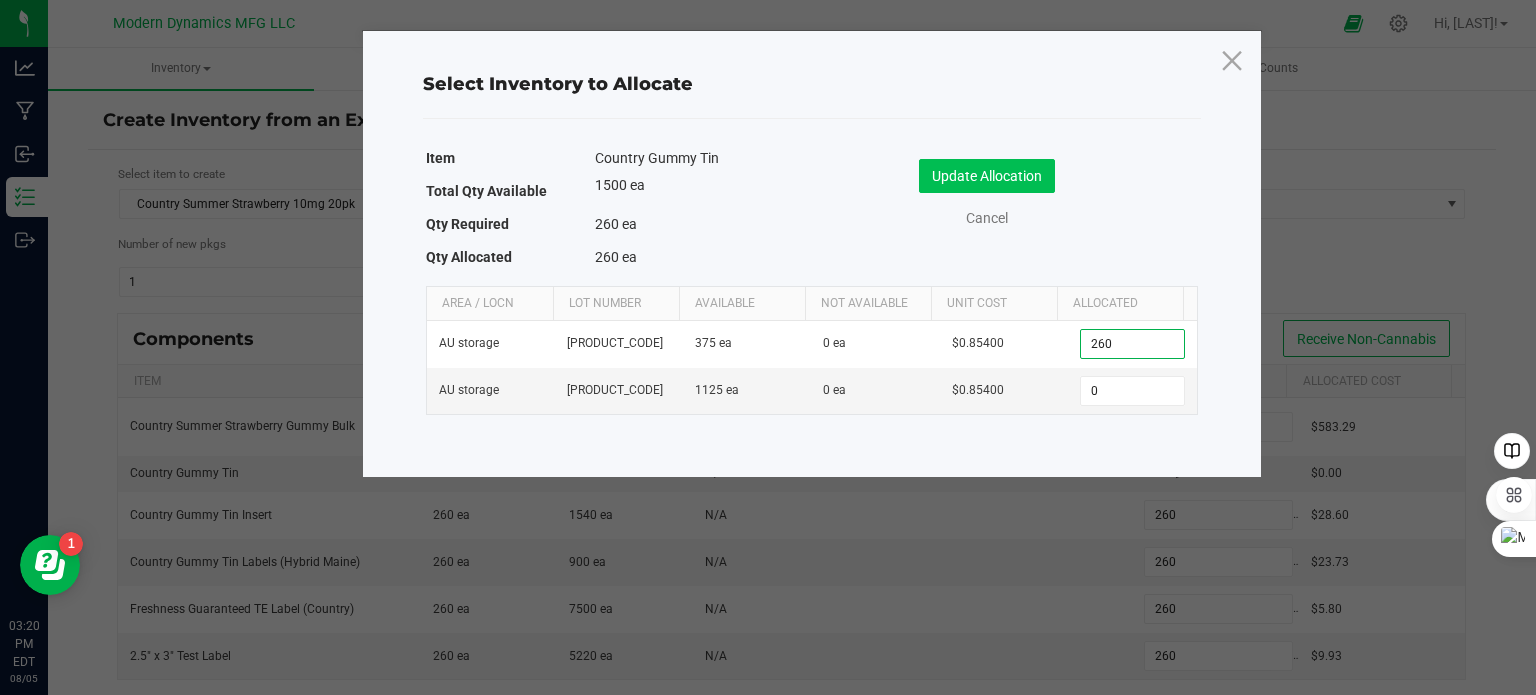 type on "260" 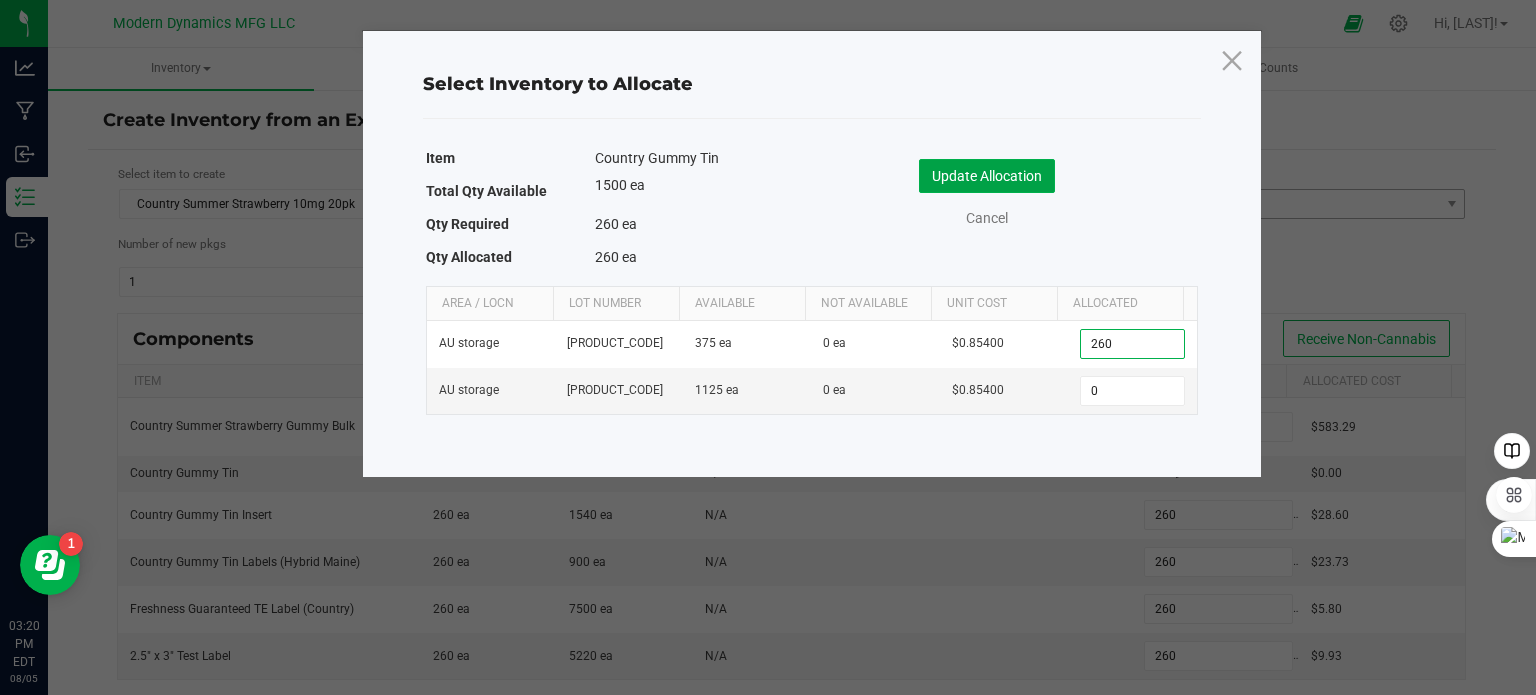 drag, startPoint x: 993, startPoint y: 167, endPoint x: 1015, endPoint y: 190, distance: 31.827662 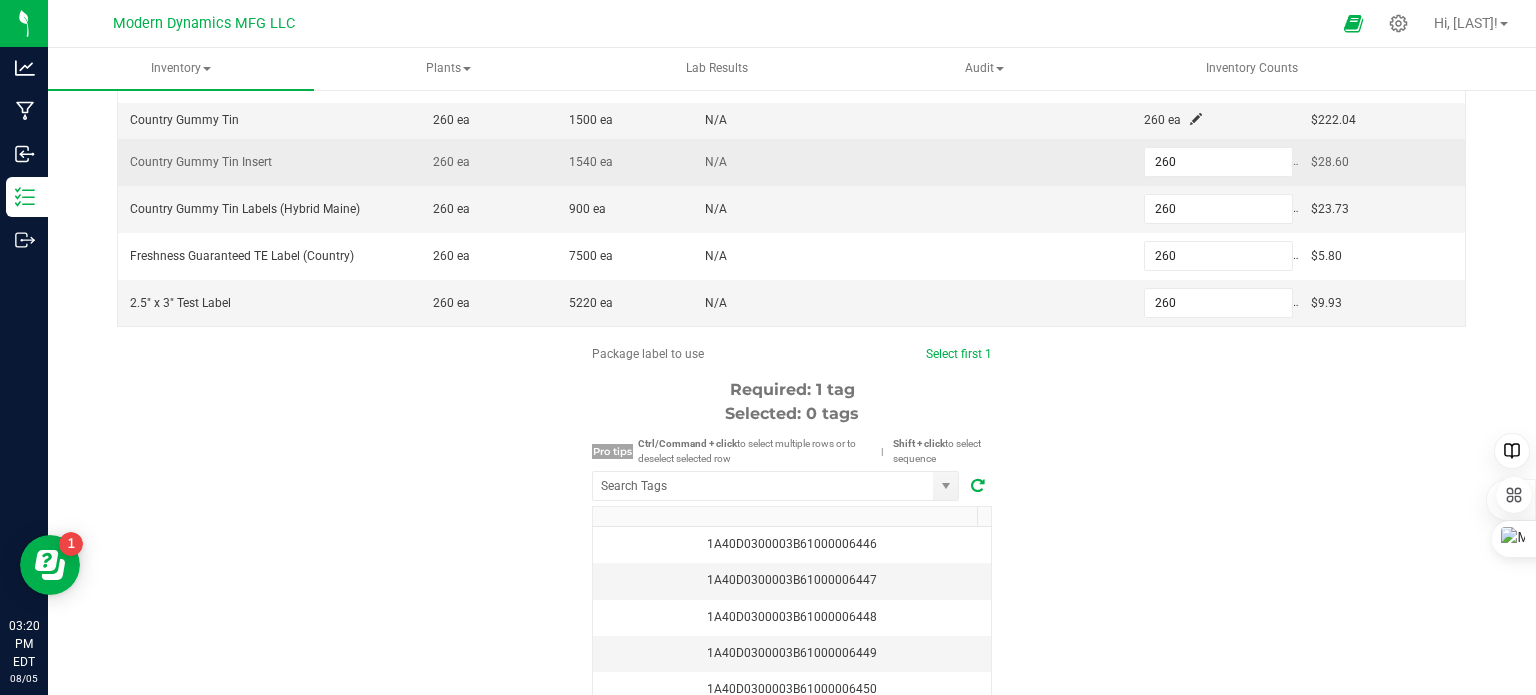 scroll, scrollTop: 400, scrollLeft: 0, axis: vertical 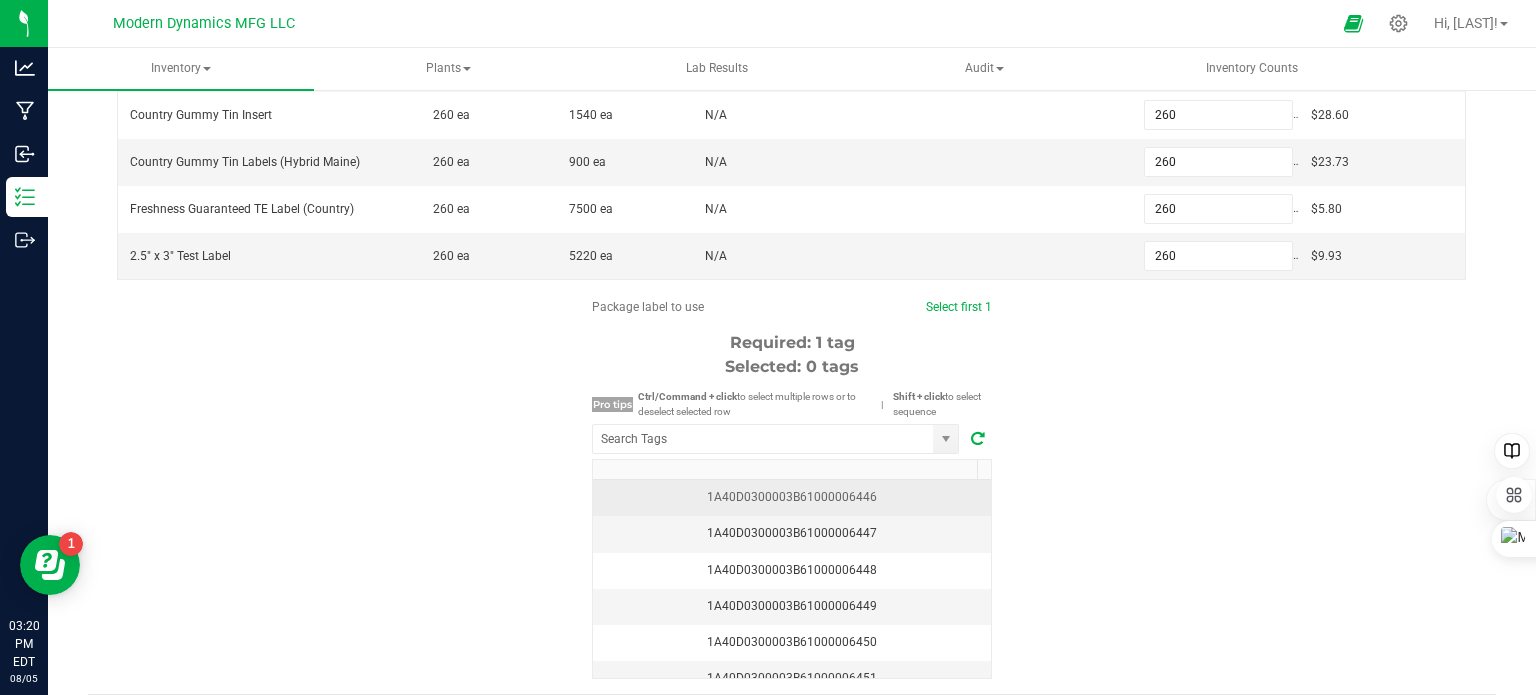 click on "1A40D0300003B61000006446" at bounding box center [792, 497] 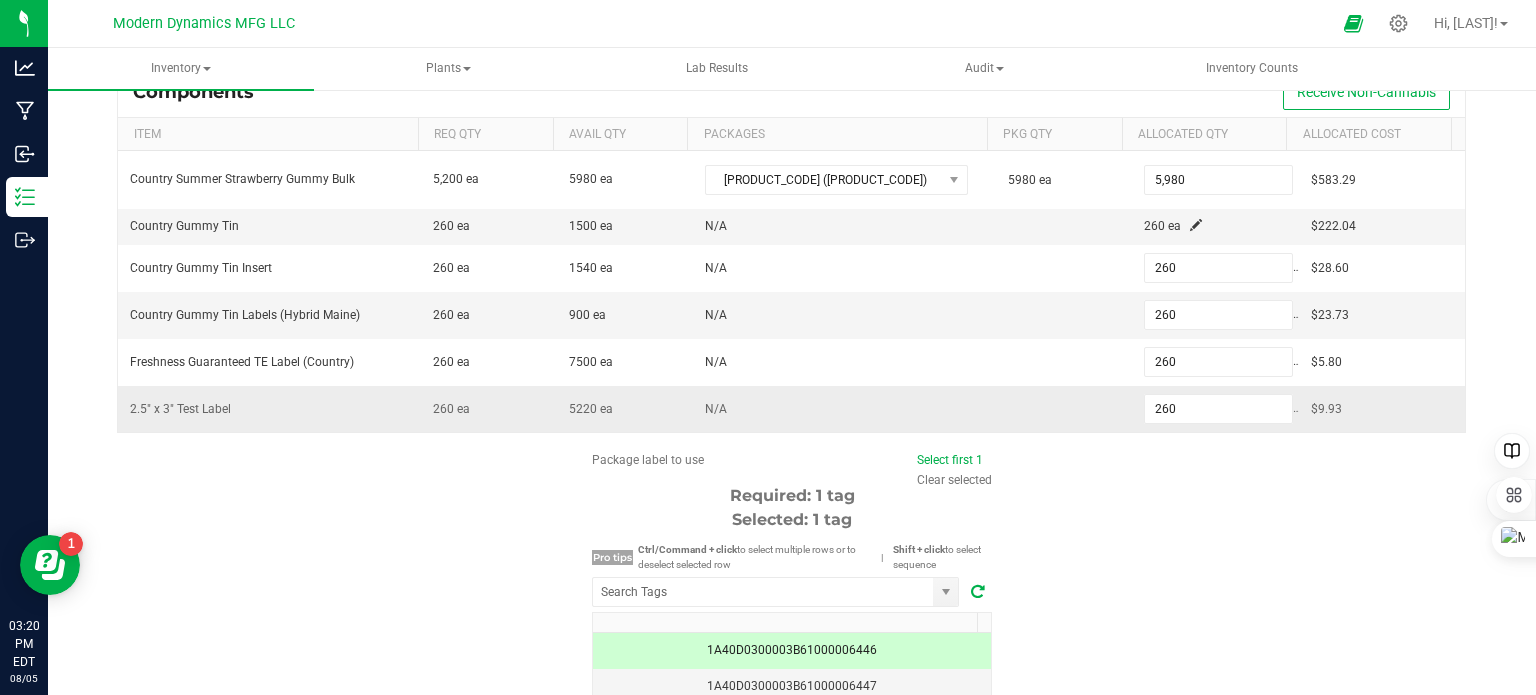 scroll, scrollTop: 460, scrollLeft: 0, axis: vertical 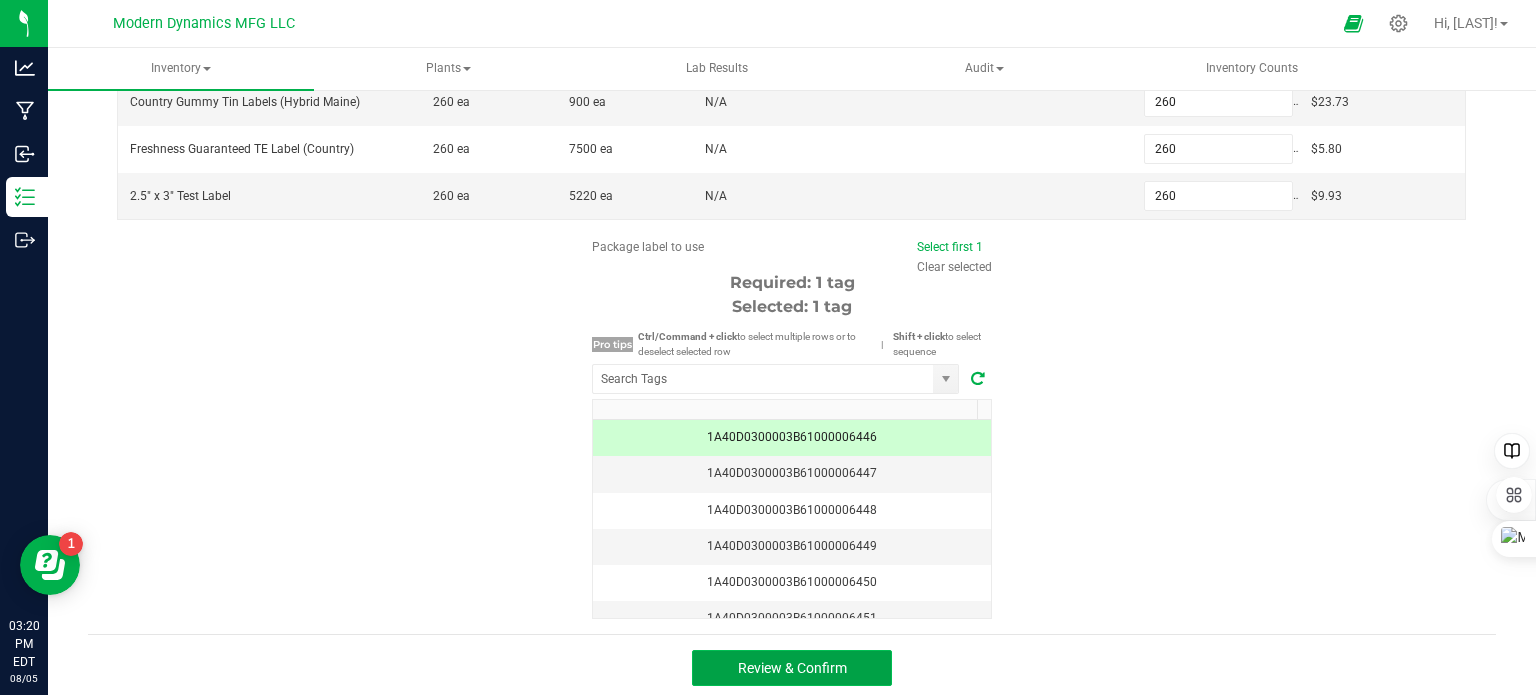 click on "Review & Confirm" at bounding box center (792, 668) 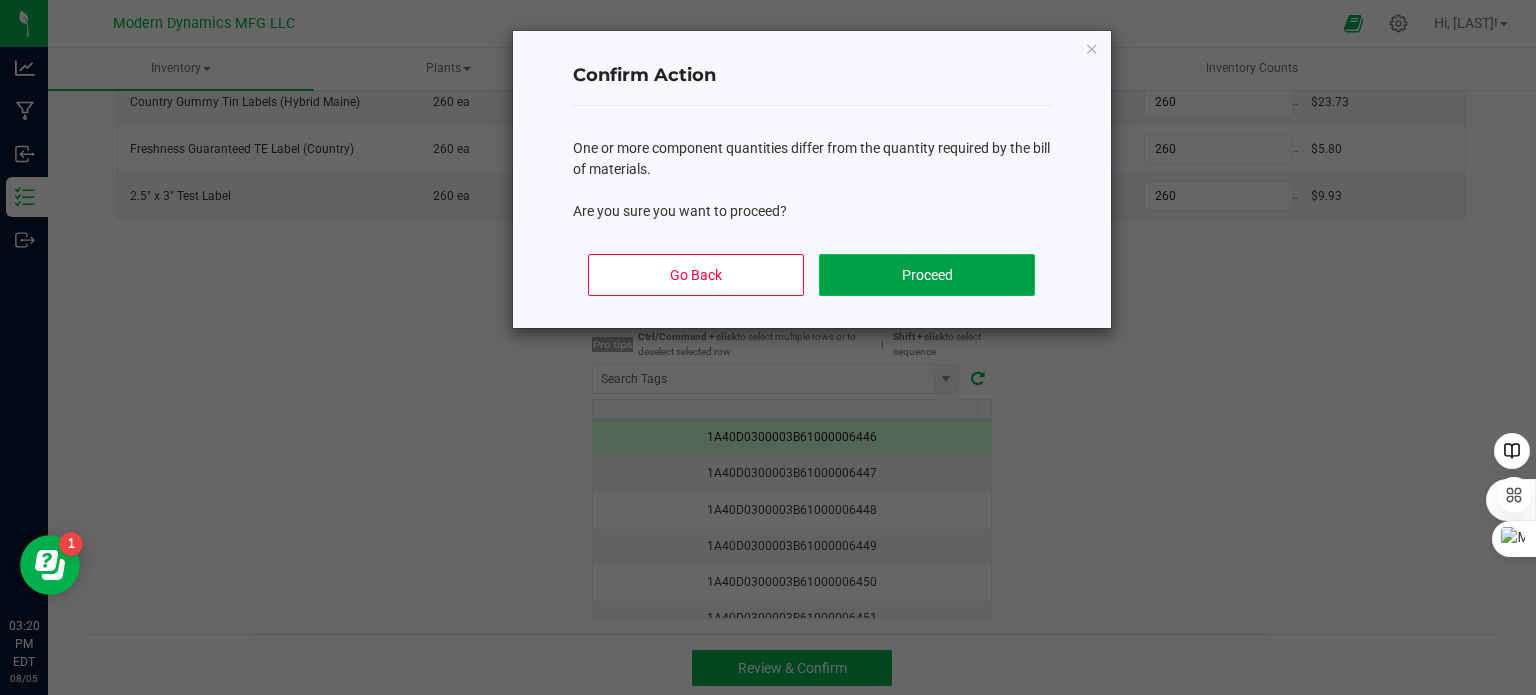 click on "Proceed" 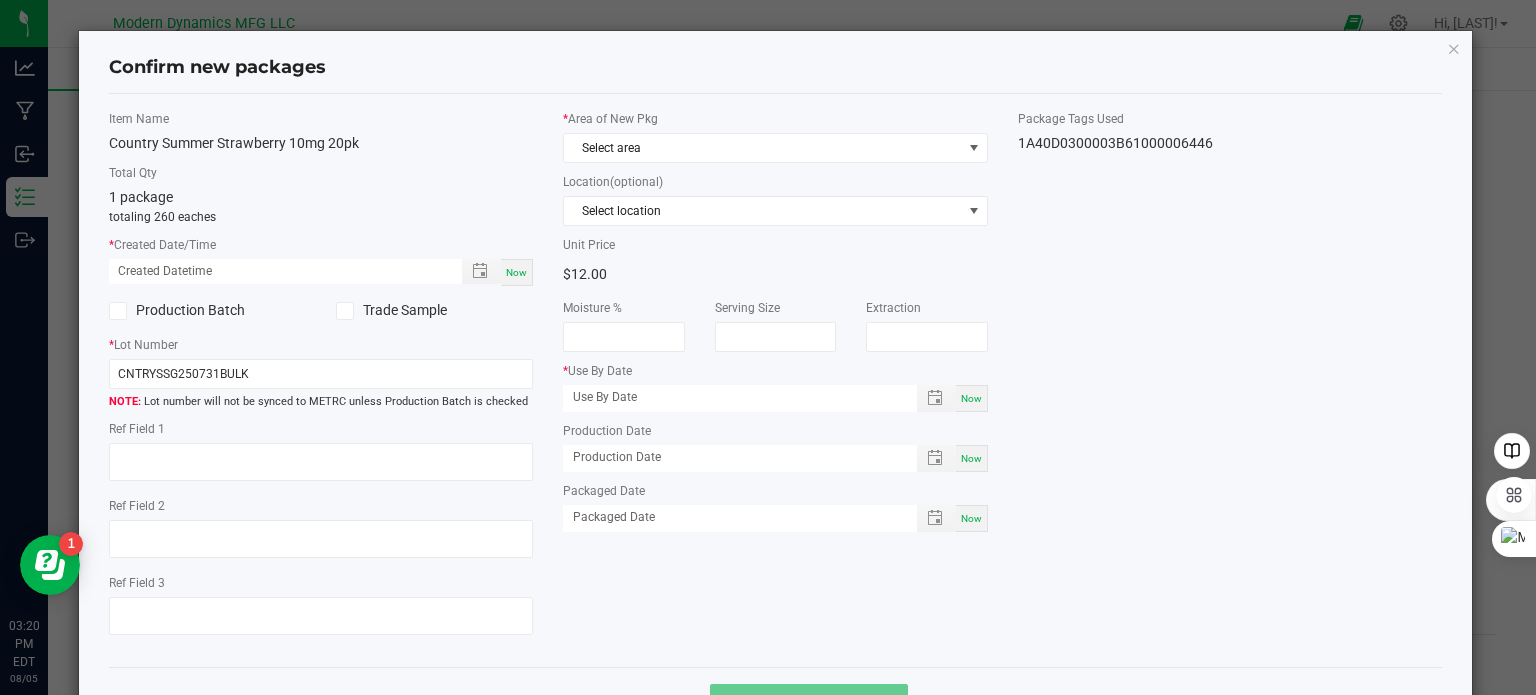 type on "07/29/2026" 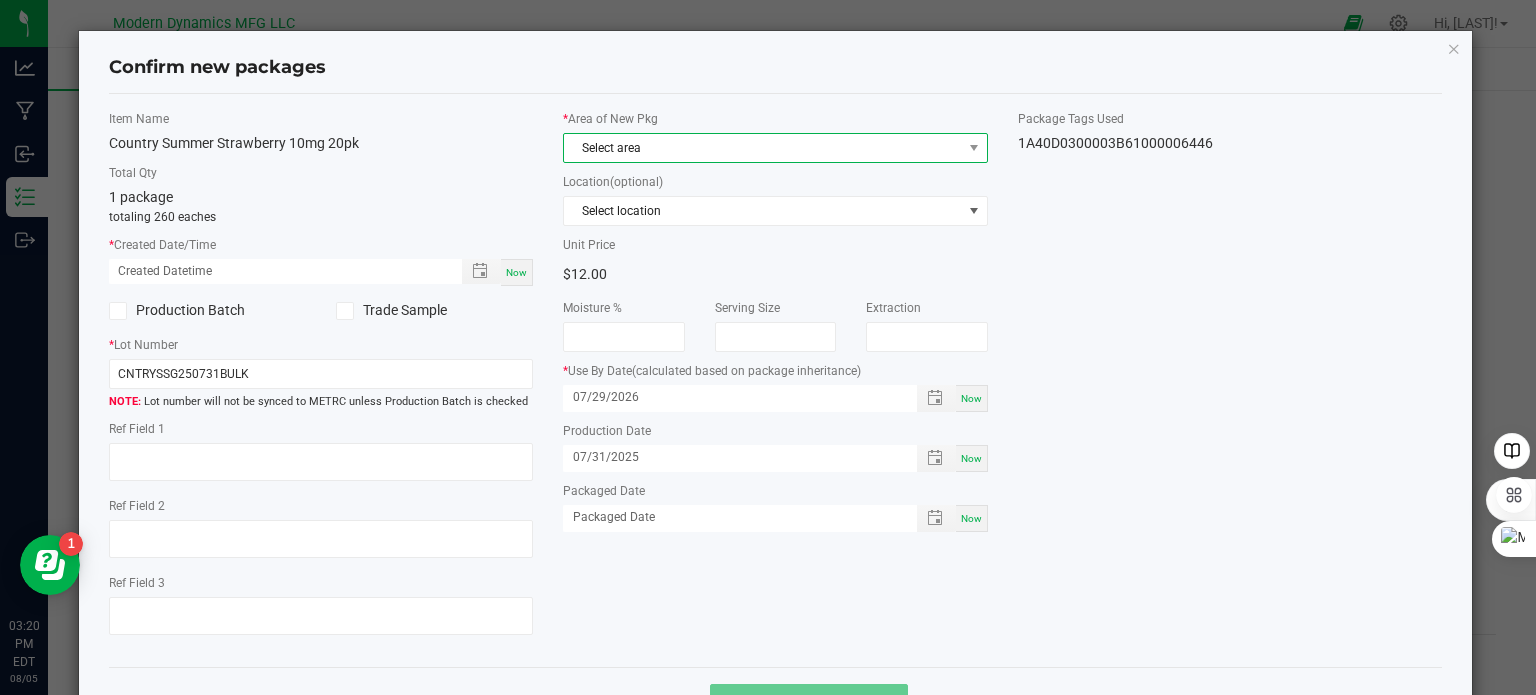 click on "Select area" at bounding box center [763, 148] 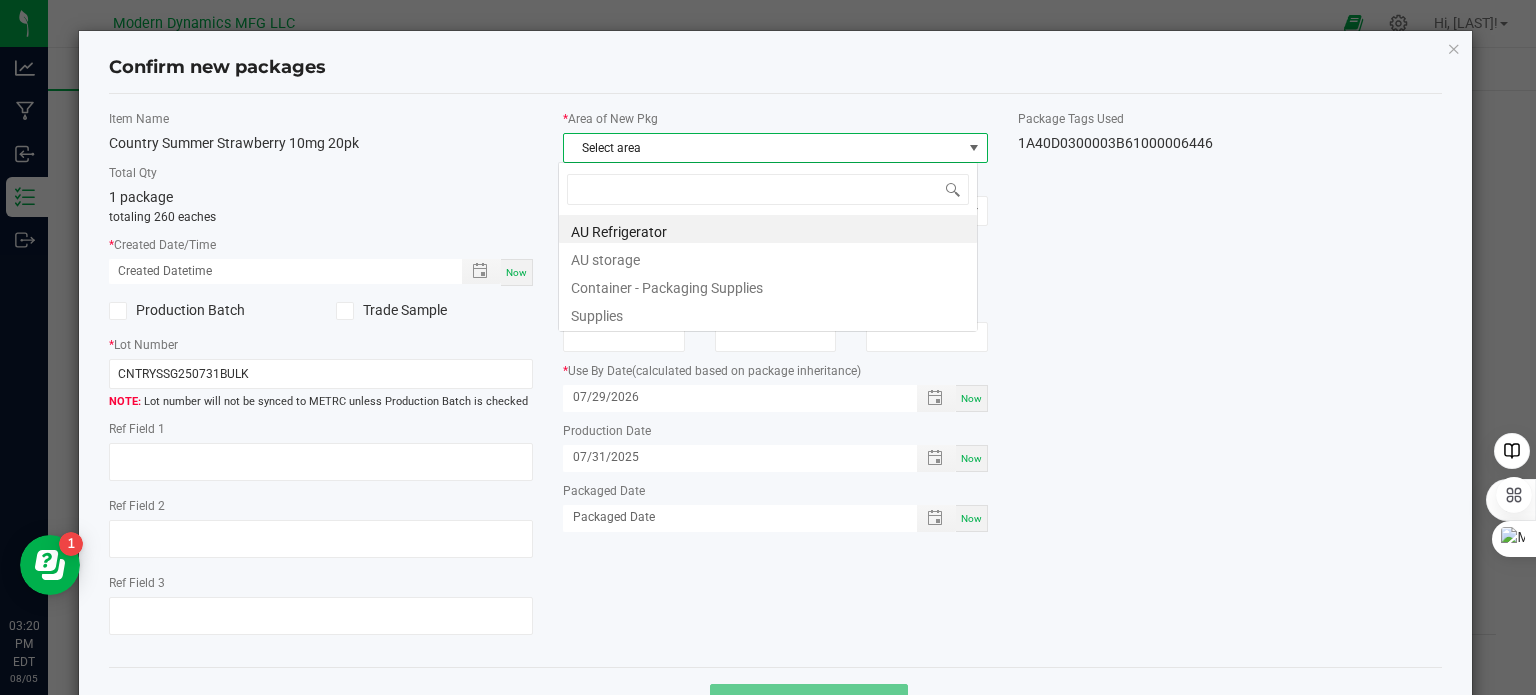 scroll, scrollTop: 99970, scrollLeft: 99580, axis: both 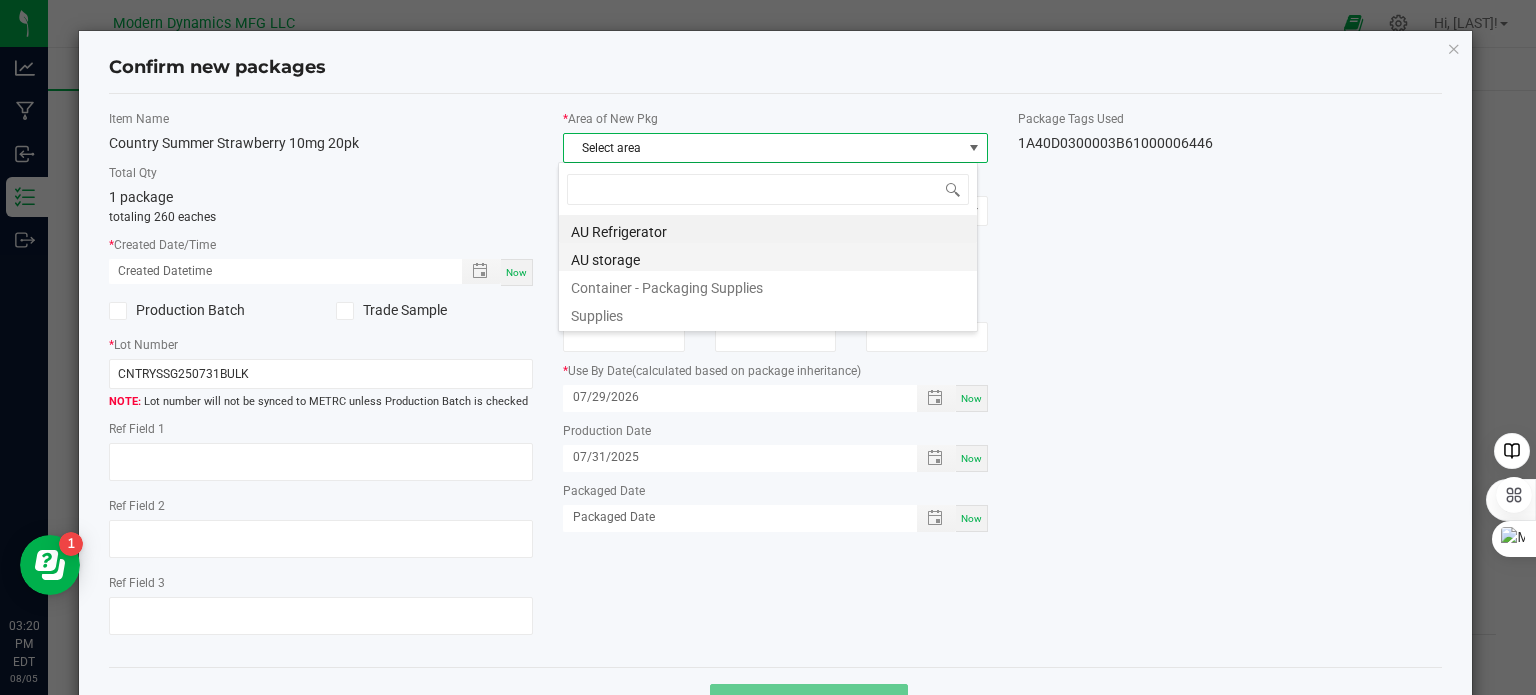 click on "AU storage" at bounding box center [768, 257] 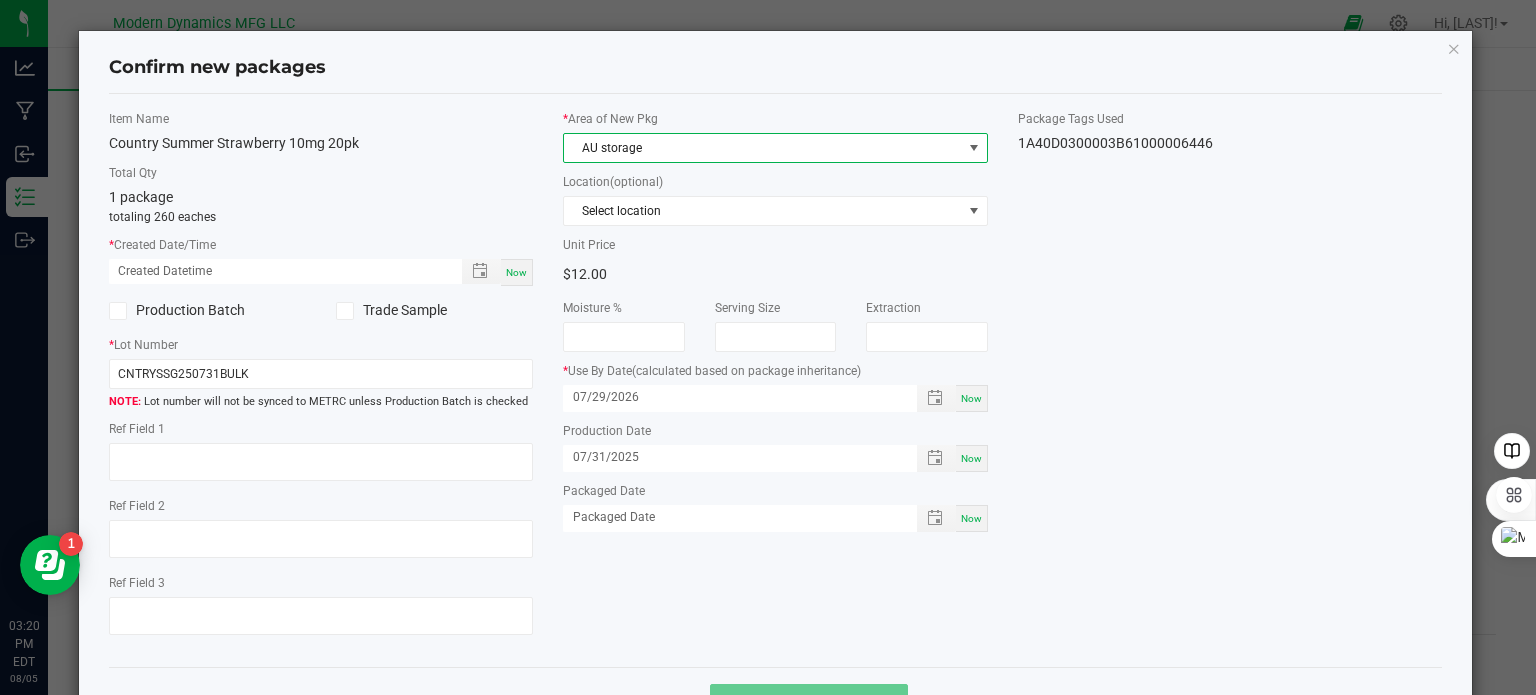 click on "Now" at bounding box center (516, 272) 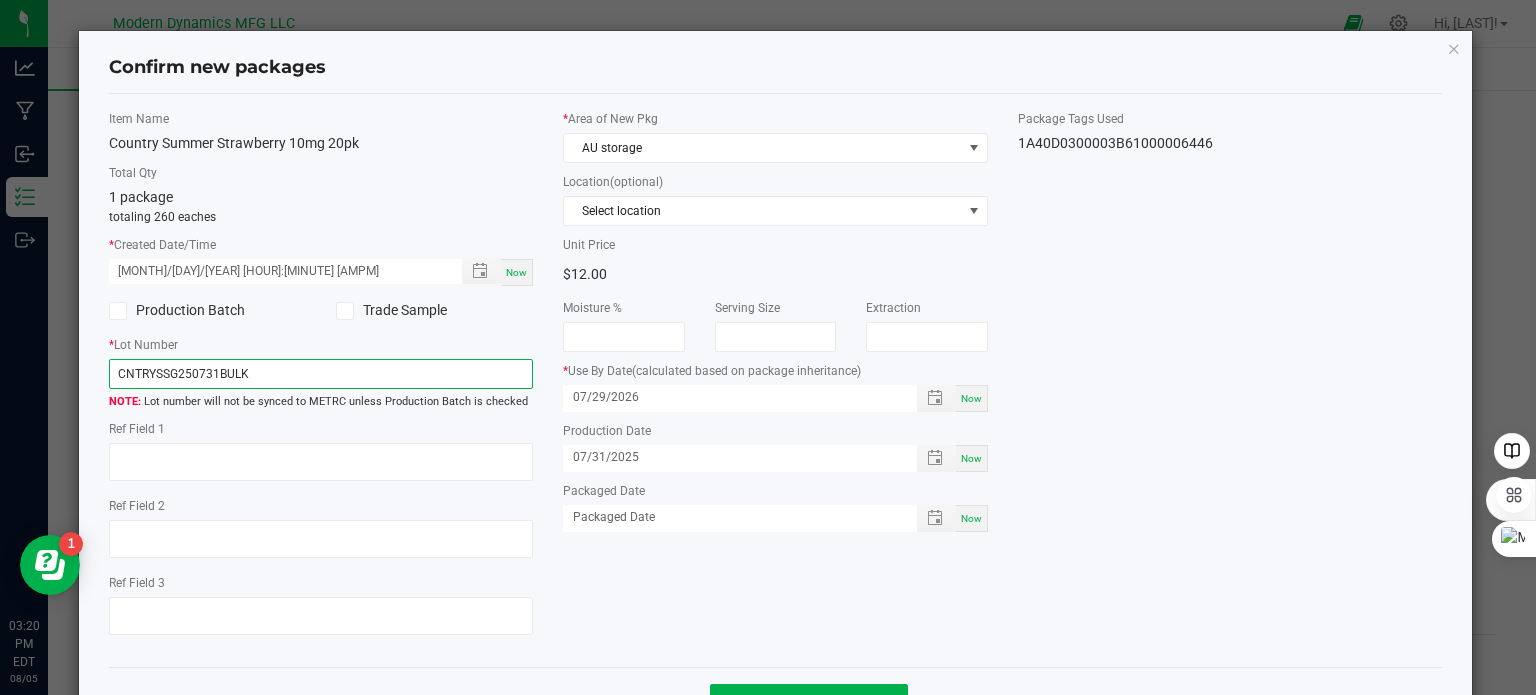 click on "CNTRYSSG250731BULK" at bounding box center [321, 374] 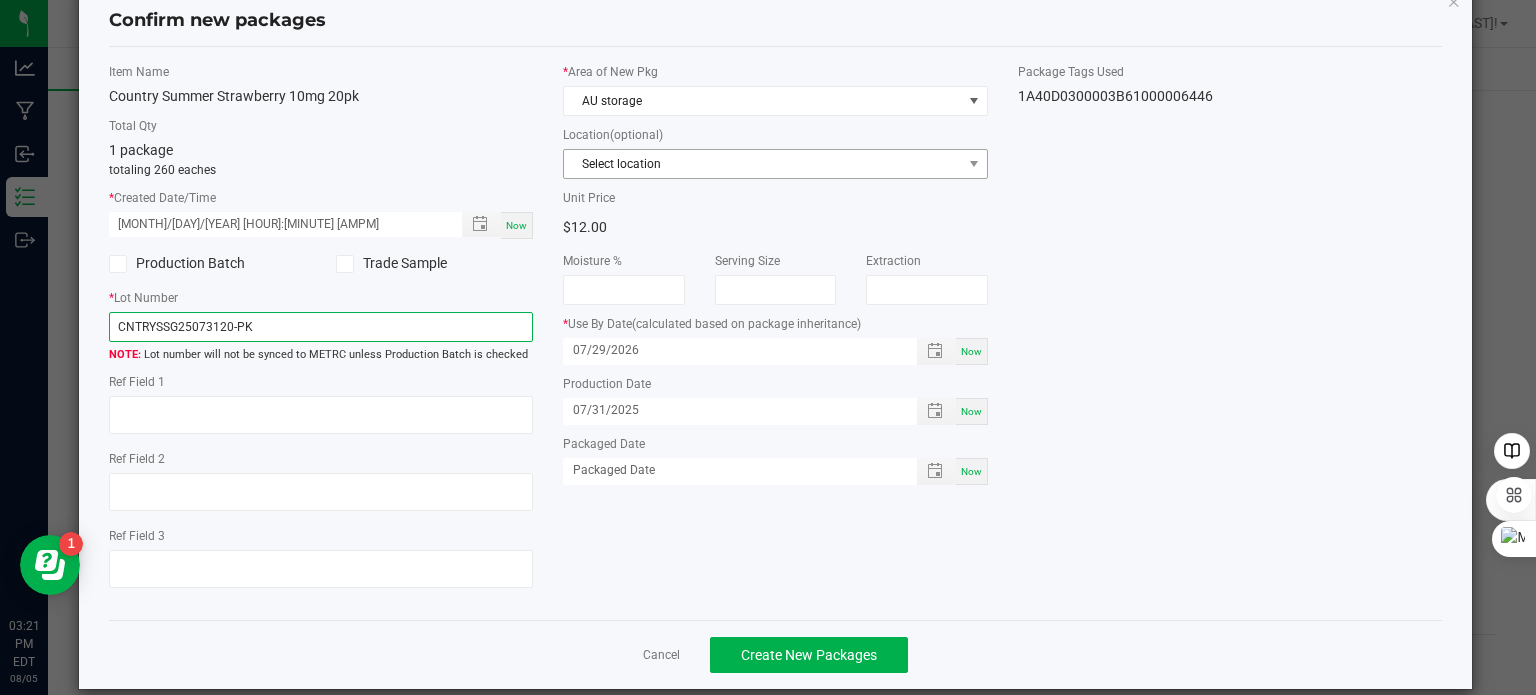 scroll, scrollTop: 71, scrollLeft: 0, axis: vertical 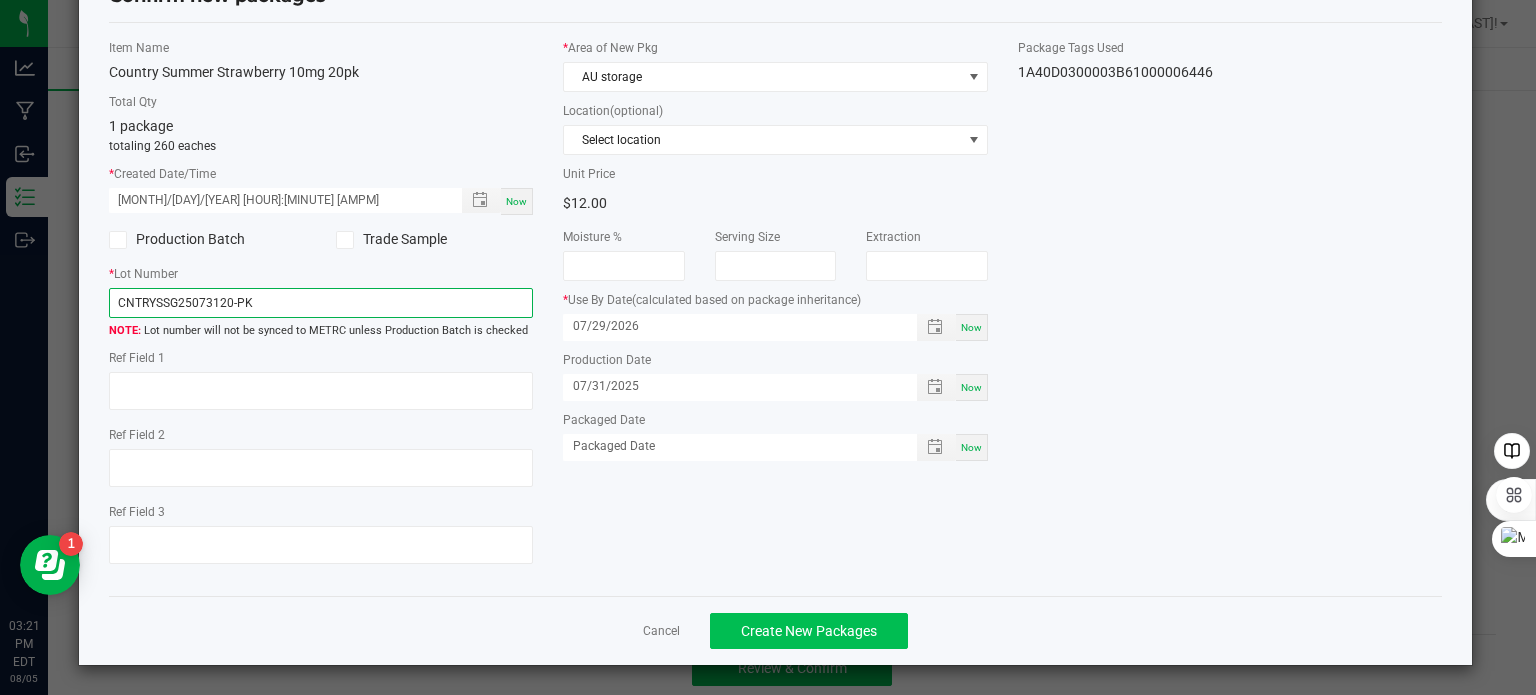 type on "CNTRYSSG25073120-PK" 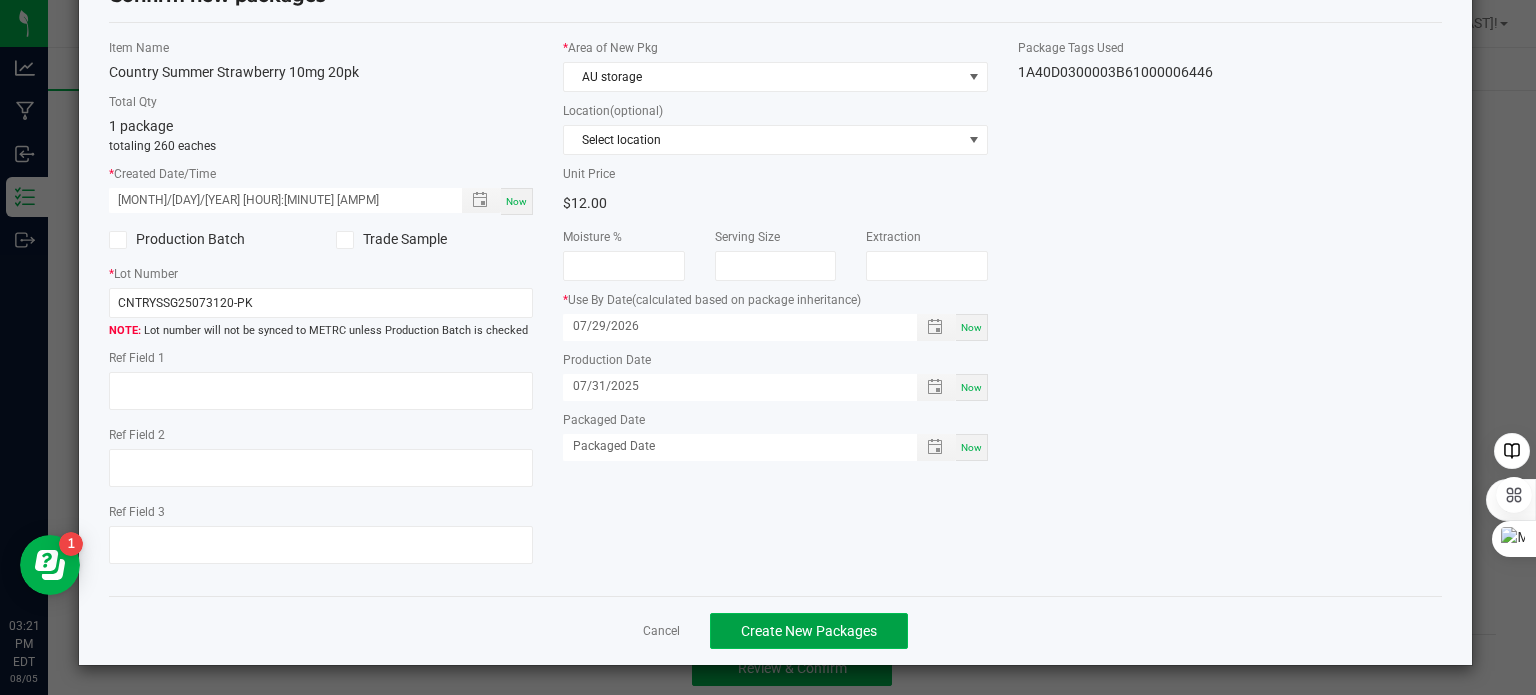 click on "Create New Packages" 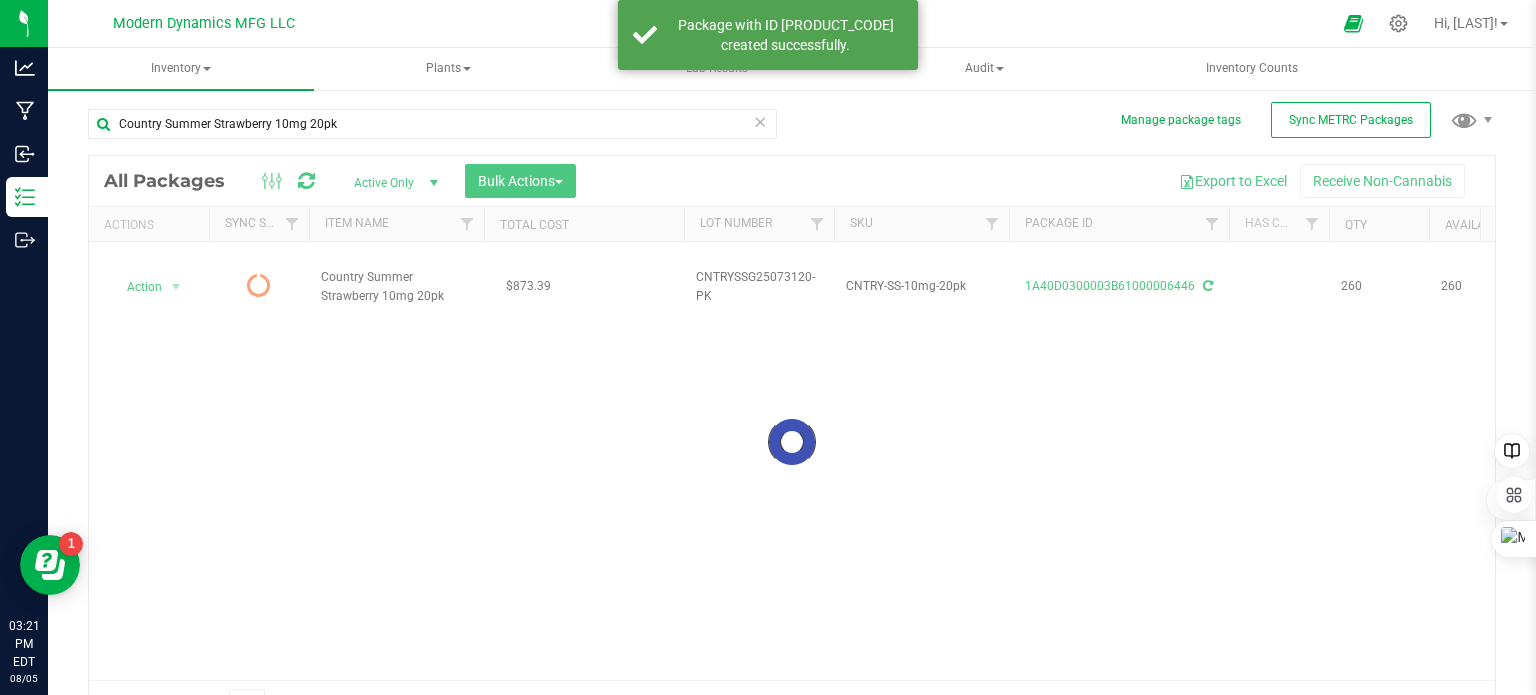 scroll, scrollTop: 35, scrollLeft: 0, axis: vertical 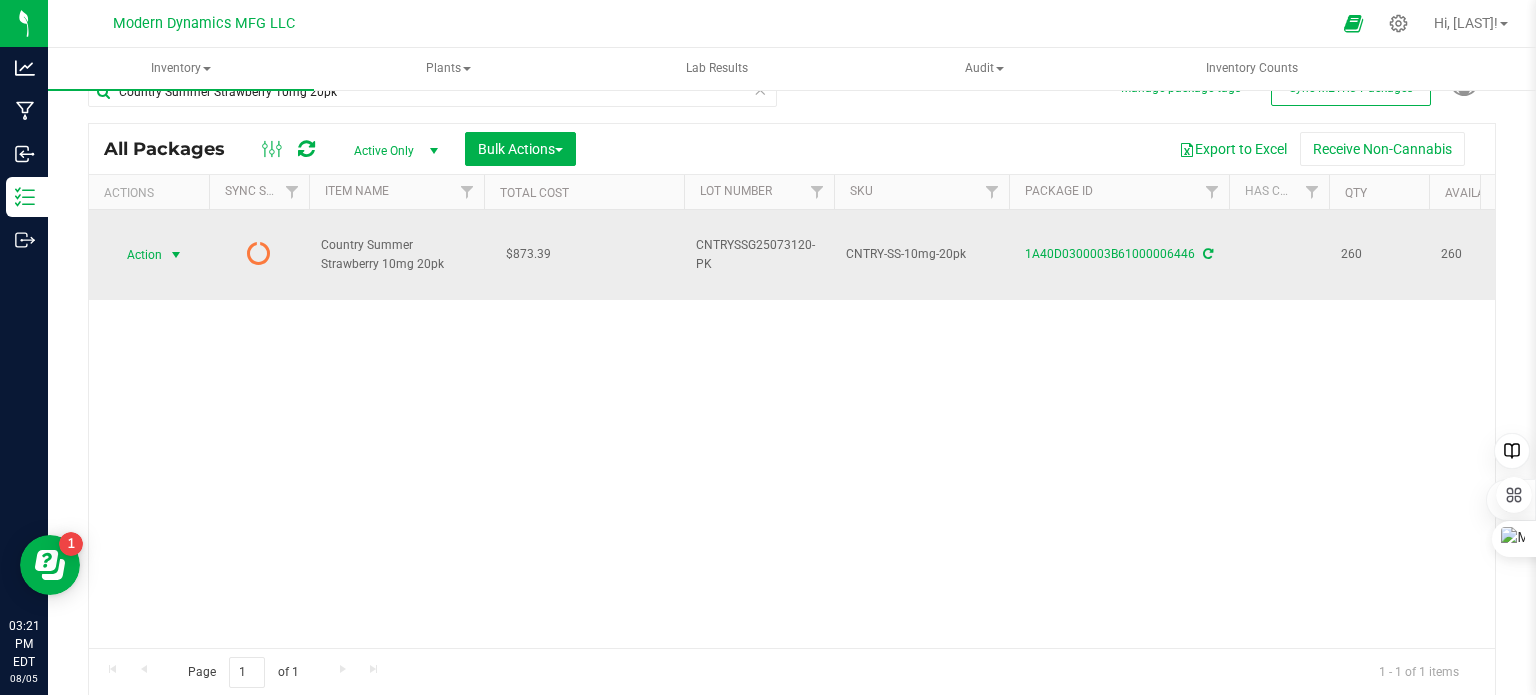 click at bounding box center (176, 255) 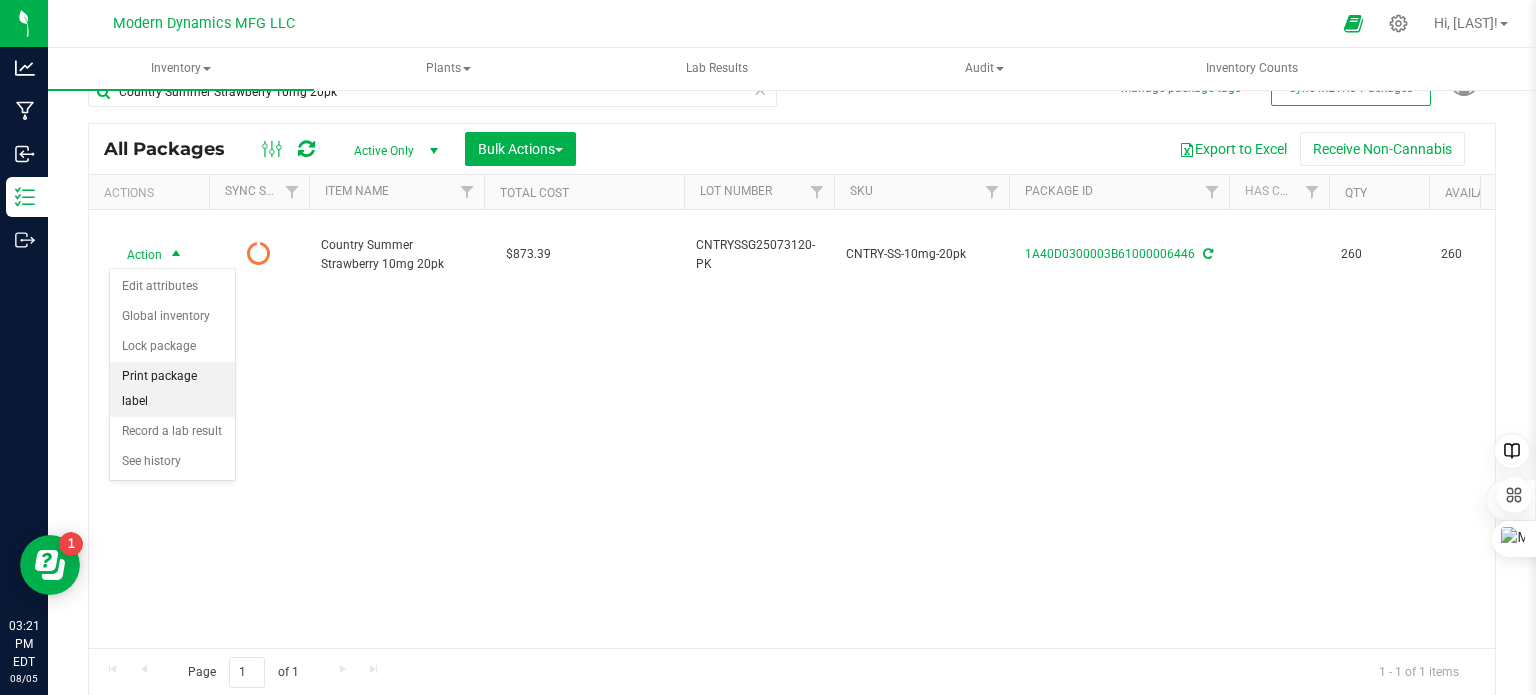 click on "Print package label" at bounding box center [172, 389] 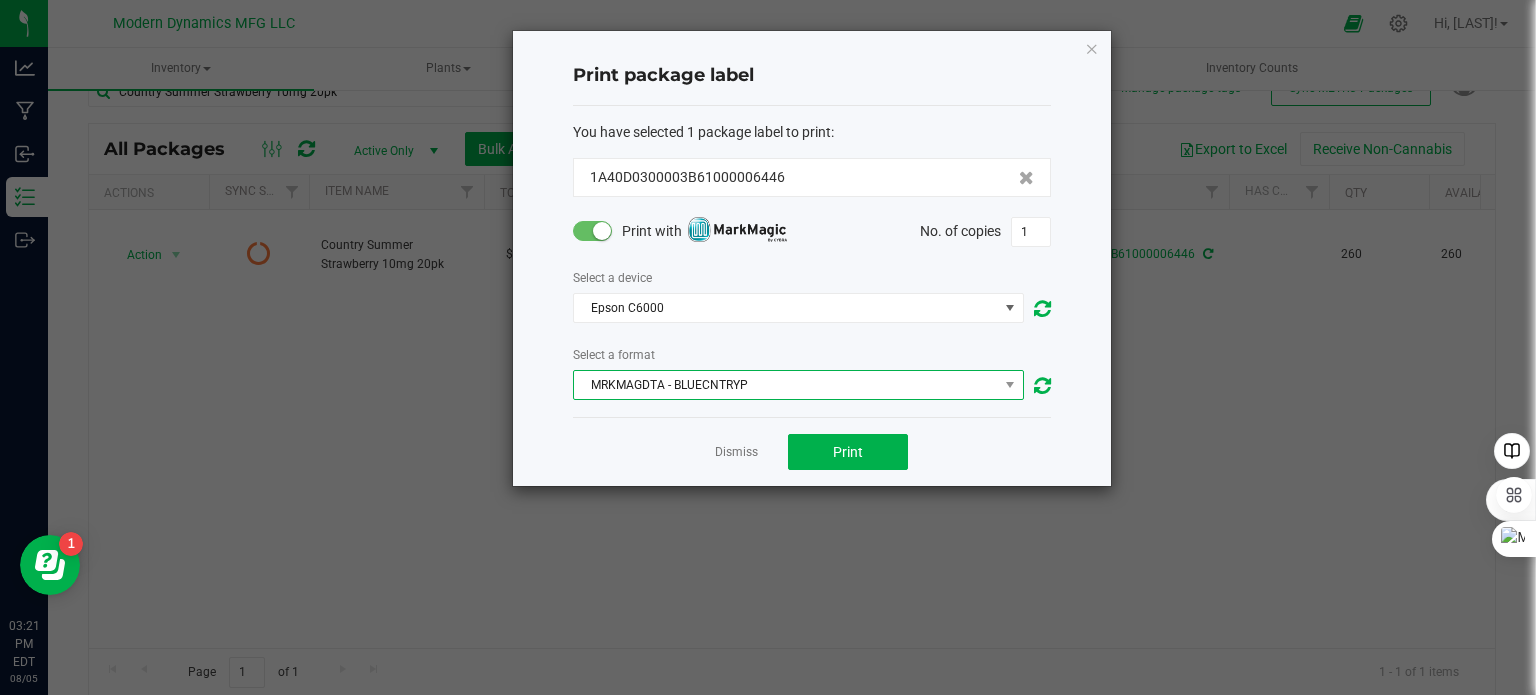 click on "MRKMAGDTA - BLUECNTRYP" at bounding box center [786, 385] 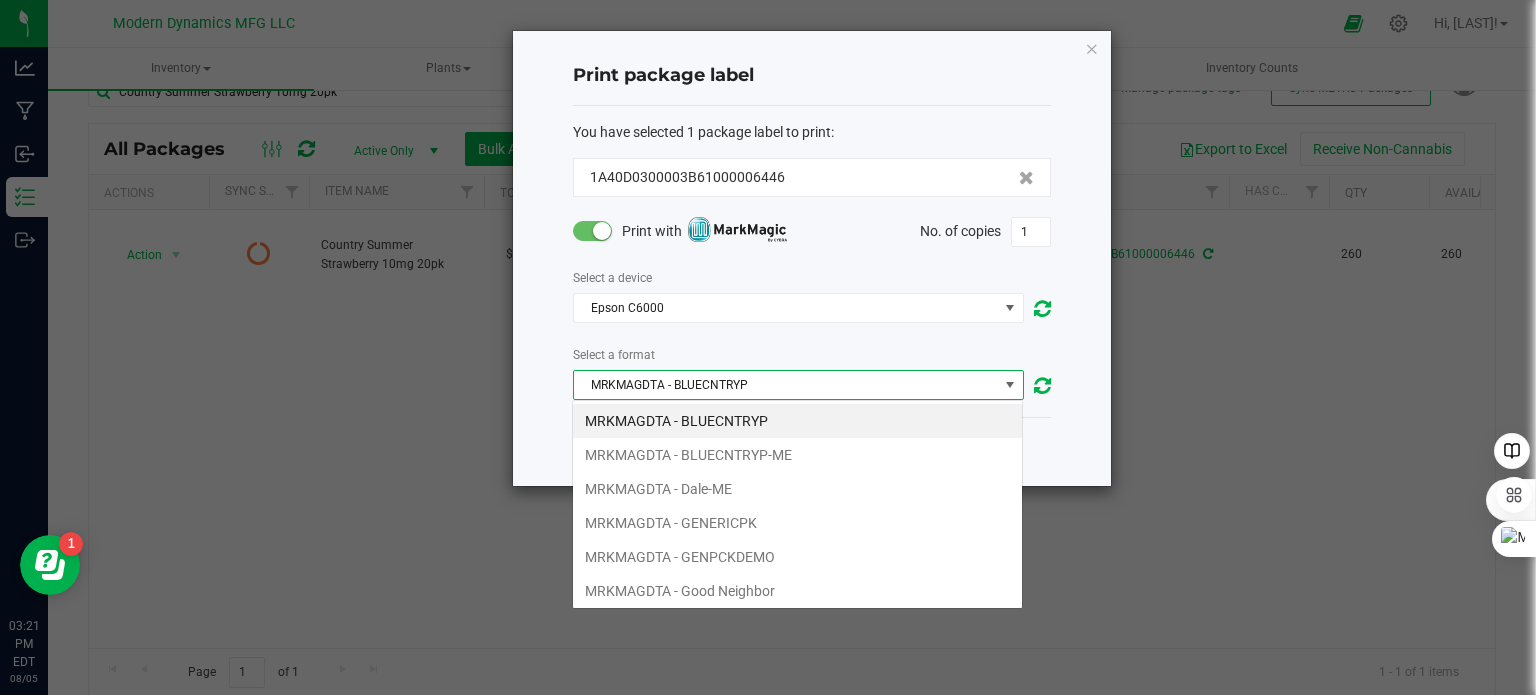 scroll, scrollTop: 99970, scrollLeft: 99548, axis: both 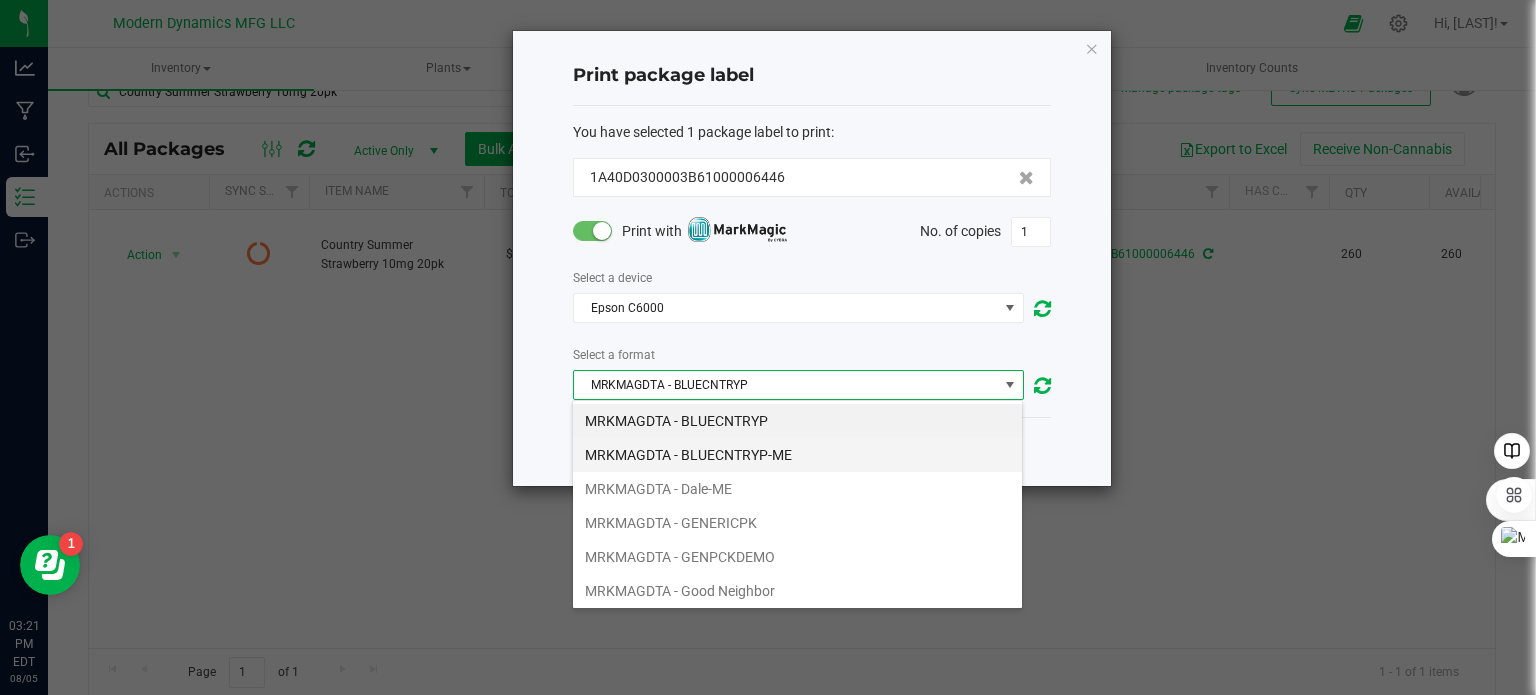 click on "MRKMAGDTA - BLUECNTRYP-ME" at bounding box center (797, 455) 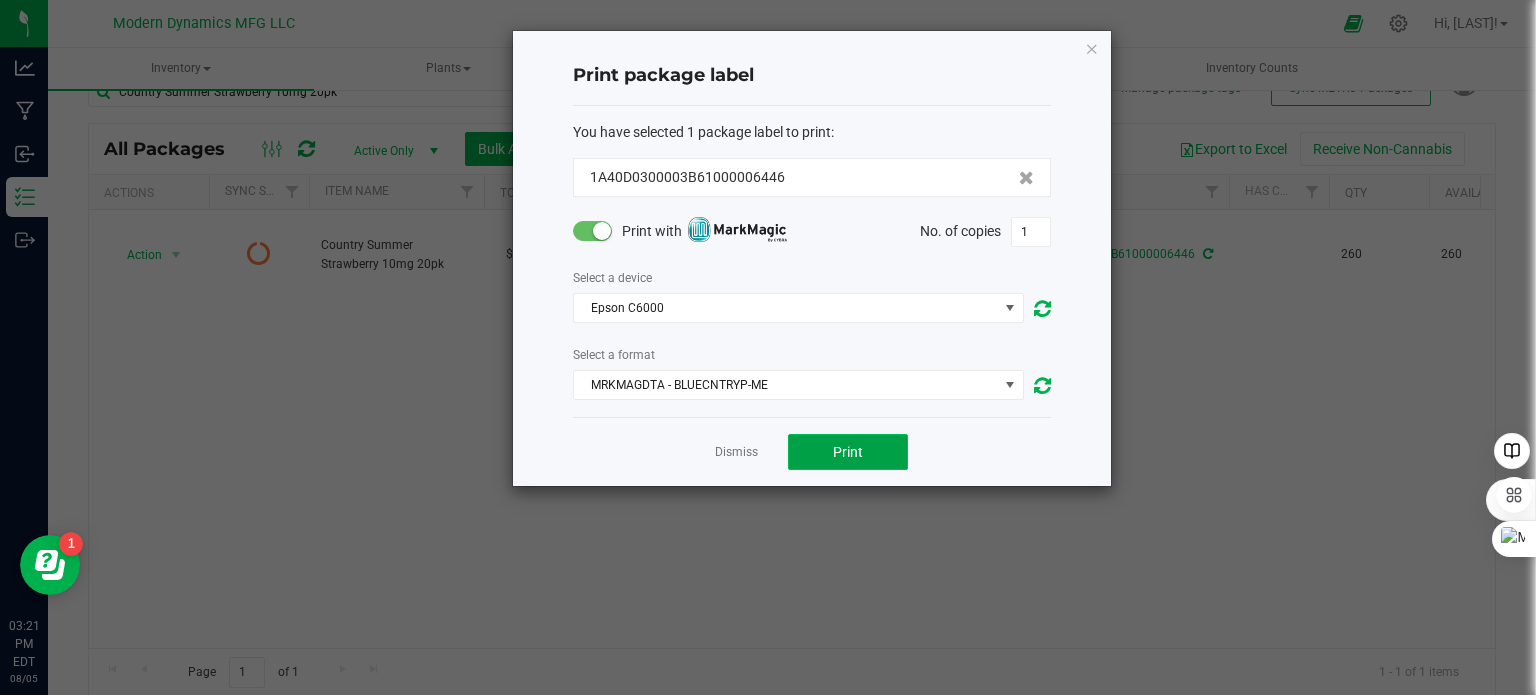click on "Print" 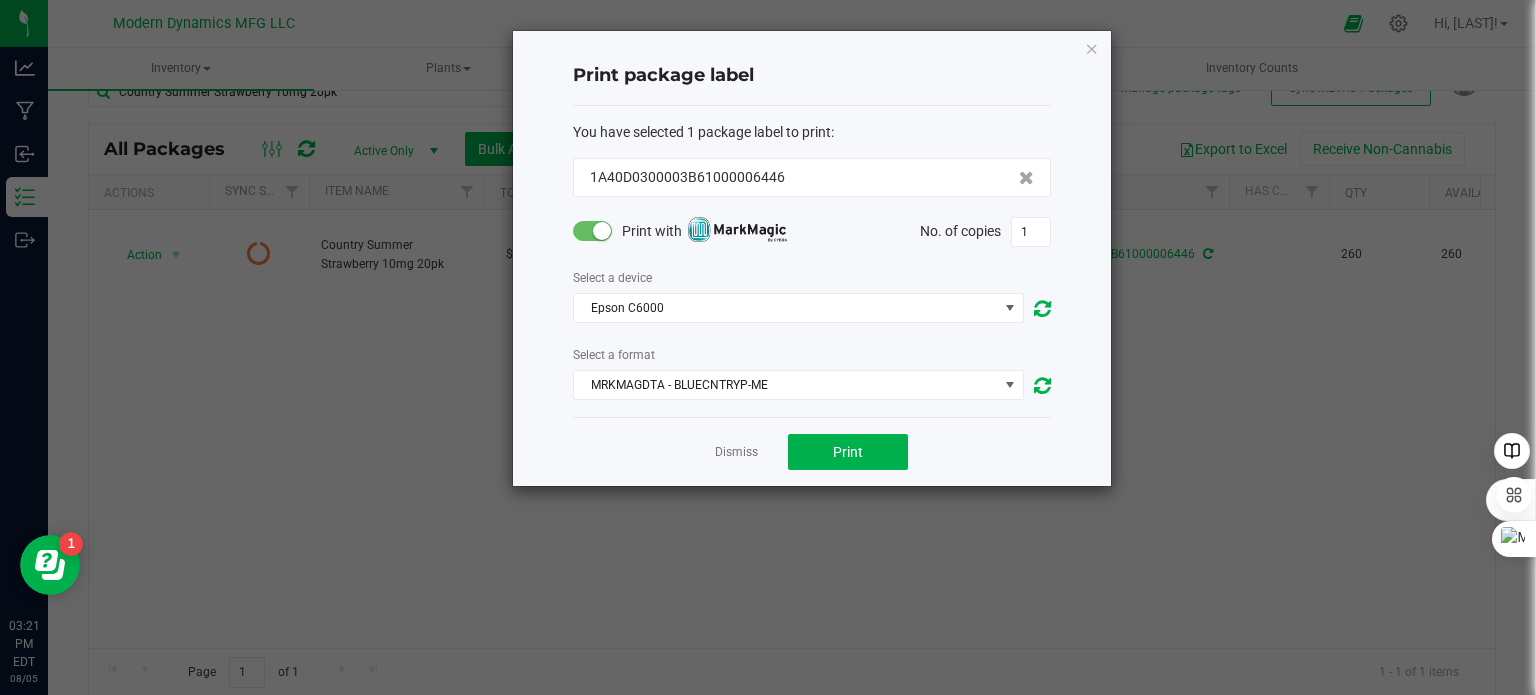 click 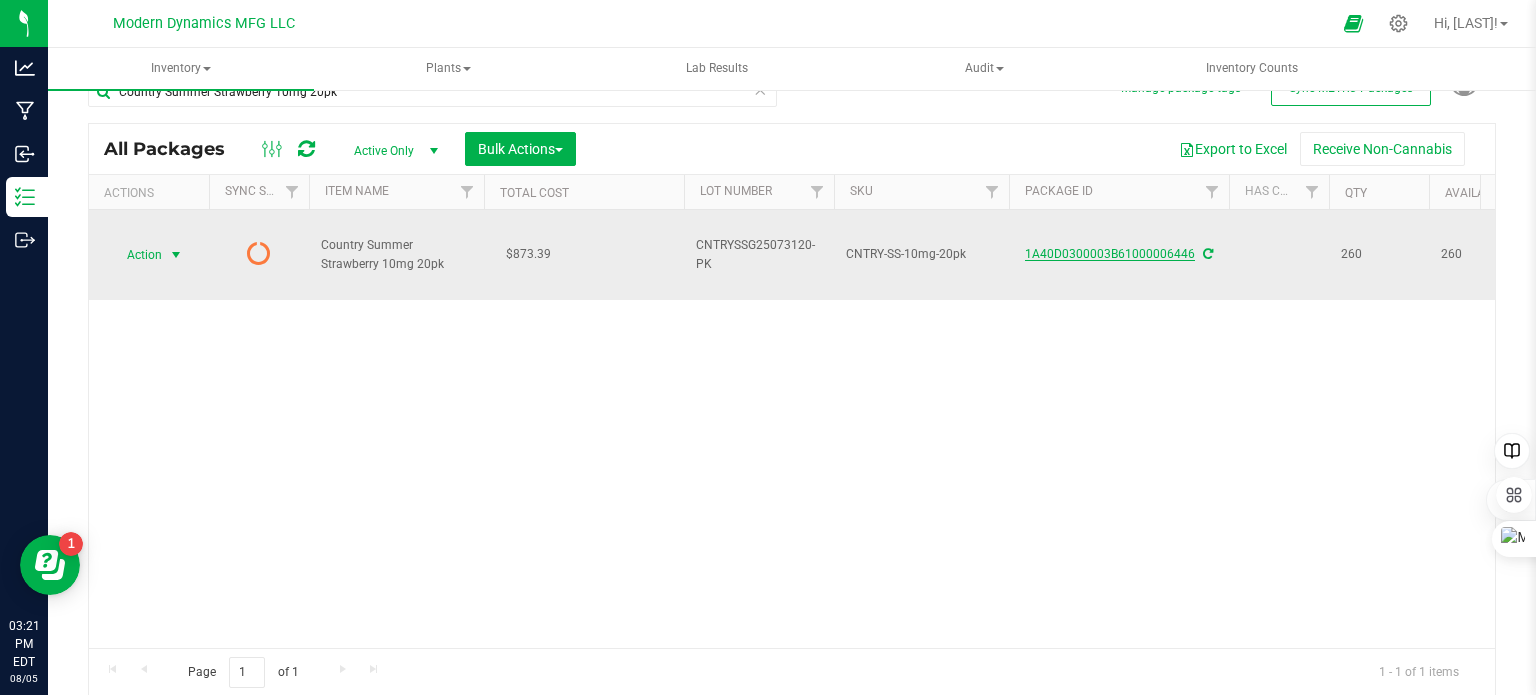 click on "1A40D0300003B61000006446" at bounding box center [1110, 254] 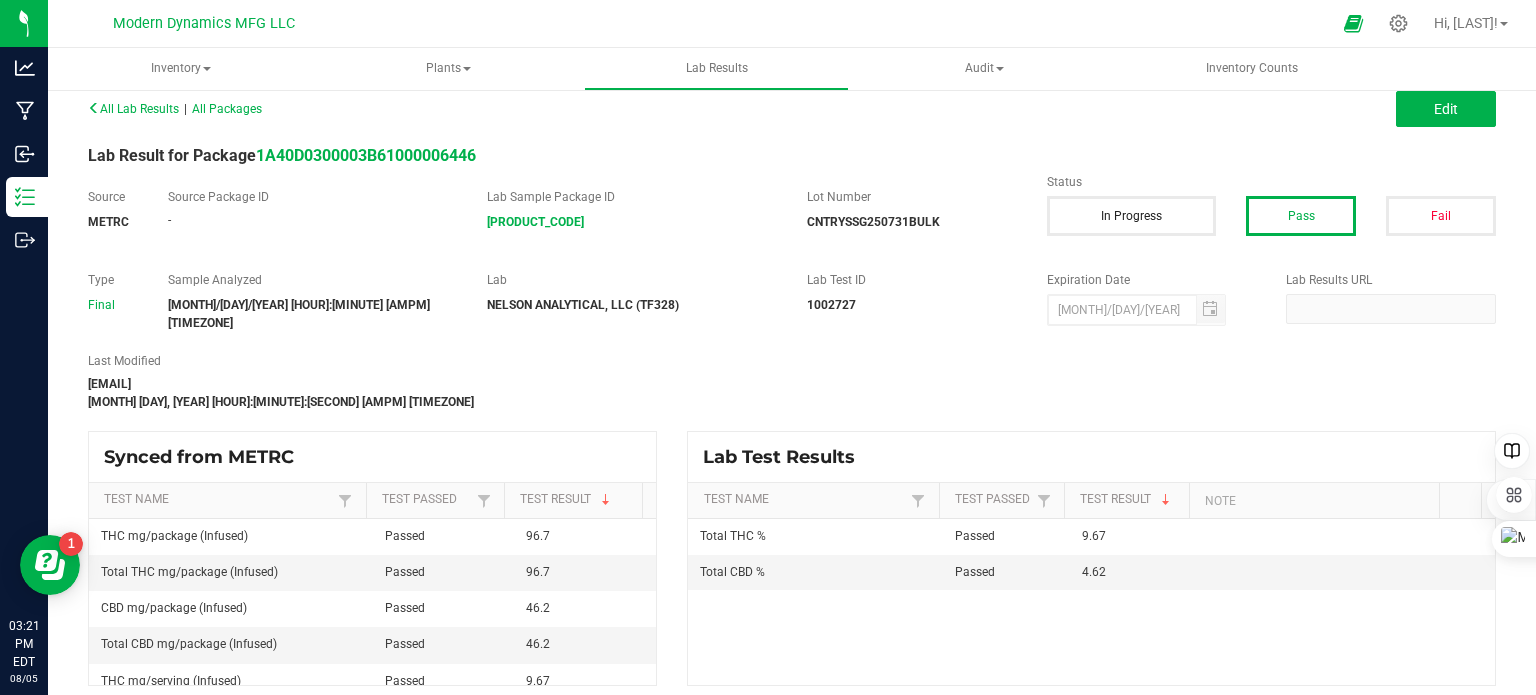 scroll, scrollTop: 18, scrollLeft: 0, axis: vertical 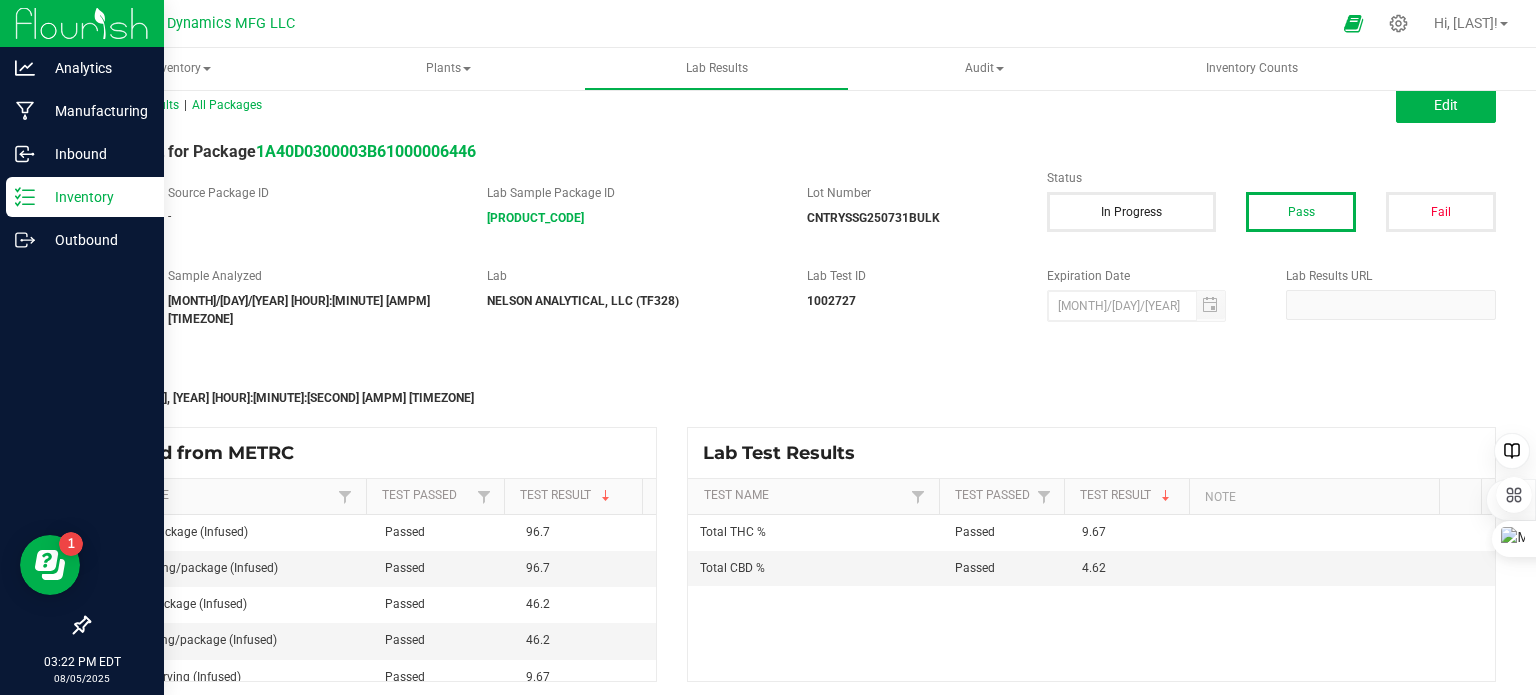 click 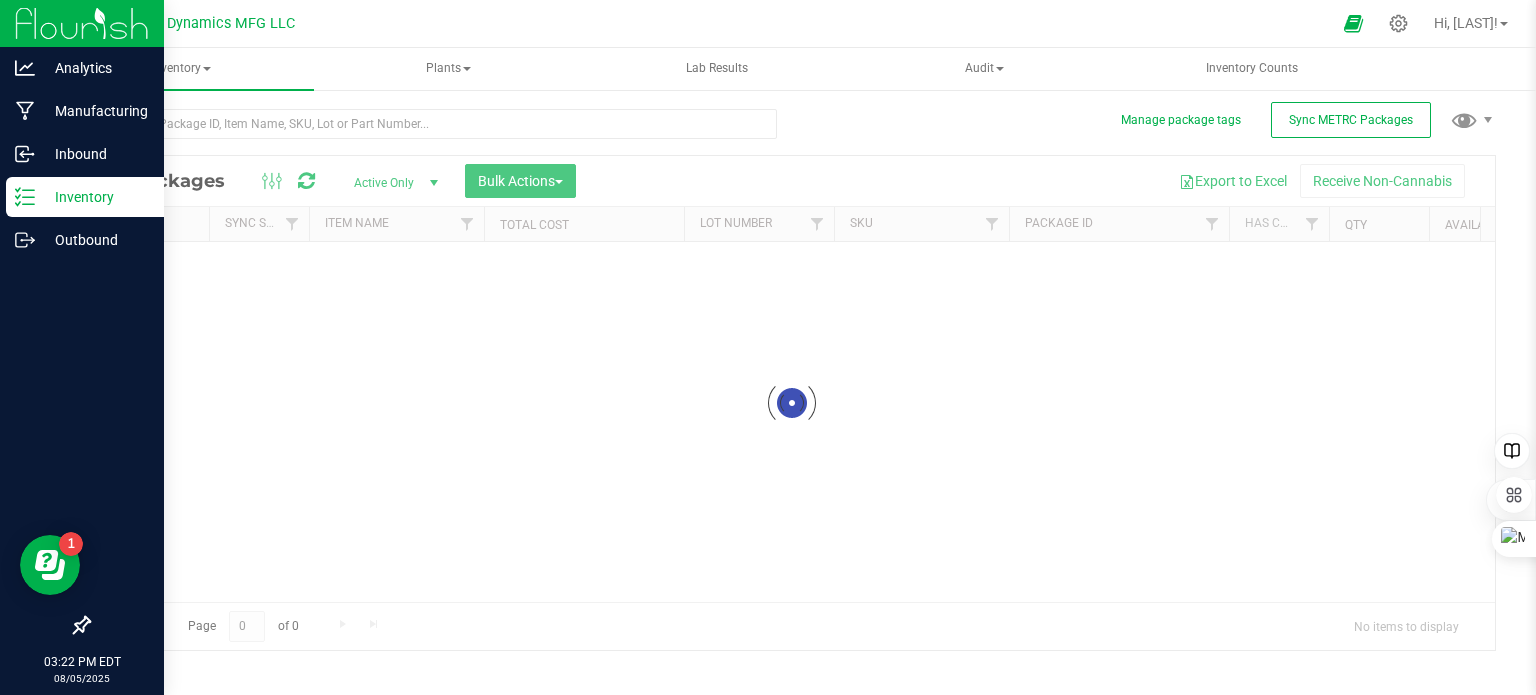 scroll, scrollTop: 3, scrollLeft: 0, axis: vertical 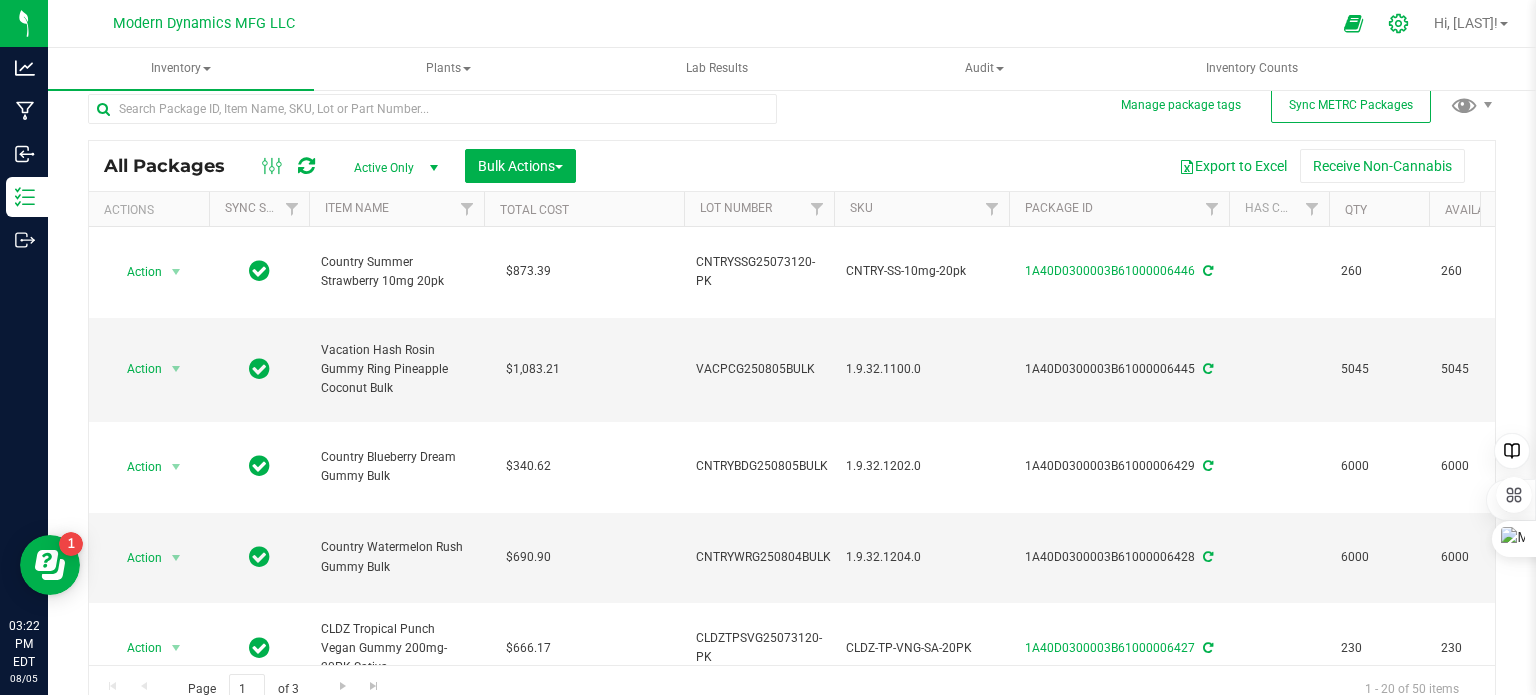 click 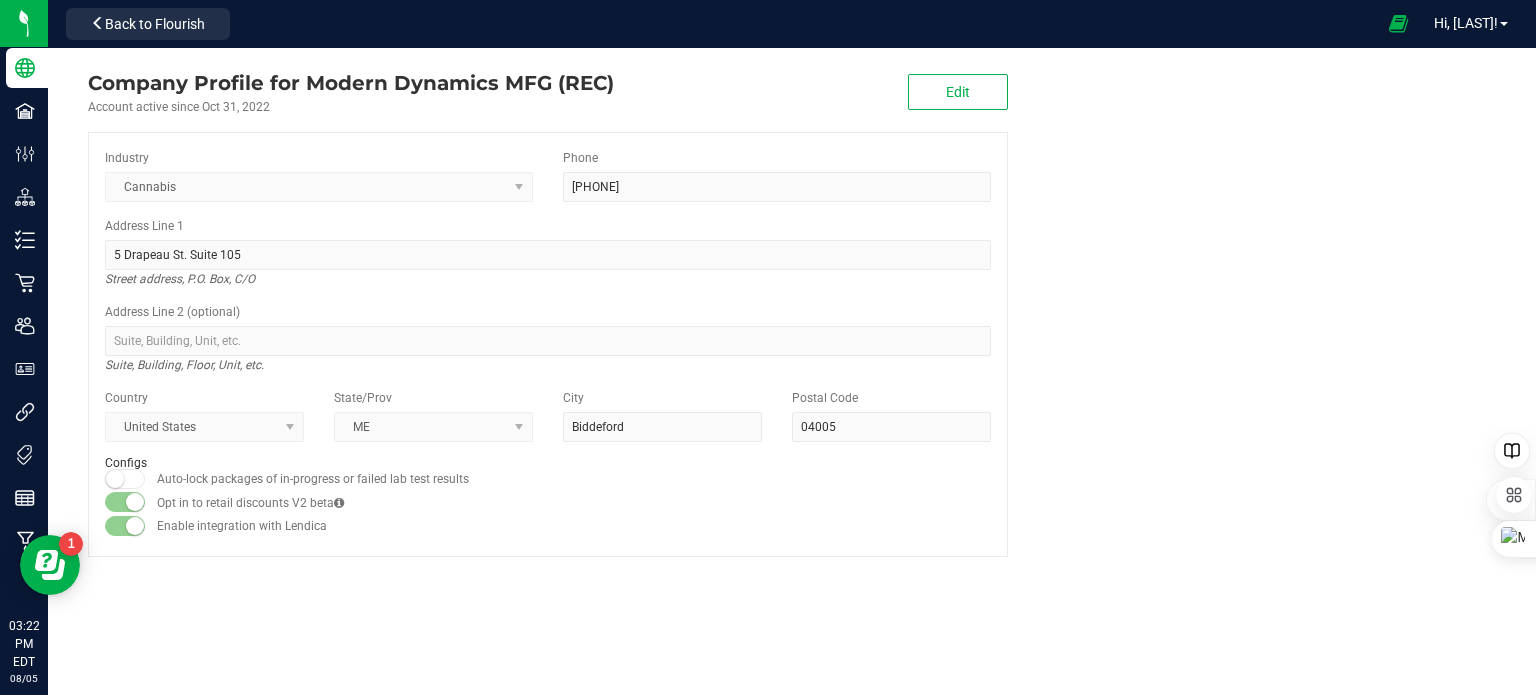 scroll, scrollTop: 0, scrollLeft: 0, axis: both 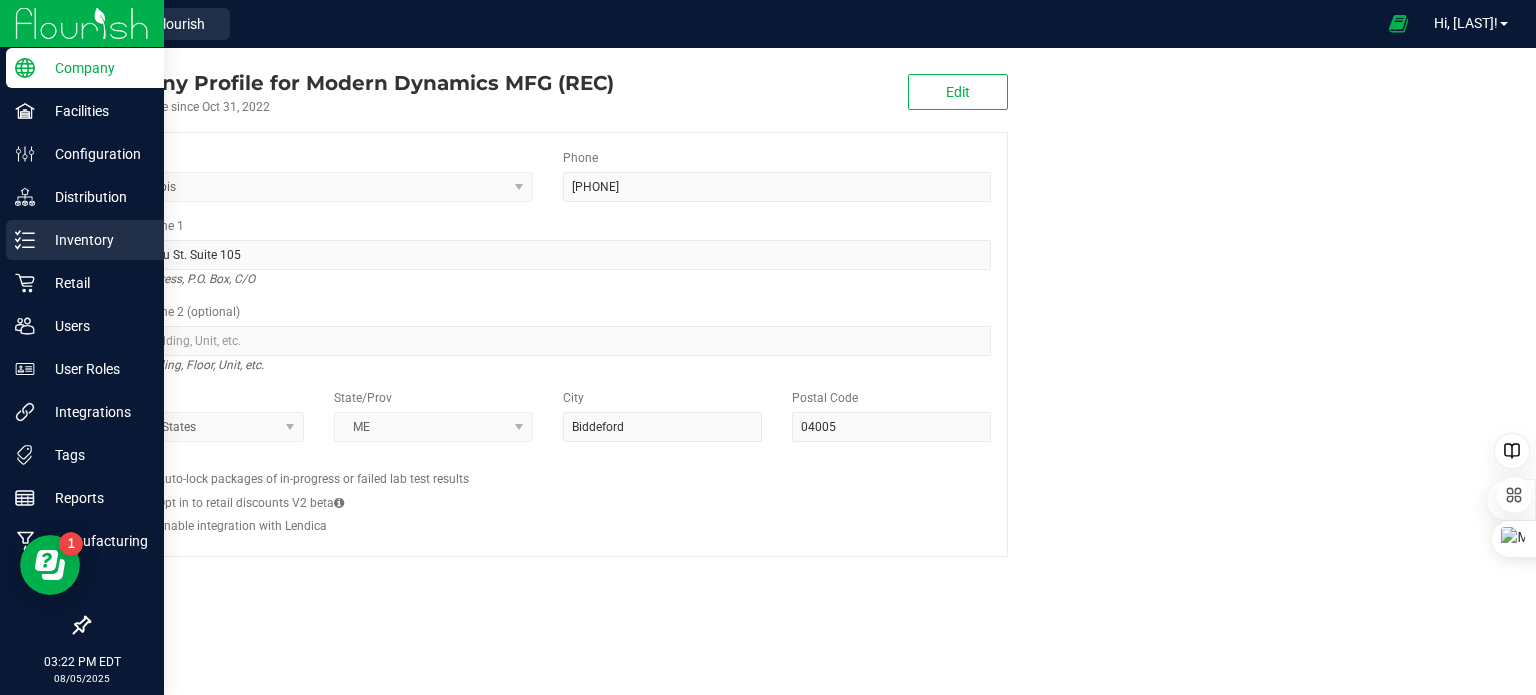 click 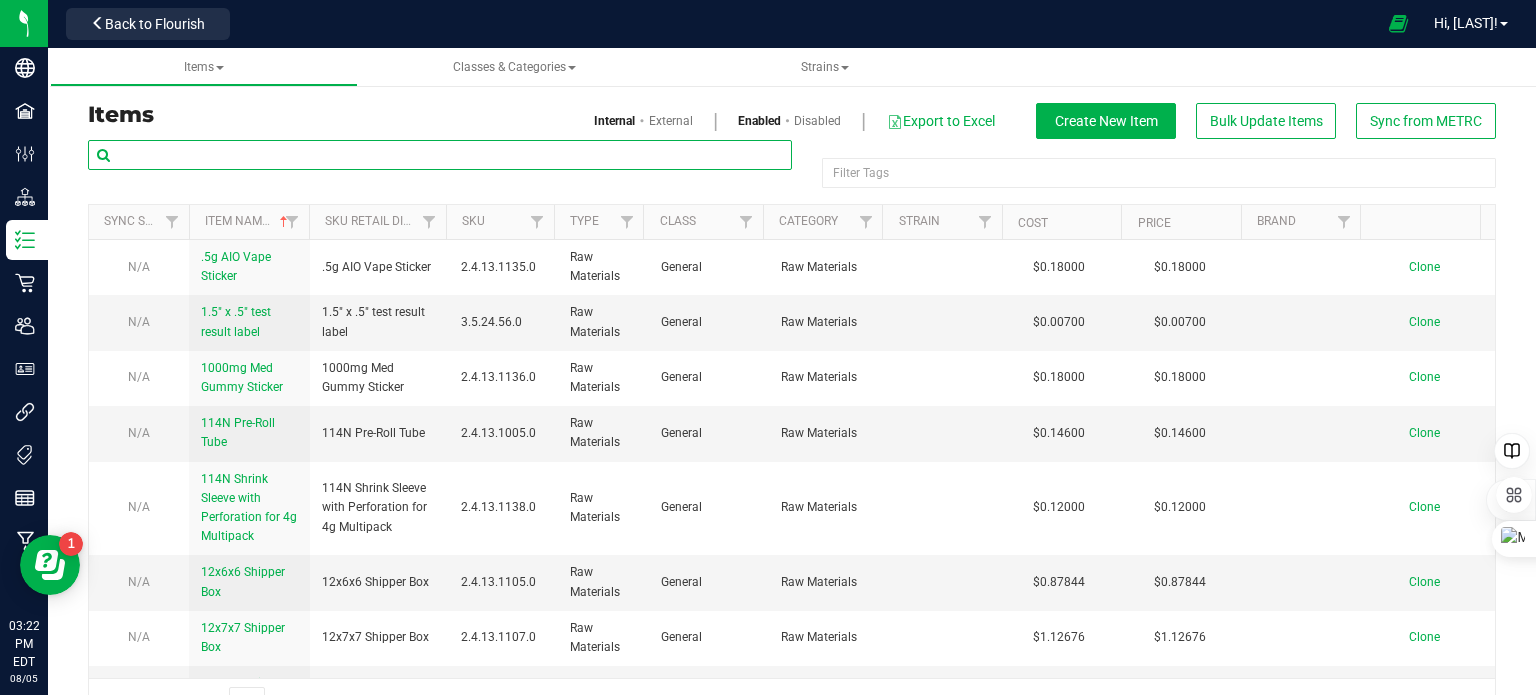 click at bounding box center (440, 155) 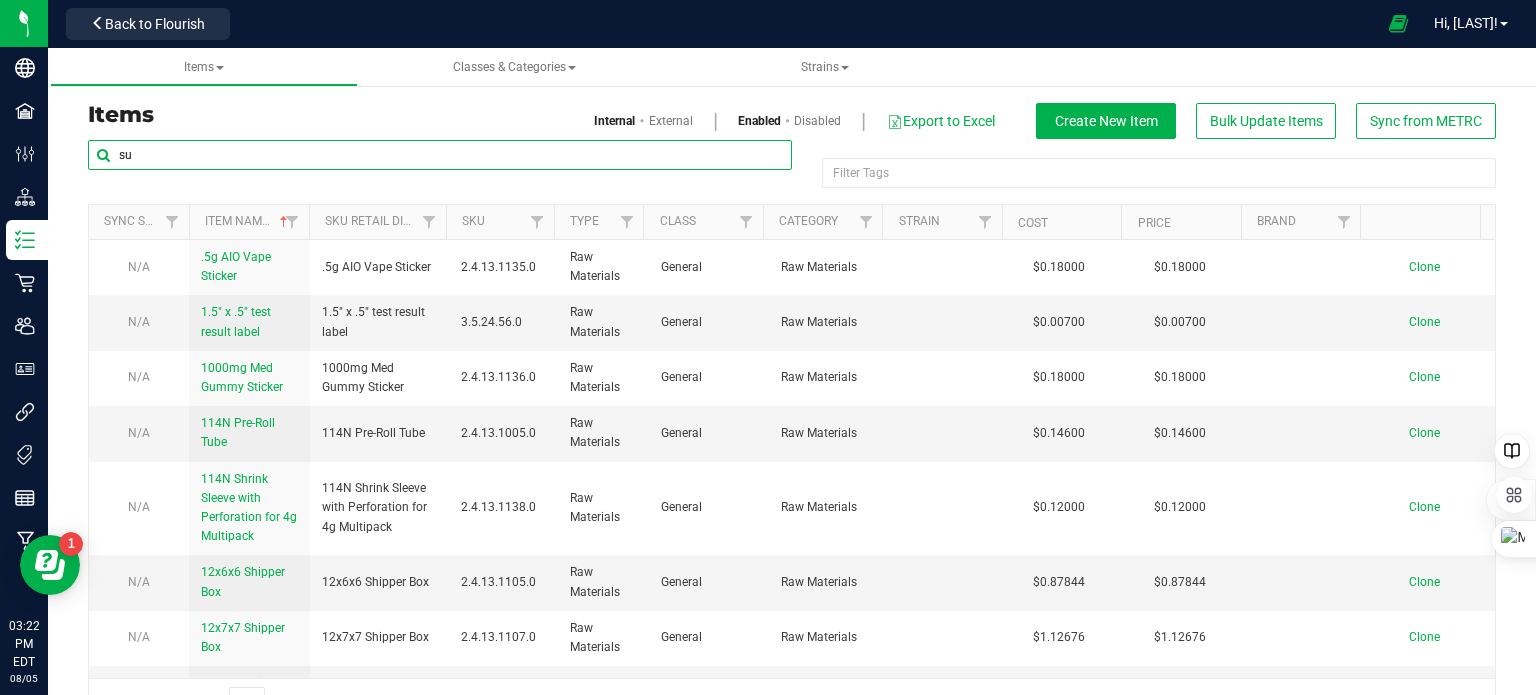 type on "s" 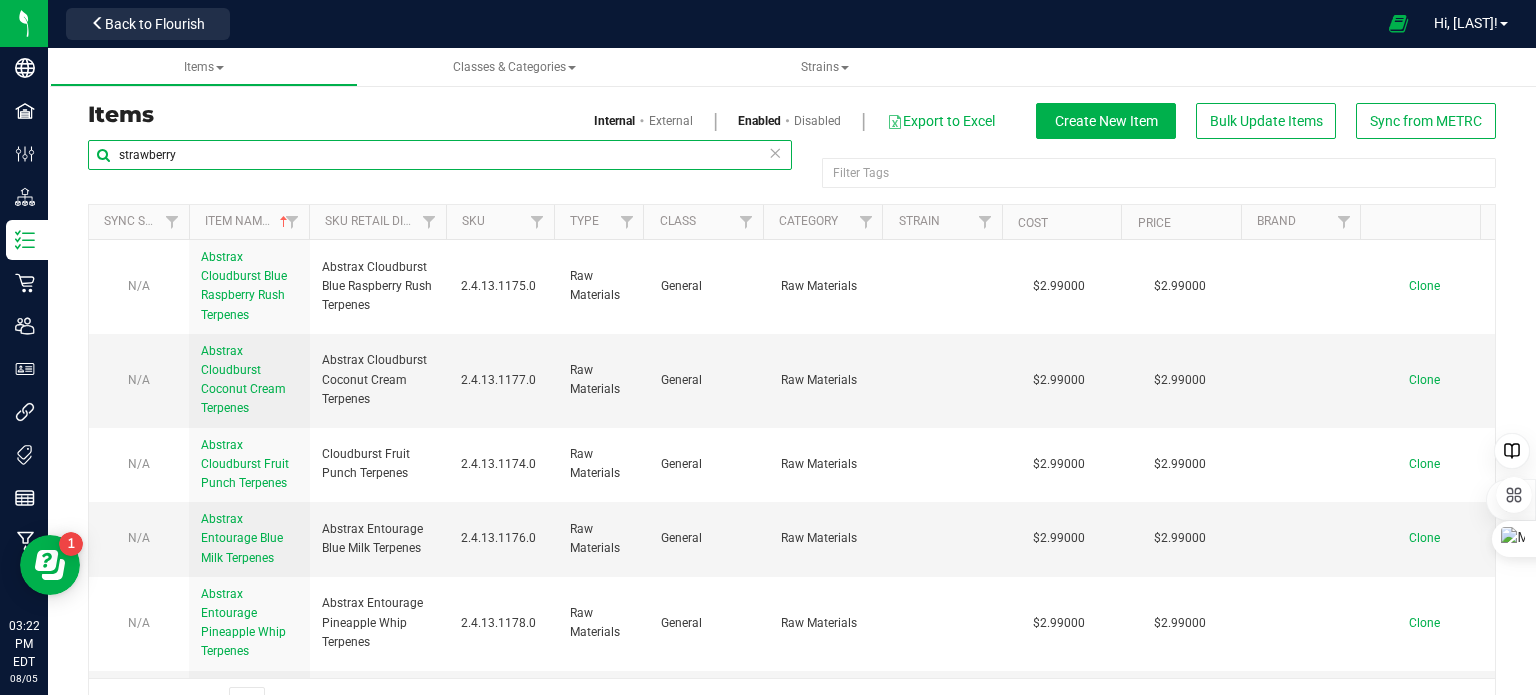 type on "strawberry" 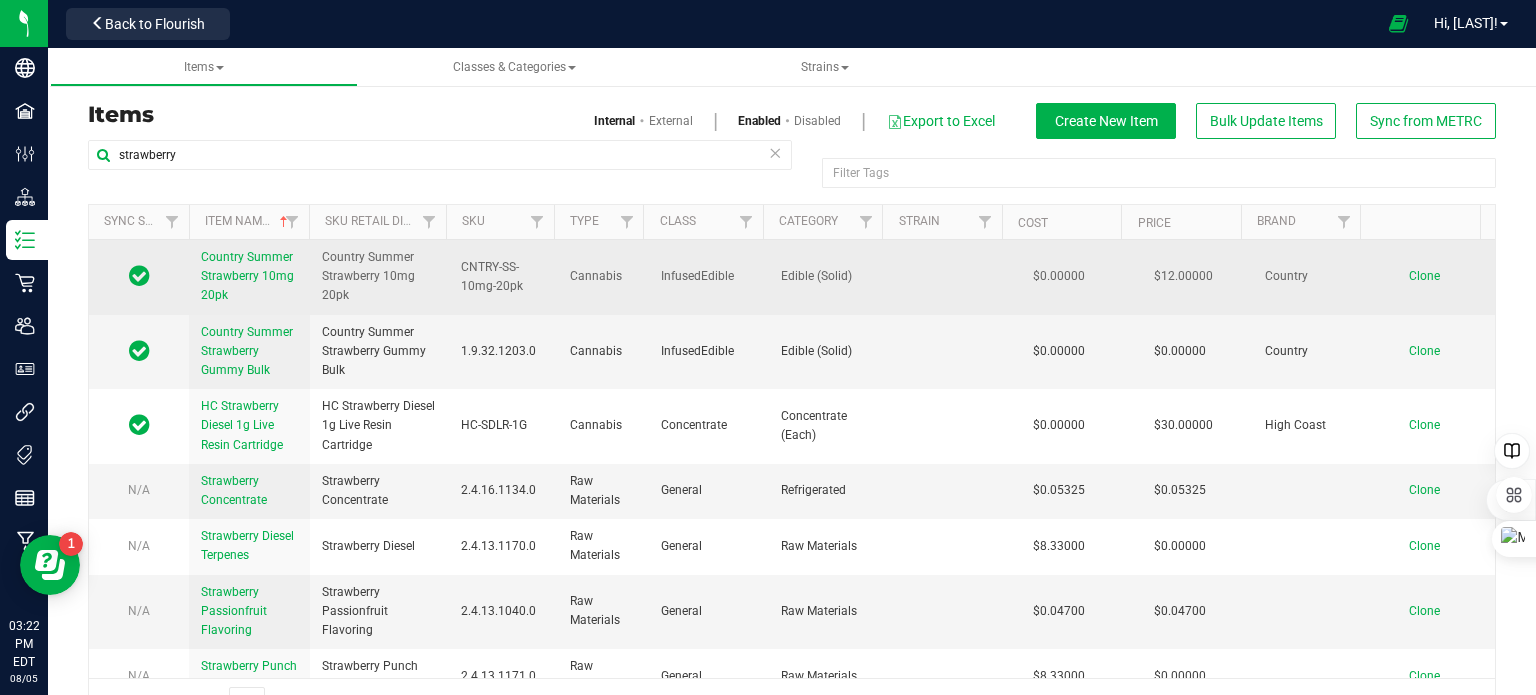 click on "Country Summer Strawberry 10mg 20pk" at bounding box center (247, 276) 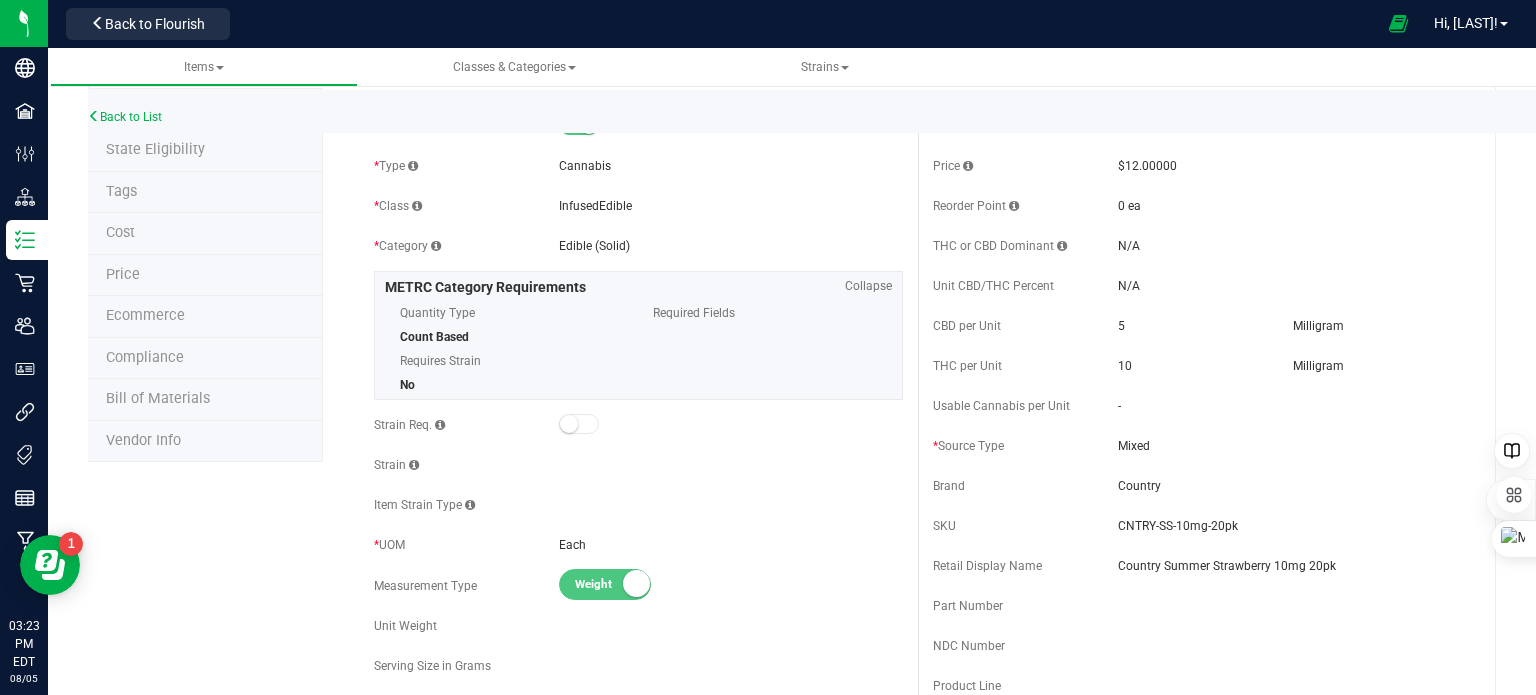 scroll, scrollTop: 0, scrollLeft: 0, axis: both 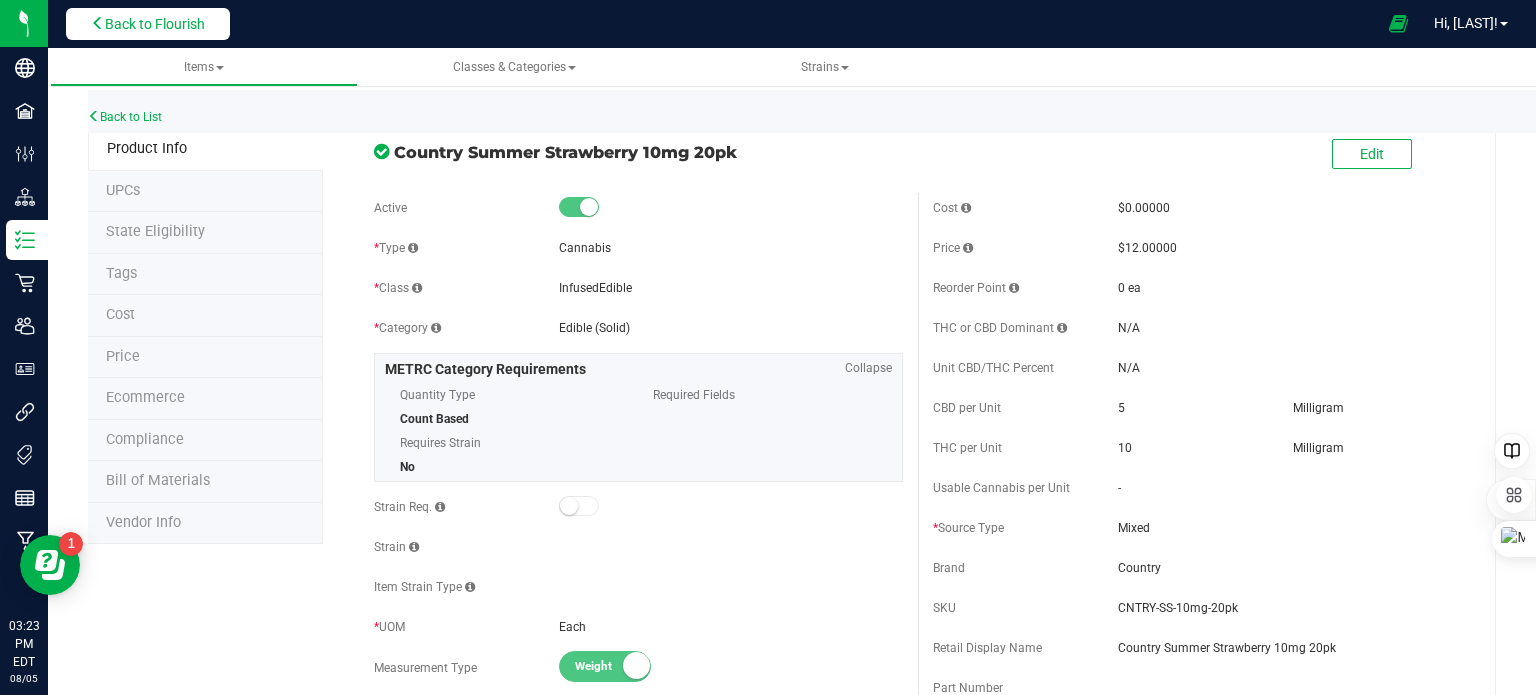 click on "Back to Flourish" at bounding box center [155, 24] 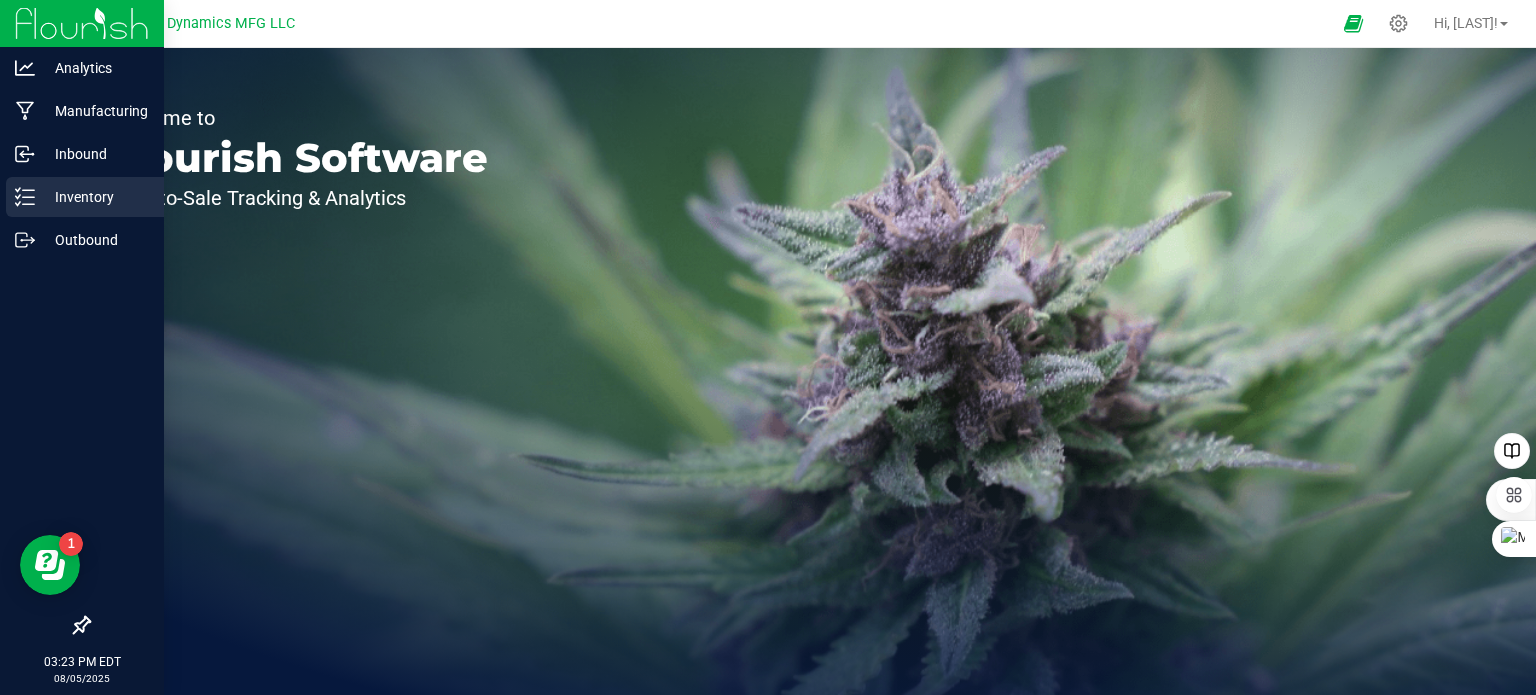 click 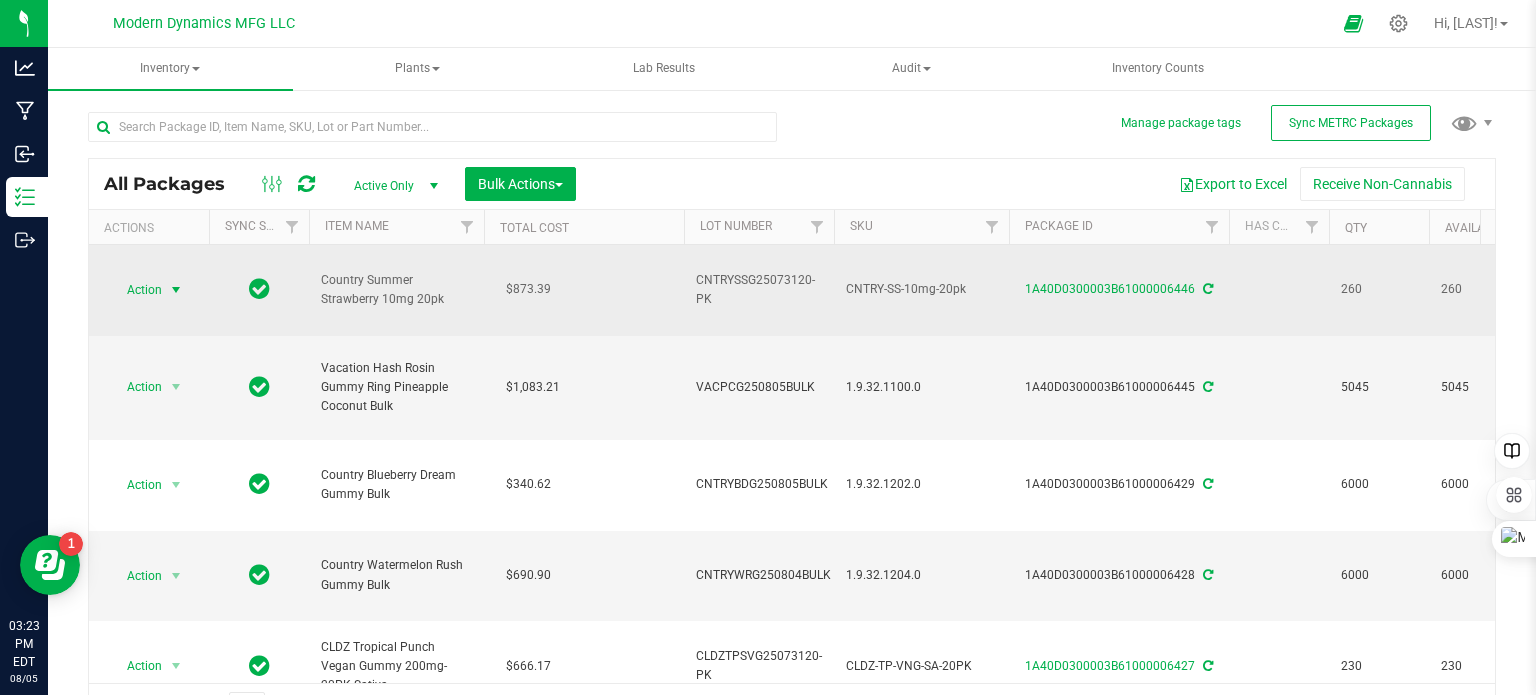 click at bounding box center (176, 290) 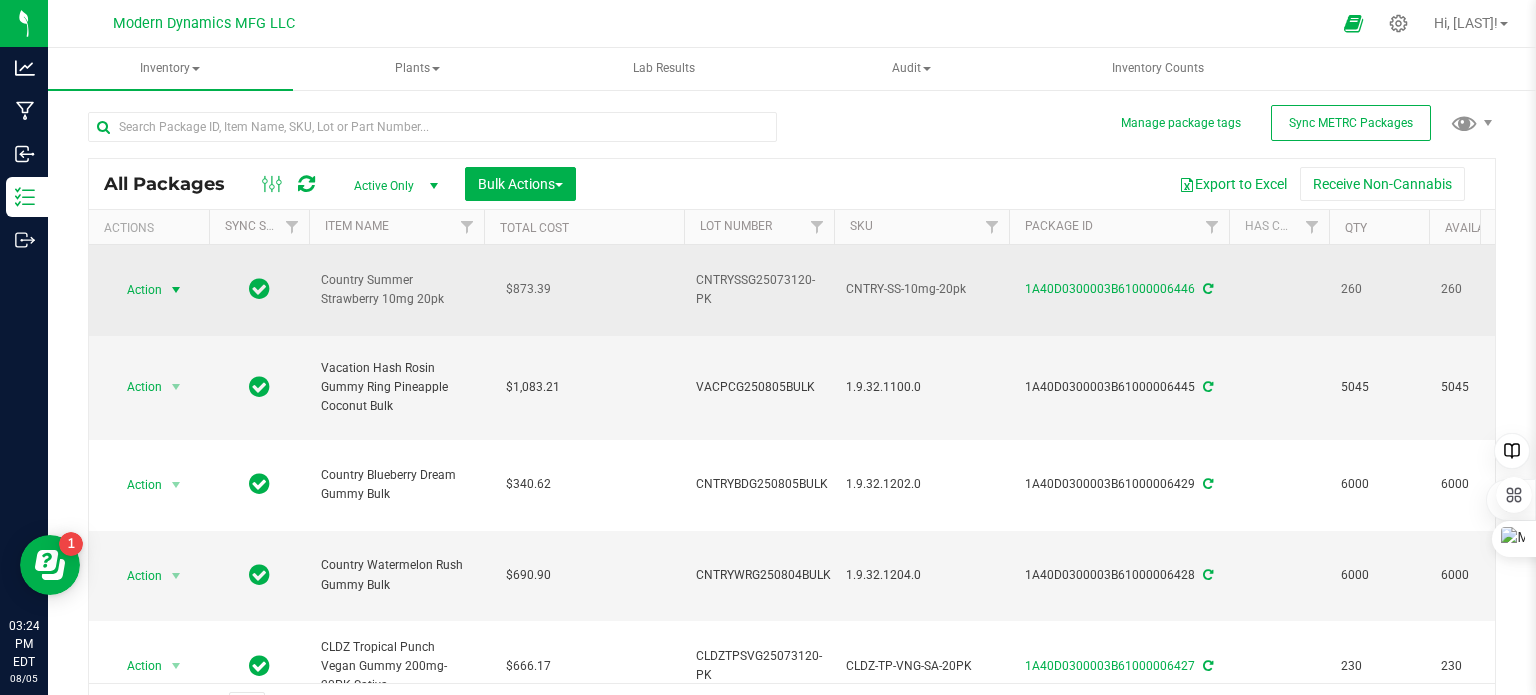 click at bounding box center [176, 290] 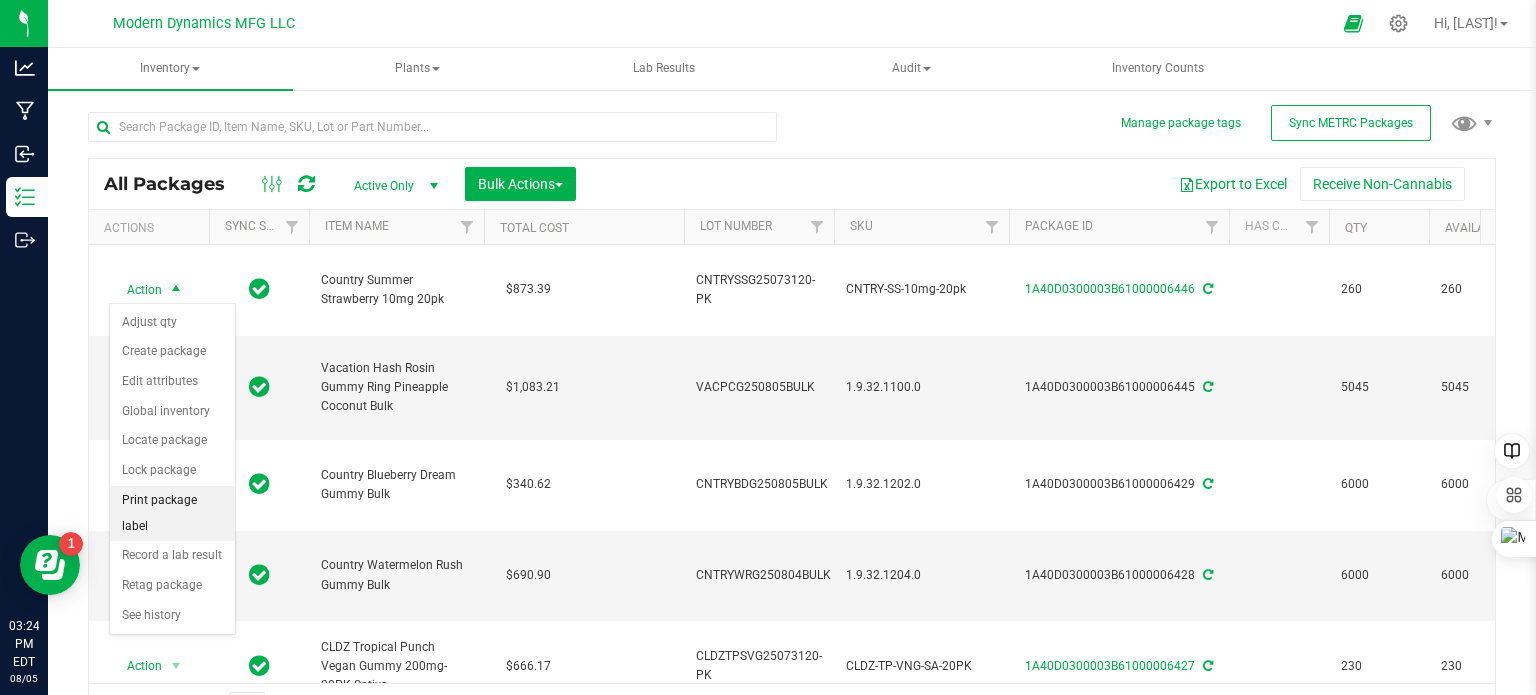 click on "Print package label" at bounding box center (172, 513) 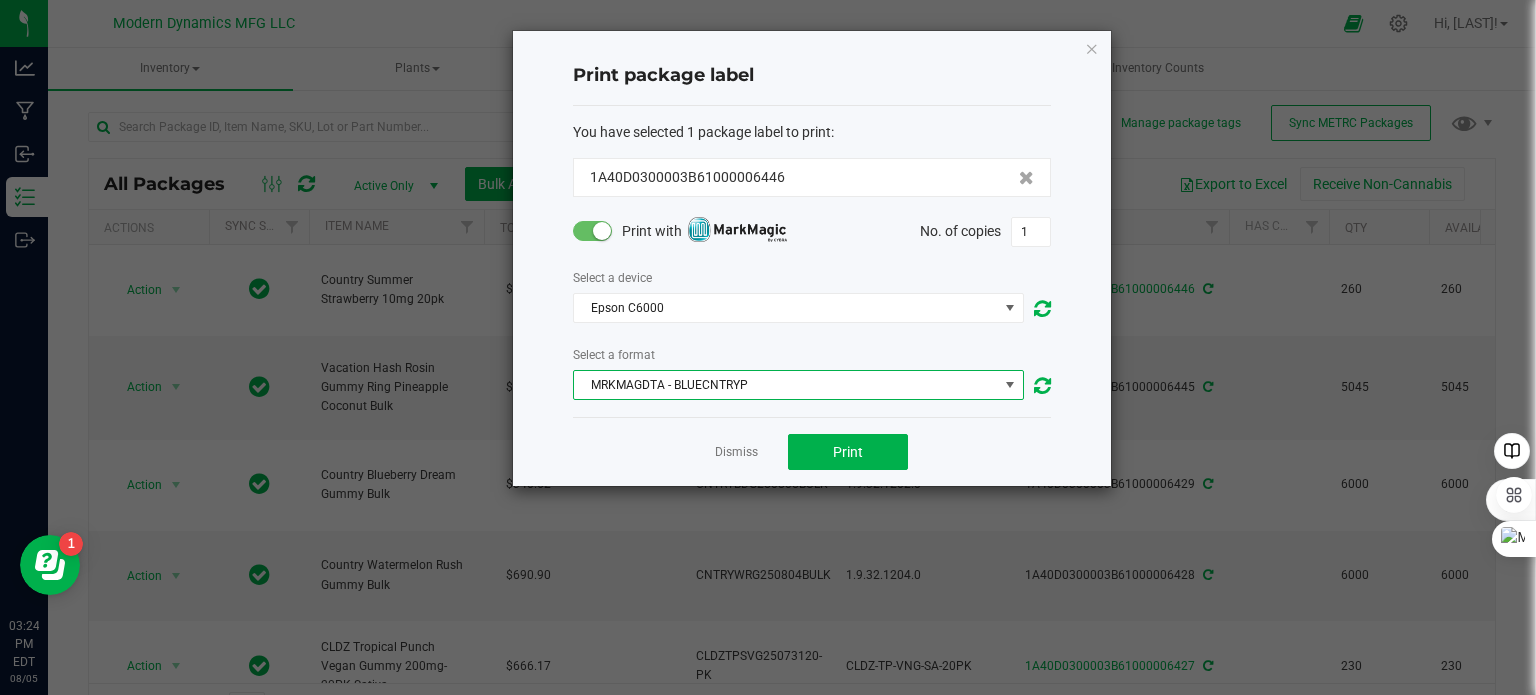 click on "MRKMAGDTA - BLUECNTRYP" at bounding box center [786, 385] 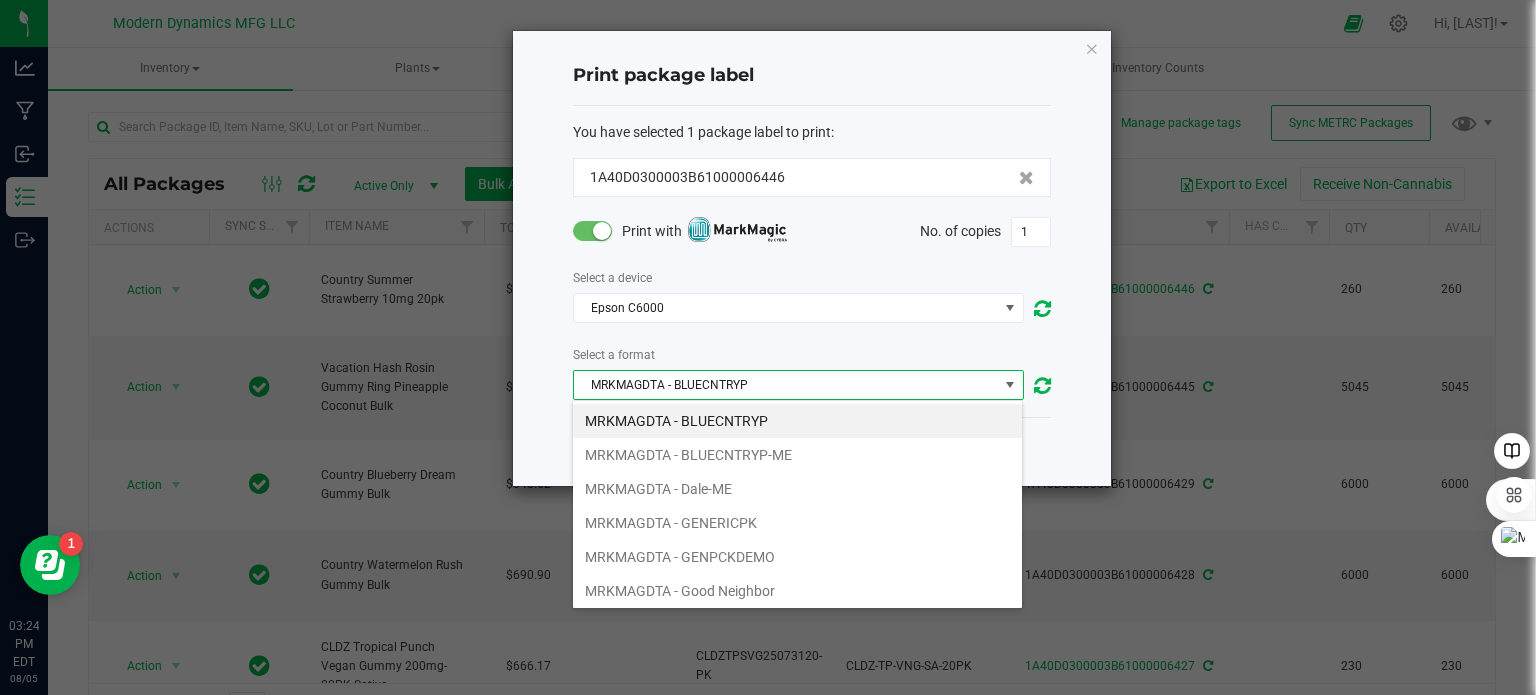 scroll, scrollTop: 99970, scrollLeft: 99548, axis: both 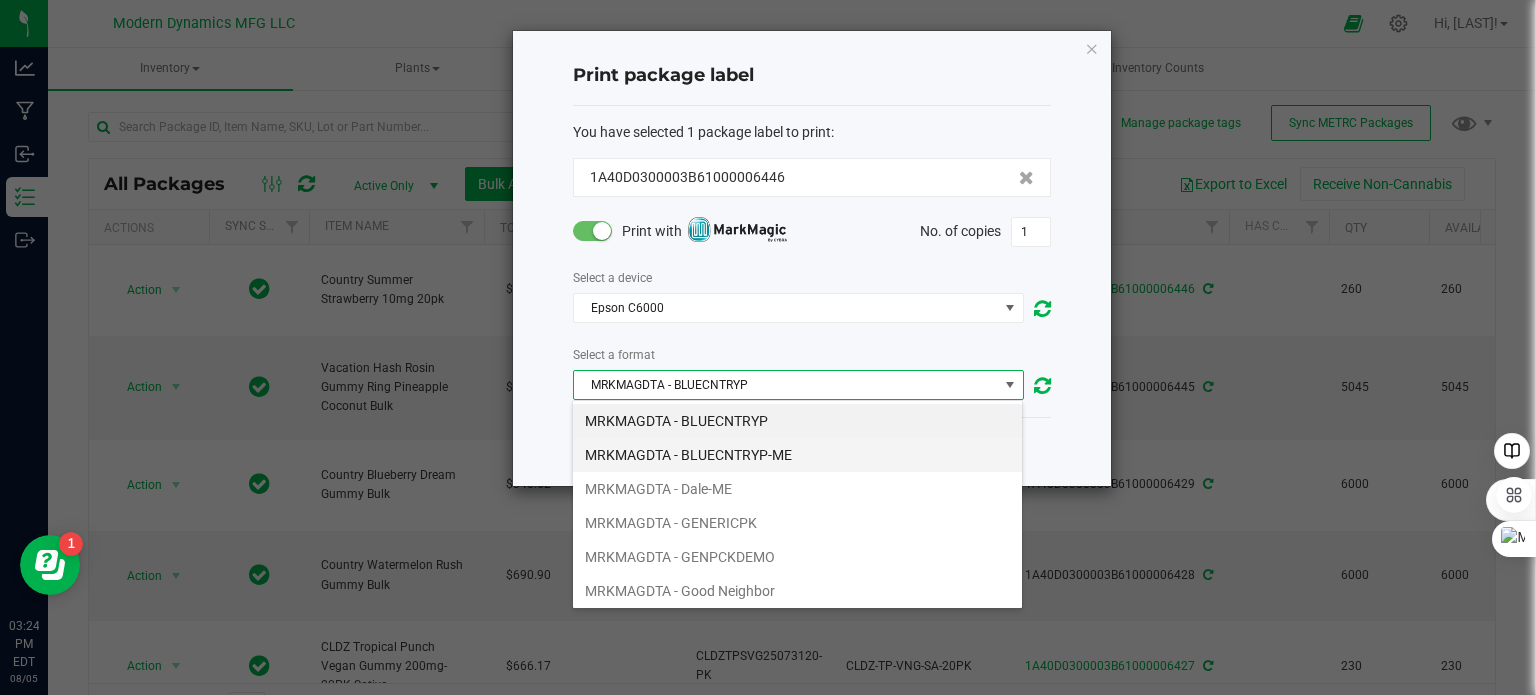 click on "MRKMAGDTA - BLUECNTRYP-ME" at bounding box center [797, 455] 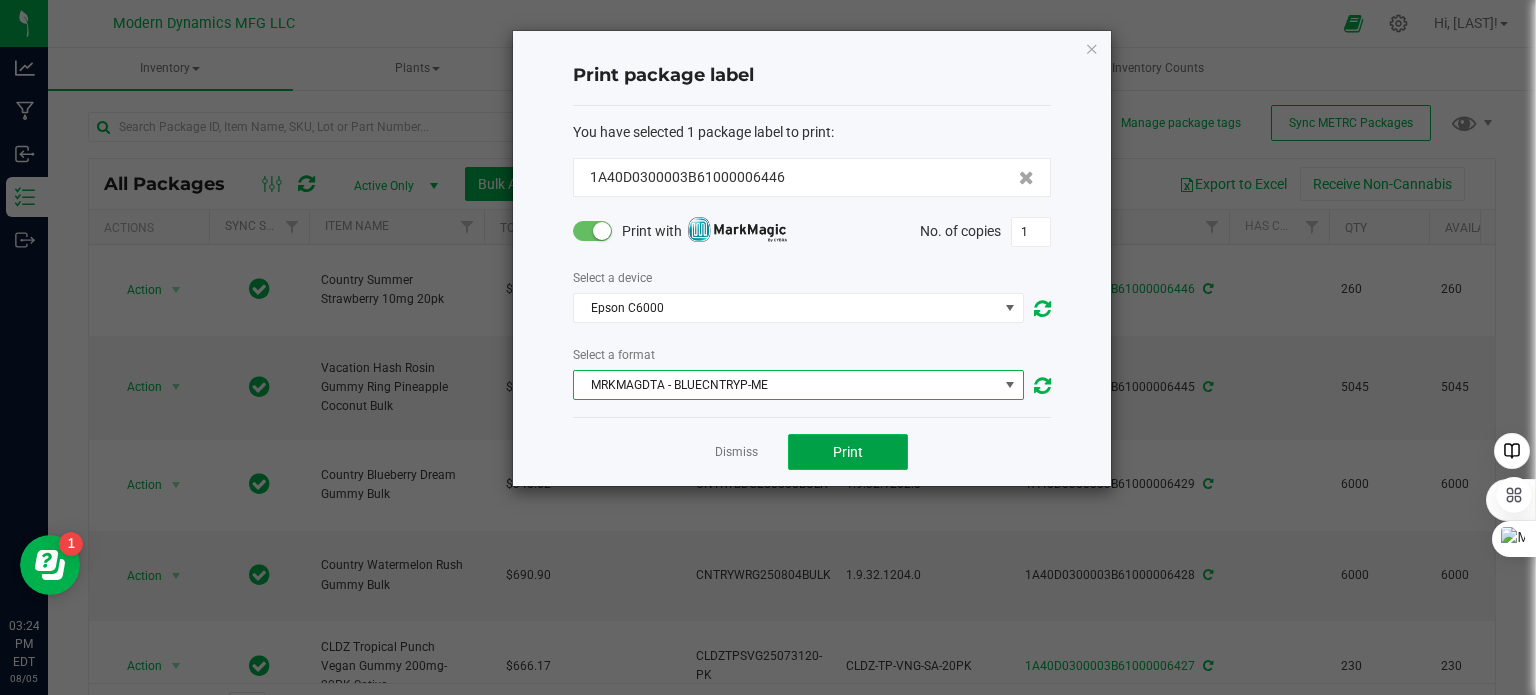 click on "Print" 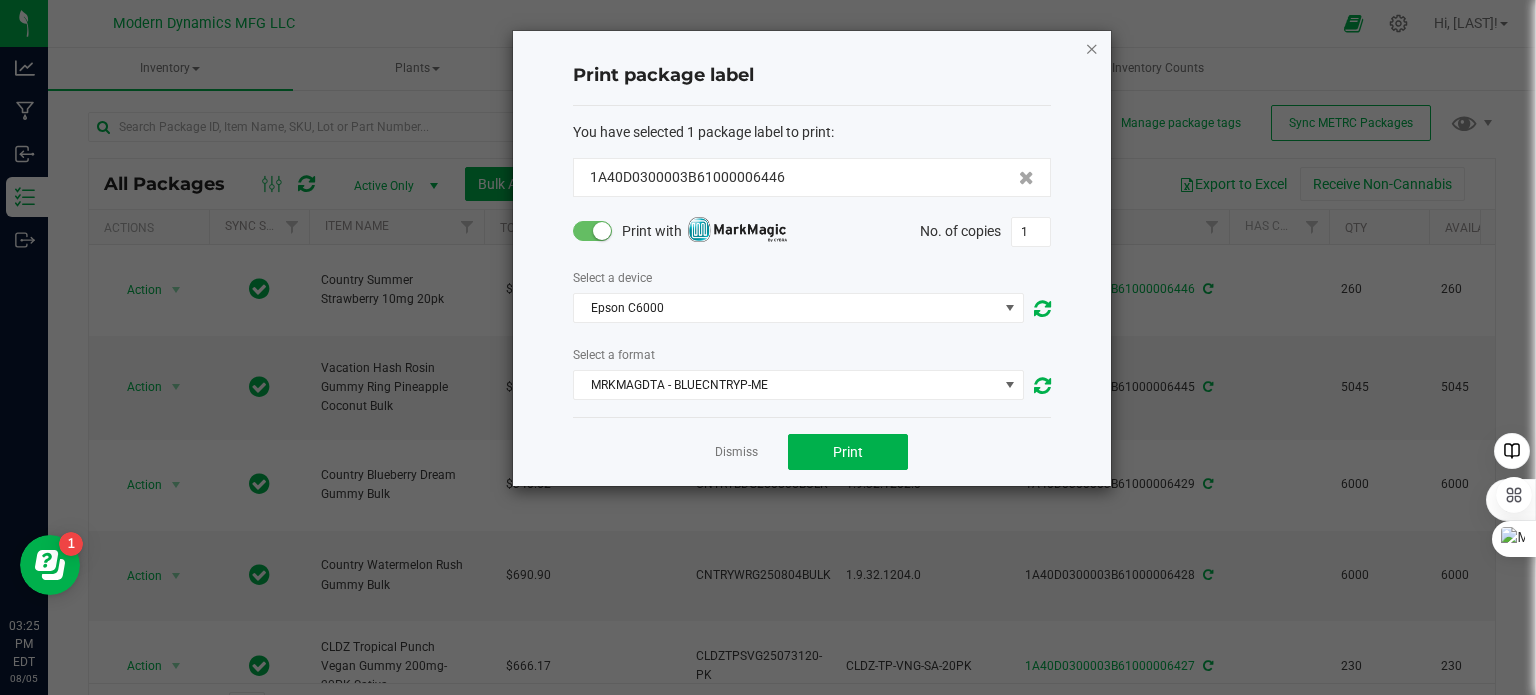 click 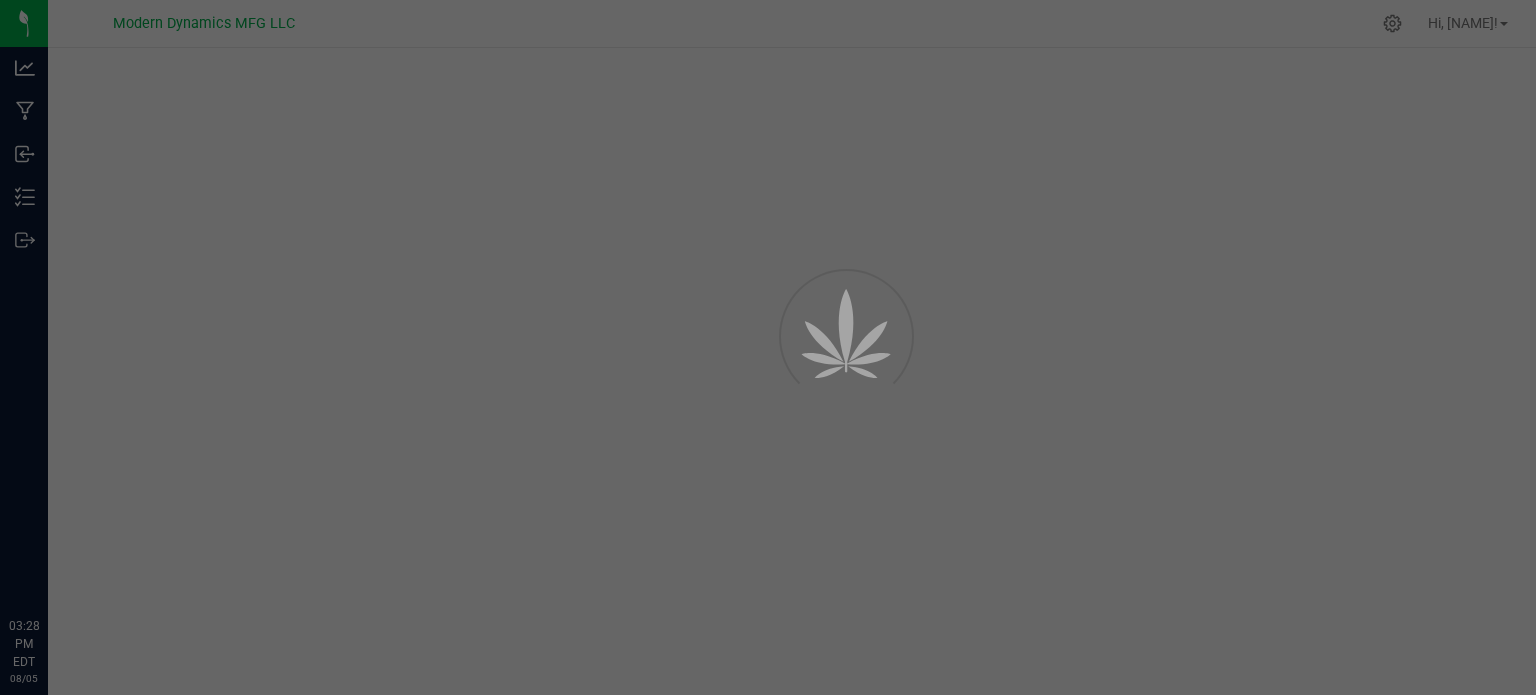 scroll, scrollTop: 0, scrollLeft: 0, axis: both 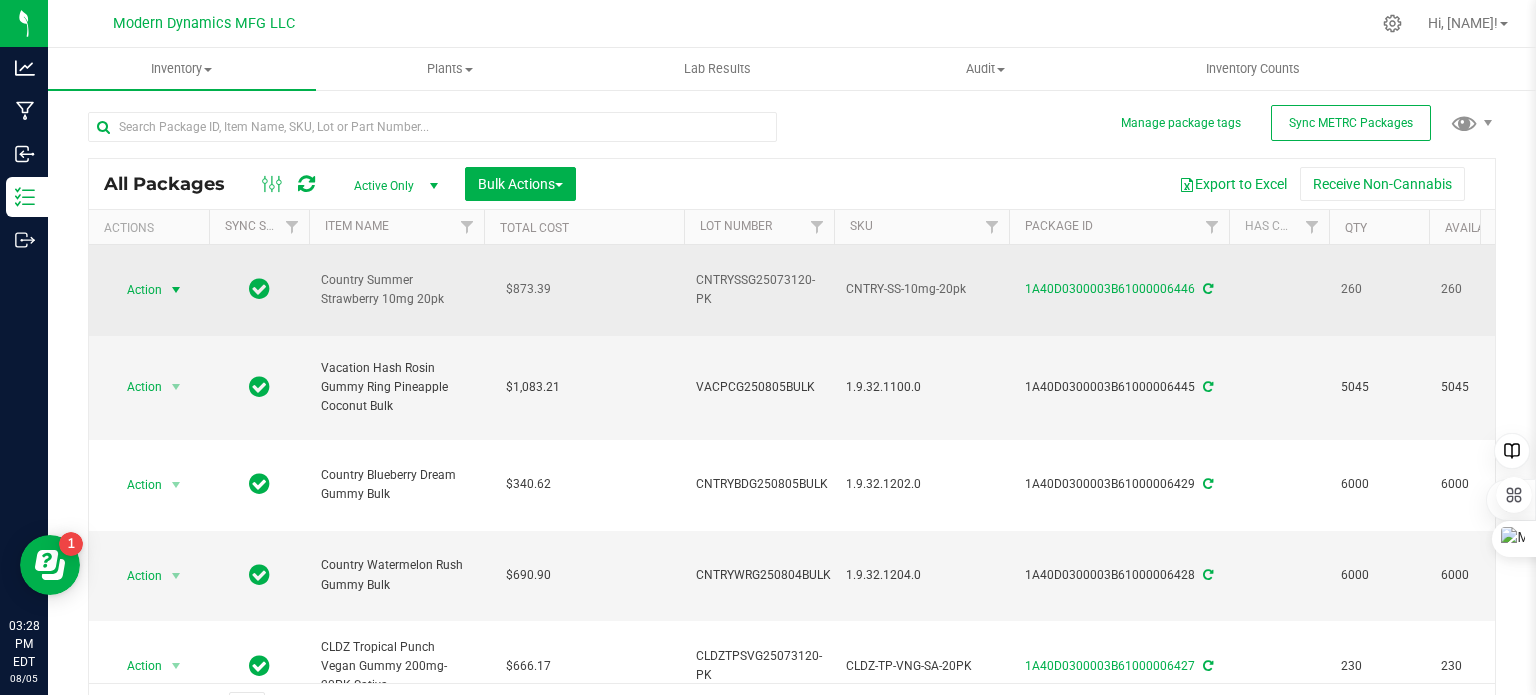 click at bounding box center (176, 290) 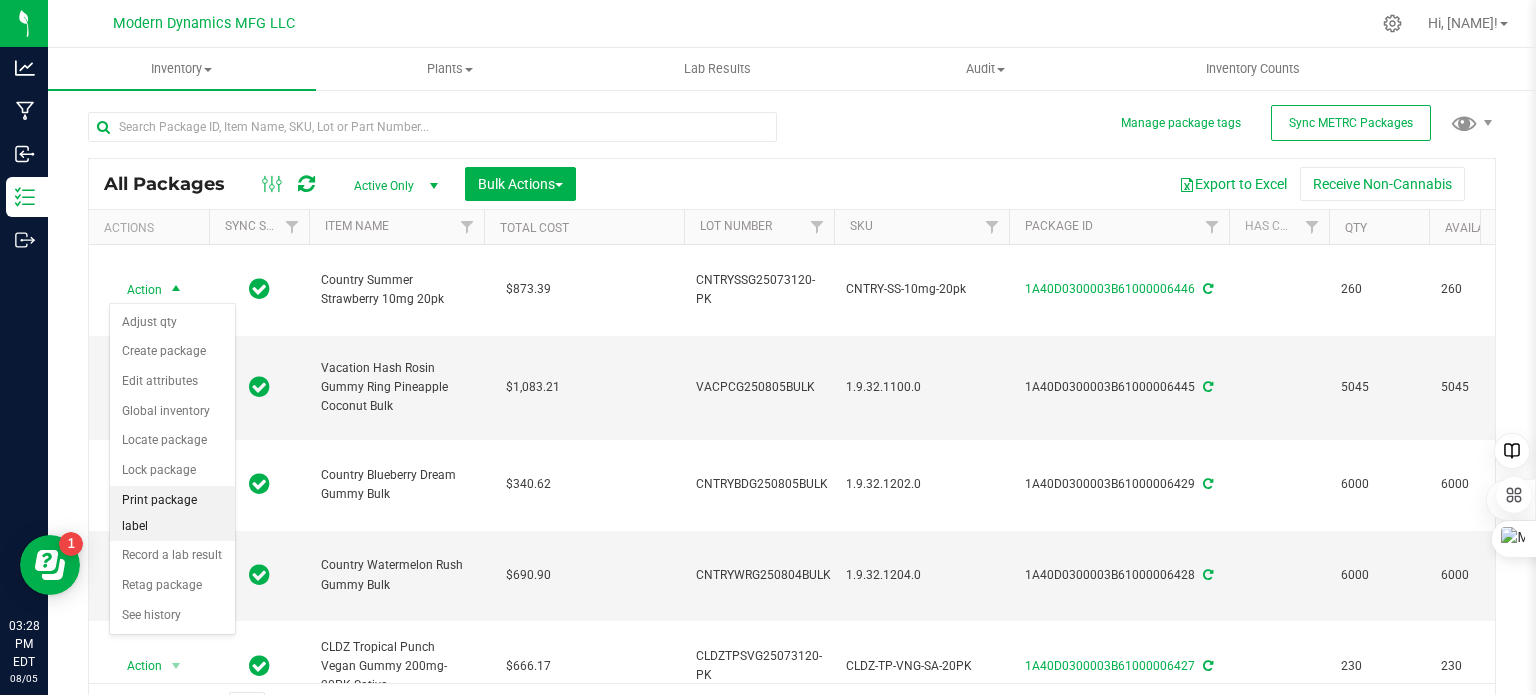 click on "Print package label" at bounding box center (172, 513) 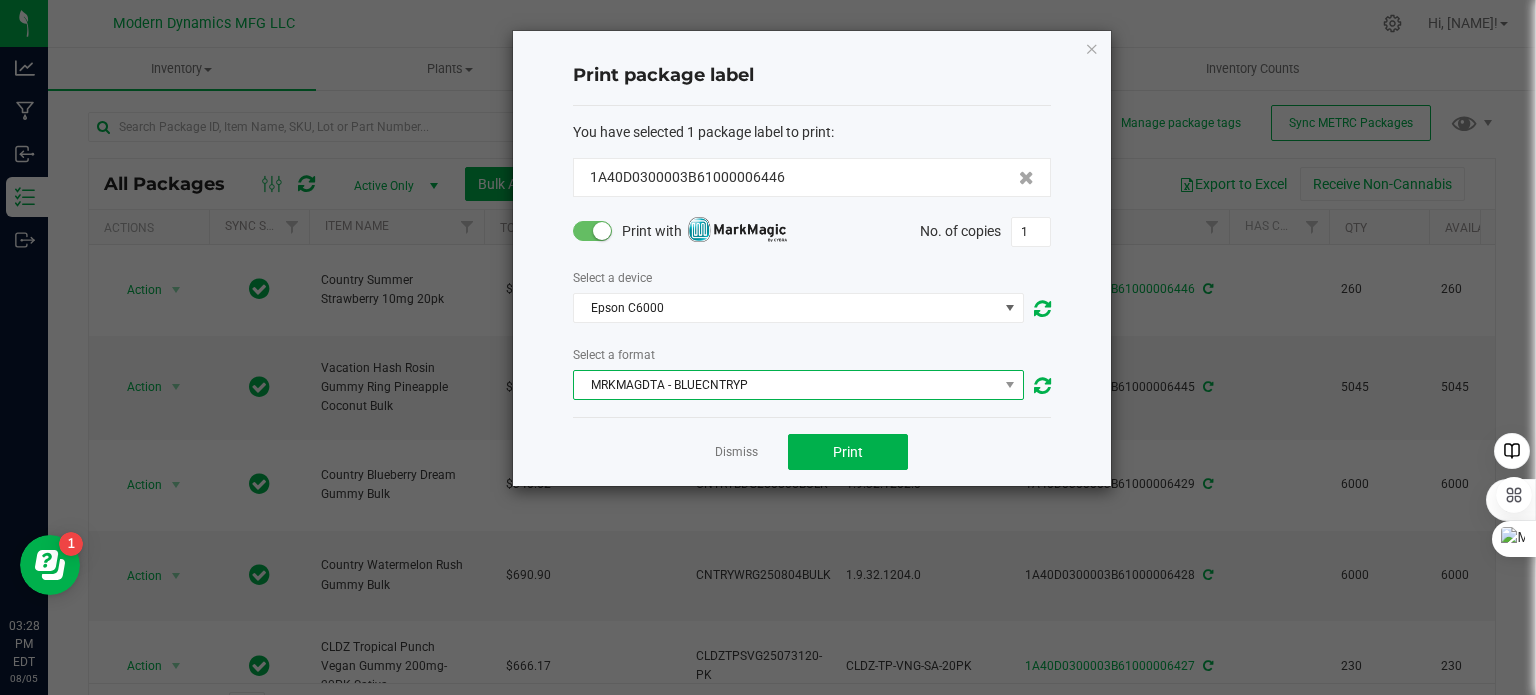 click on "MRKMAGDTA - BLUECNTRYP" at bounding box center [786, 385] 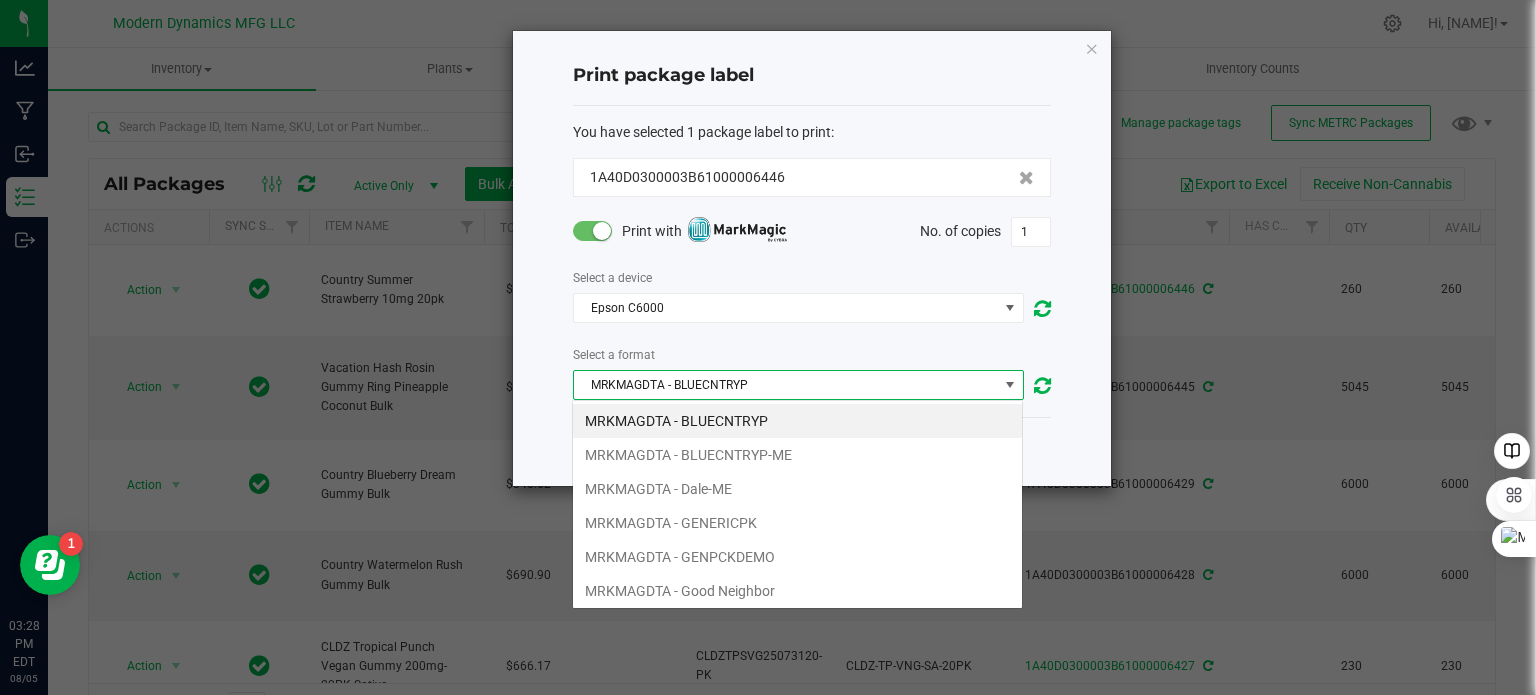 scroll, scrollTop: 99970, scrollLeft: 99548, axis: both 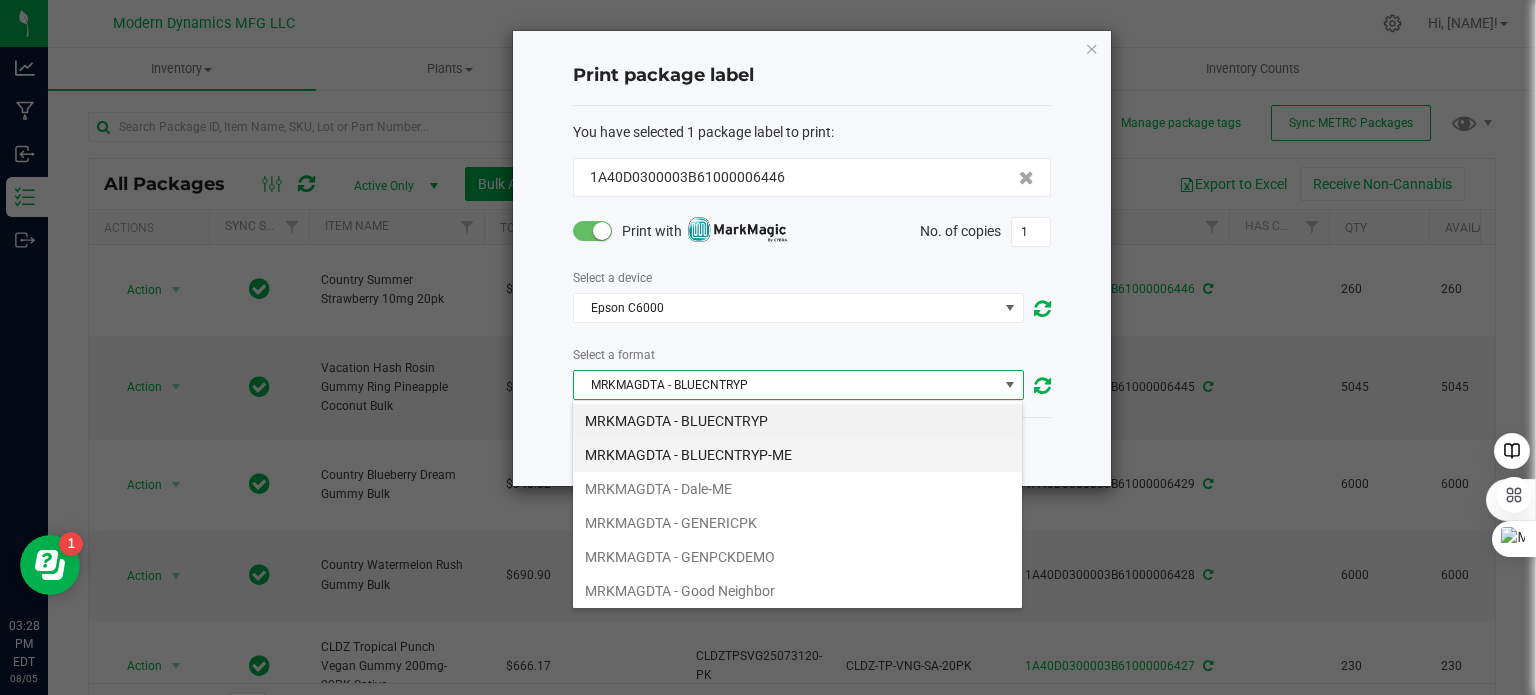 click on "MRKMAGDTA - BLUECNTRYP-ME" at bounding box center (797, 455) 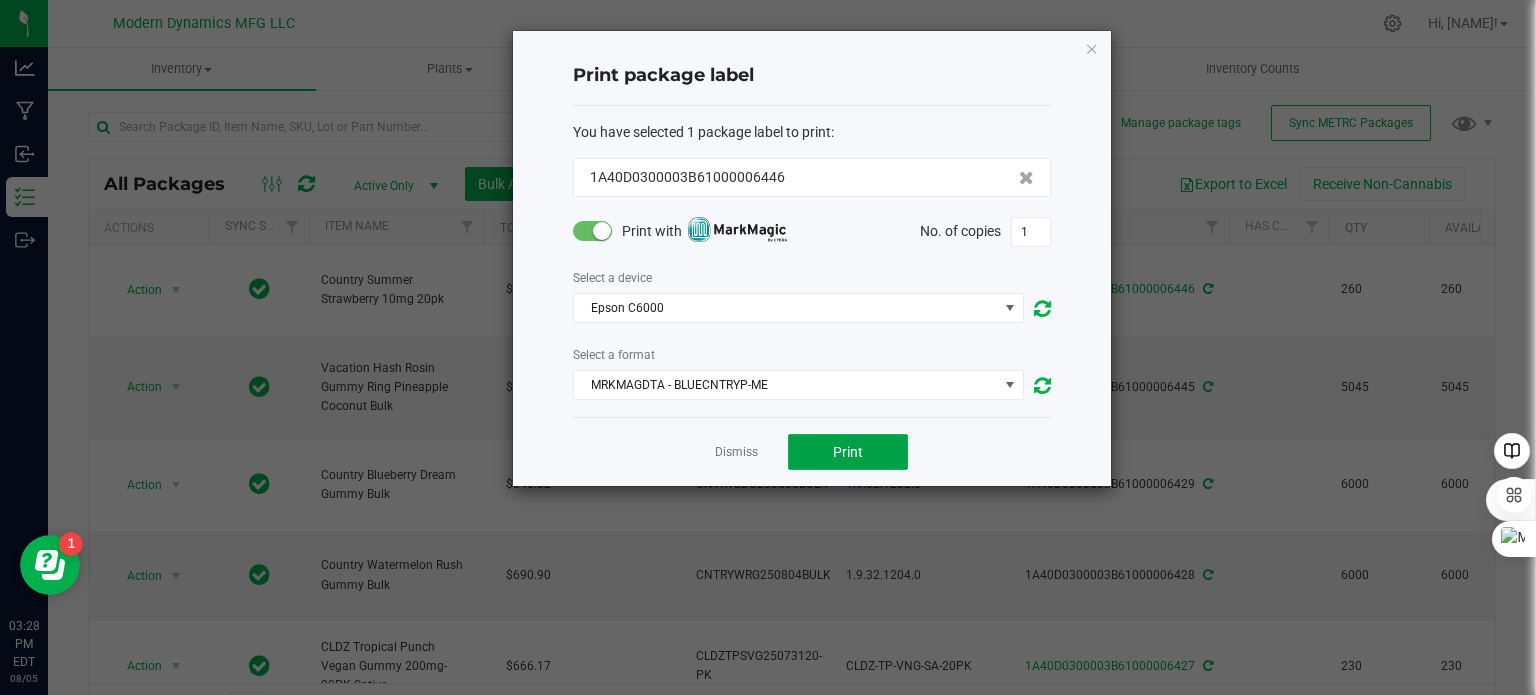 click on "Print" 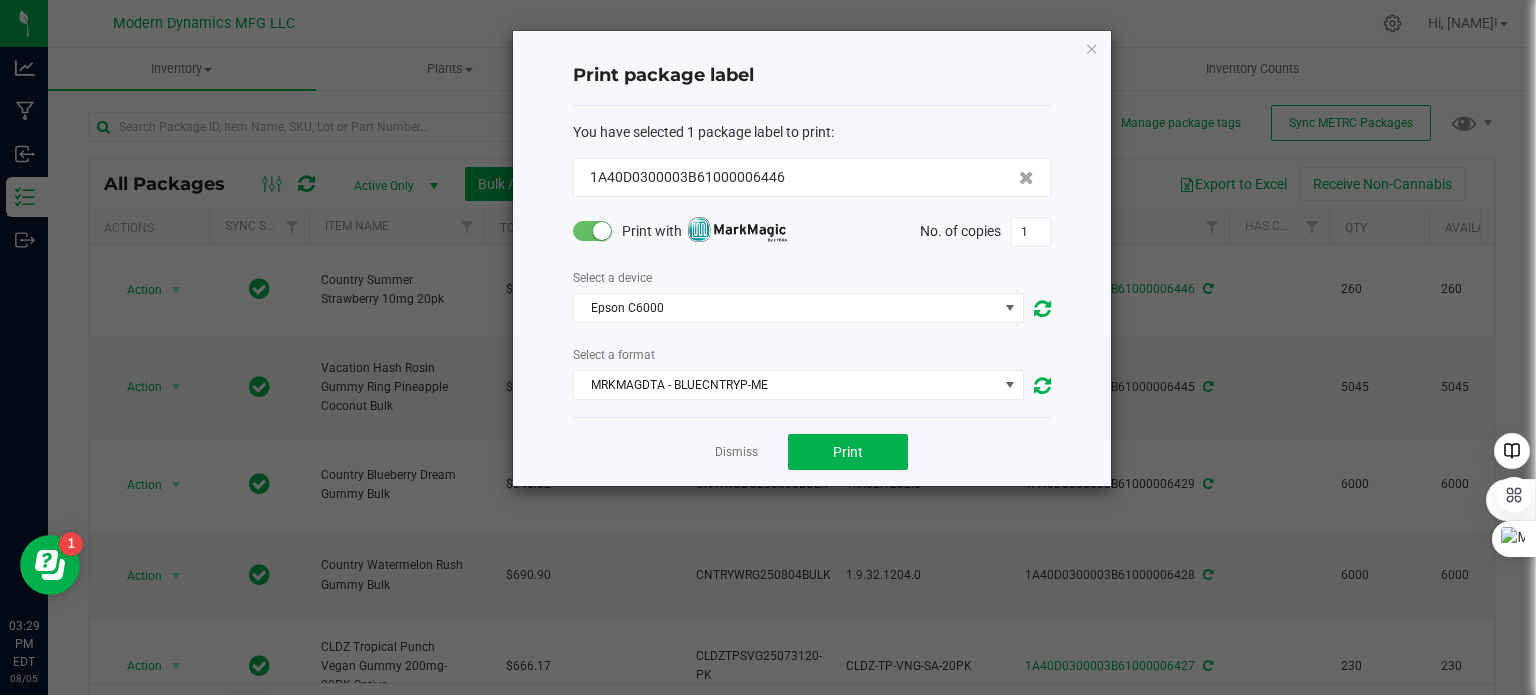 click on "Print package label  You have selected 1 package label to print  :   1A40D0300003B61000006446   Print with   No. of copies  1  Select a device  Epson C6000  Select a format  MRKMAGDTA - BLUECNTRYP-ME  Dismiss   Print" 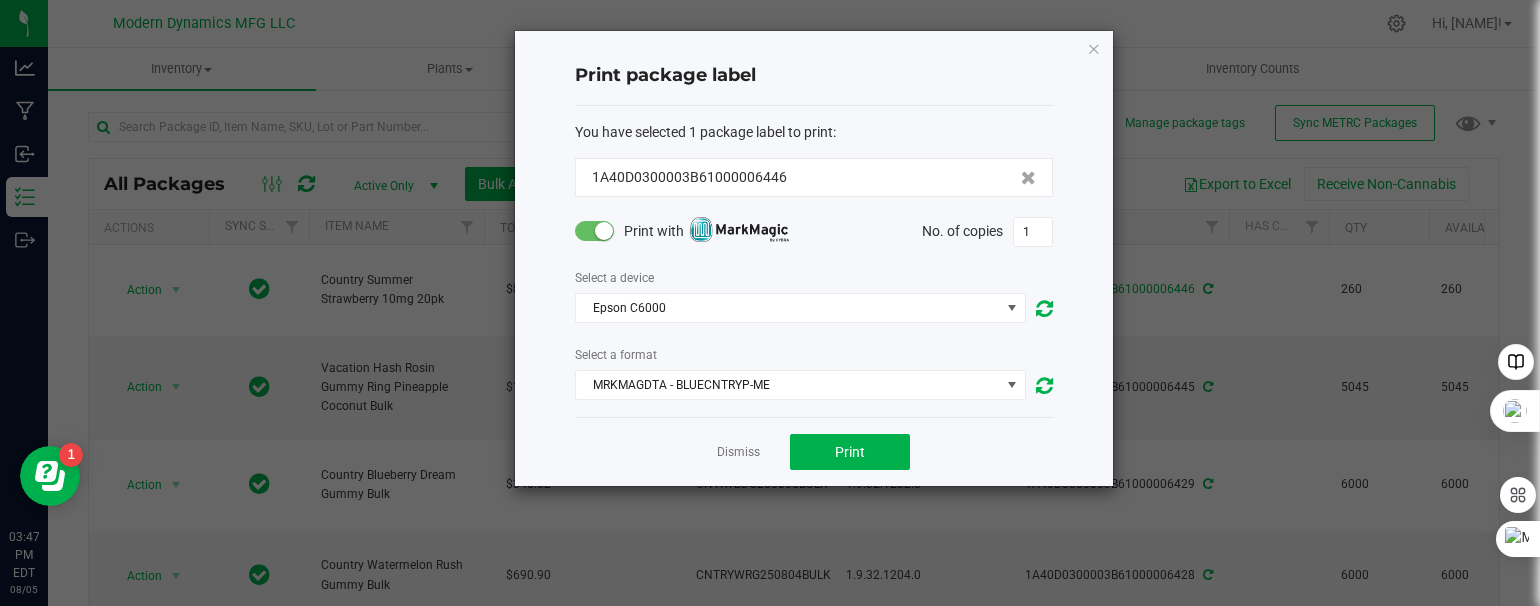 click on "Print package label  You have selected 1 package label to print  :   1A40D0300003B61000006446   Print with   No. of copies  1  Select a device  Epson C6000  Select a format  MRKMAGDTA - BLUECNTRYP-ME  Dismiss   Print" 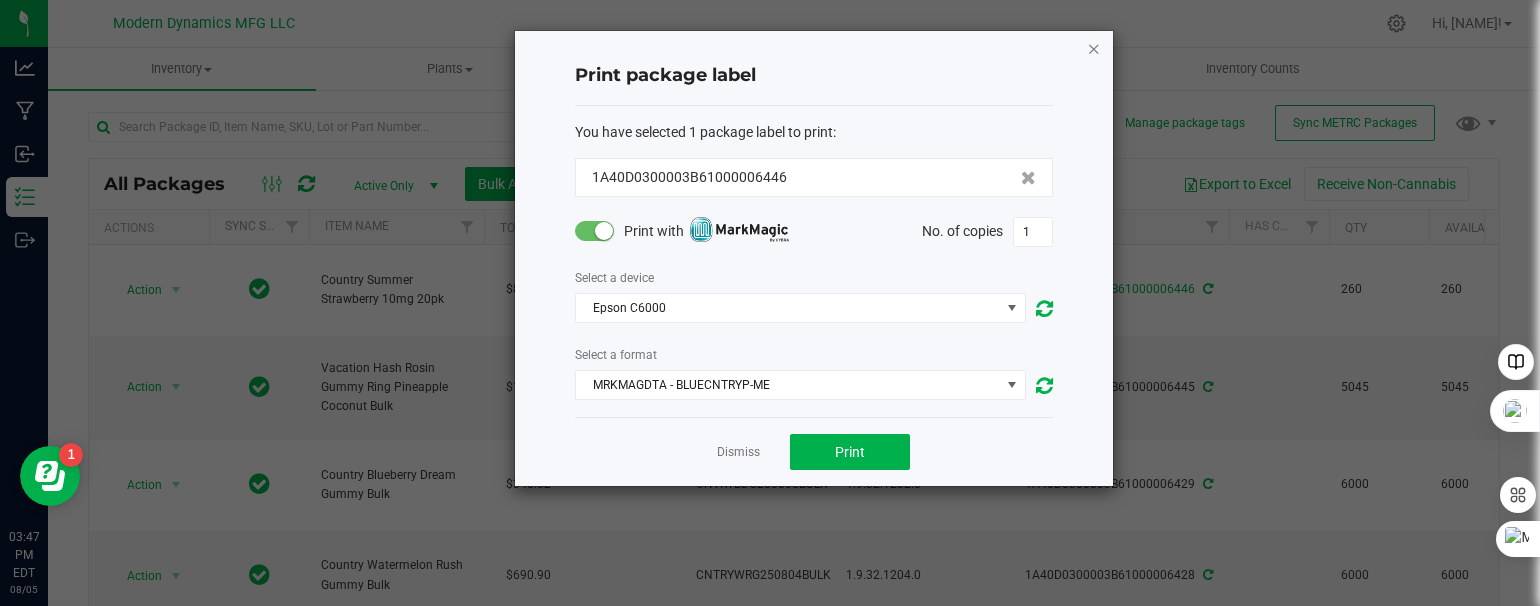 click 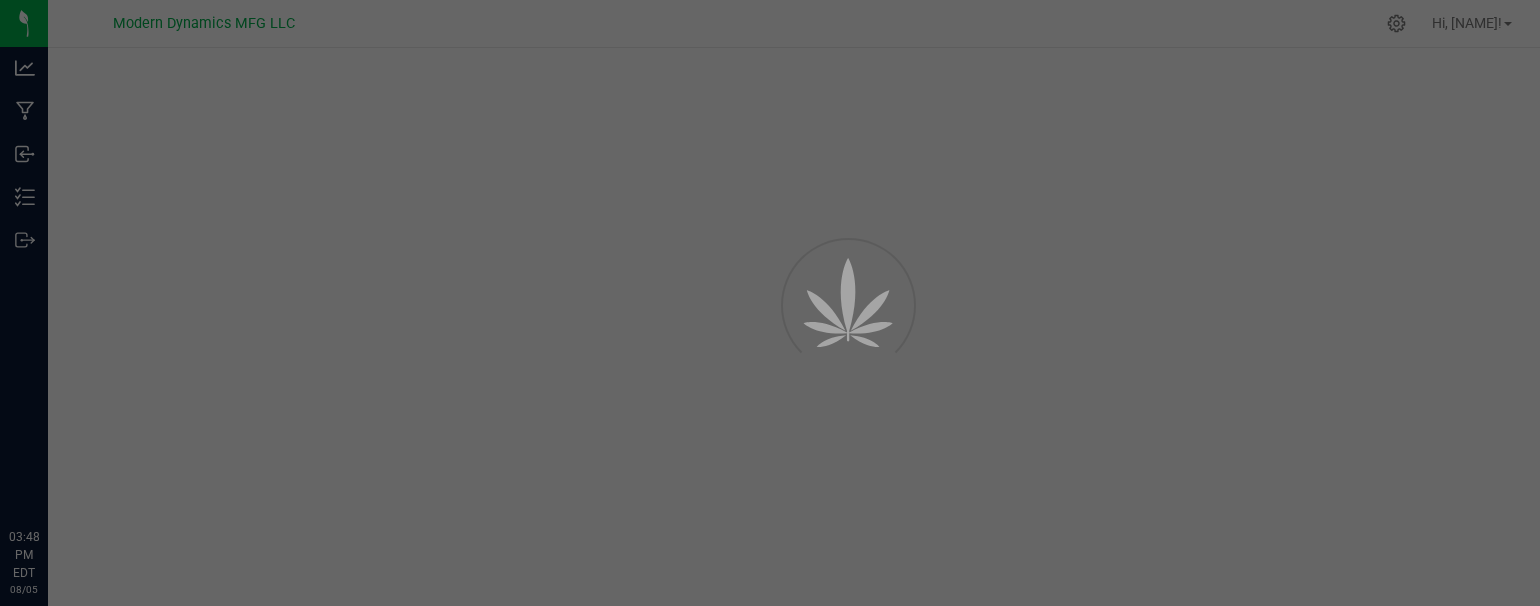 scroll, scrollTop: 0, scrollLeft: 0, axis: both 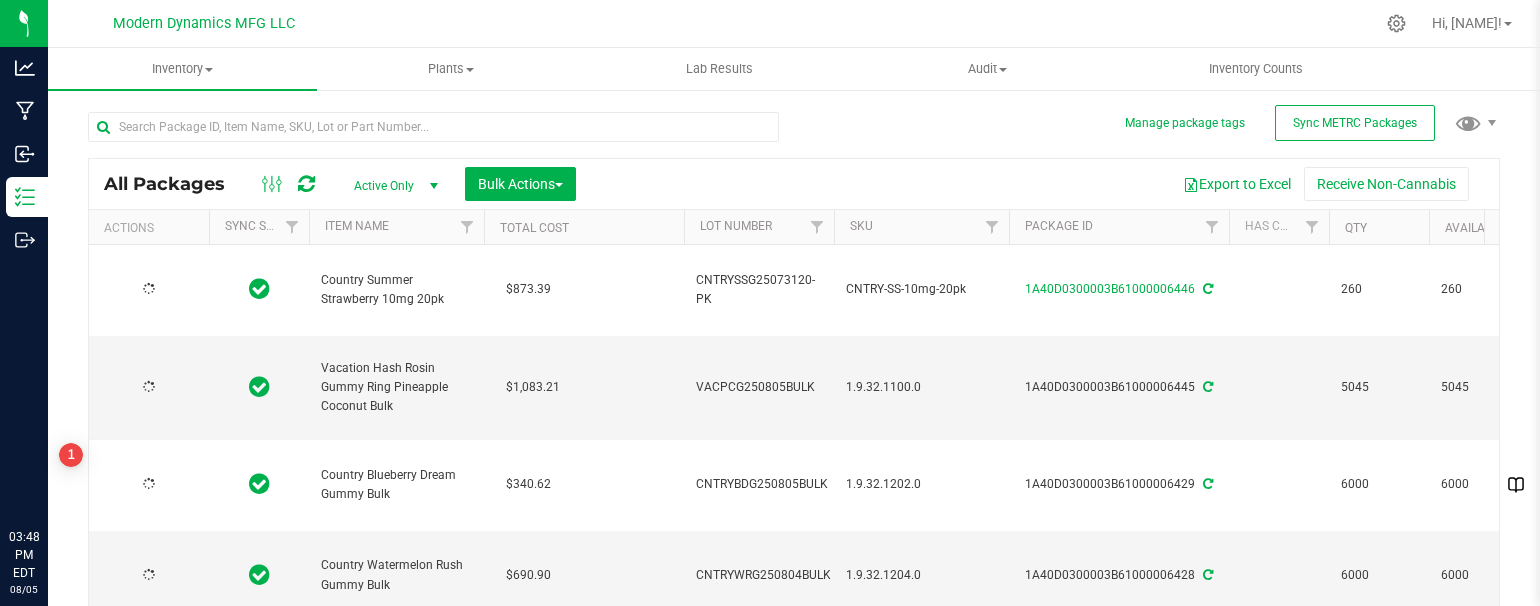 type on "2025-07-31" 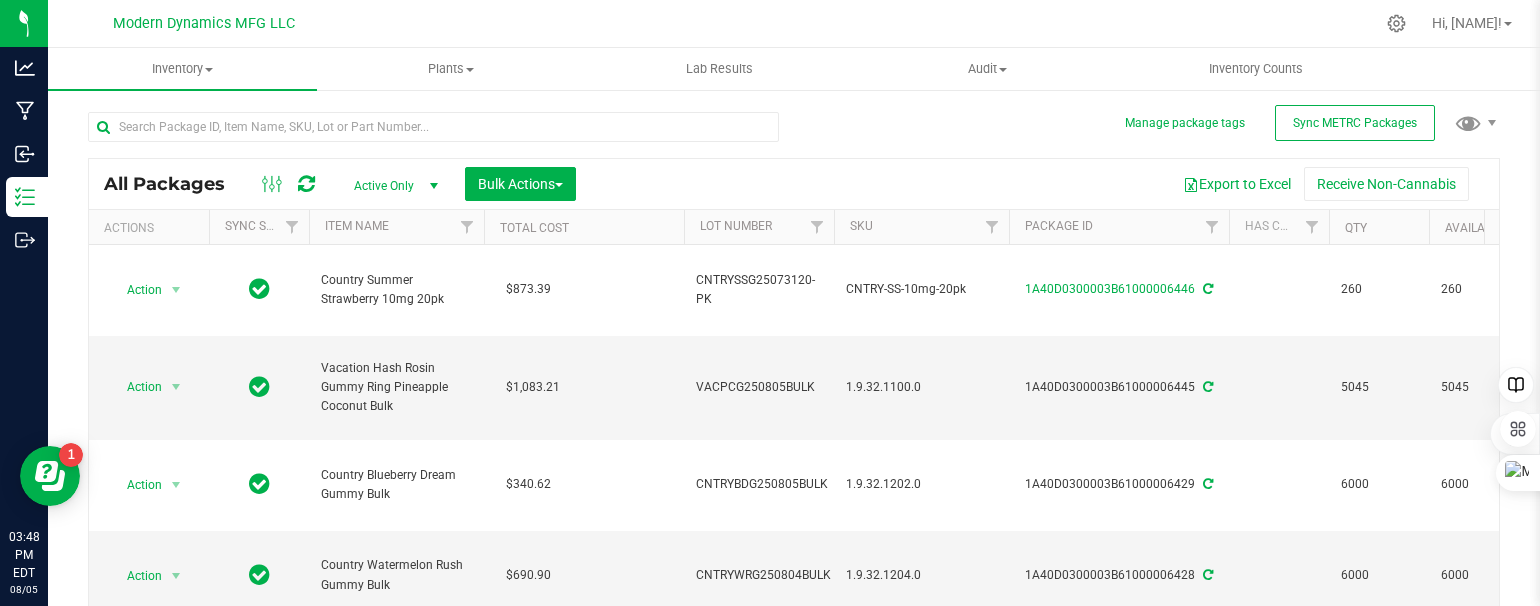 scroll, scrollTop: 0, scrollLeft: 0, axis: both 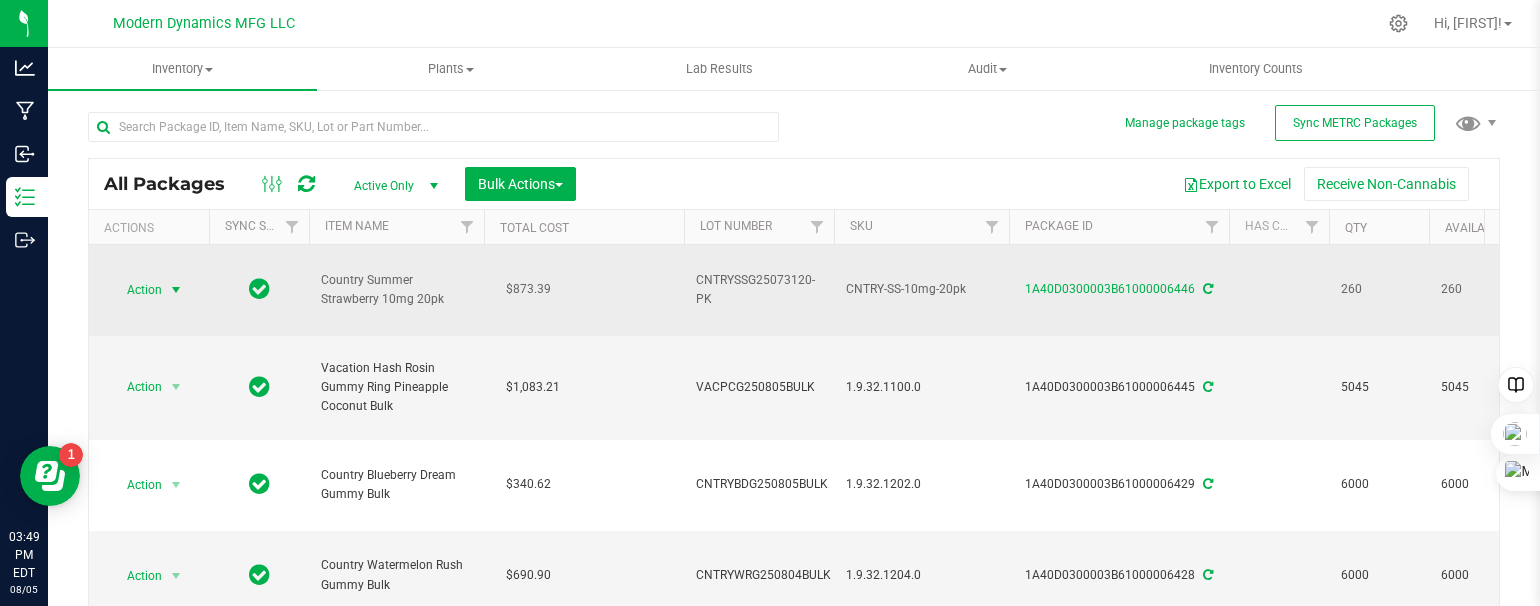 click at bounding box center (176, 290) 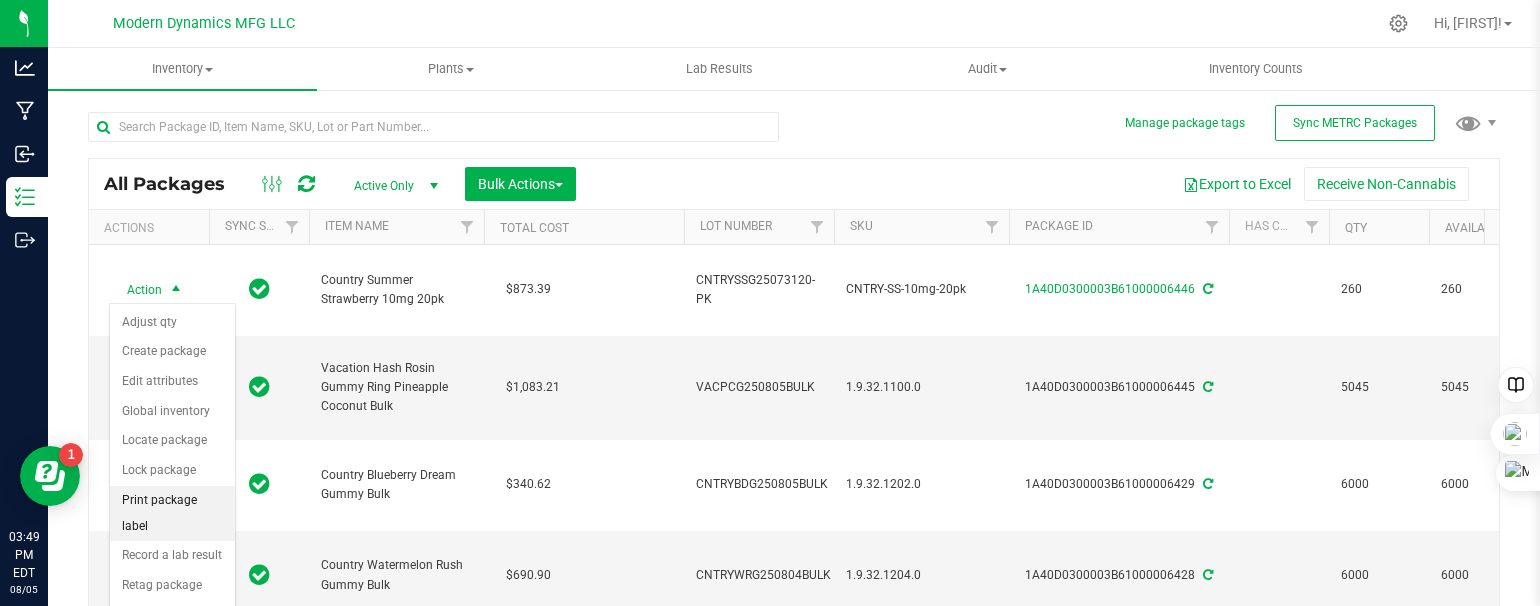 click on "Print package label" at bounding box center (172, 513) 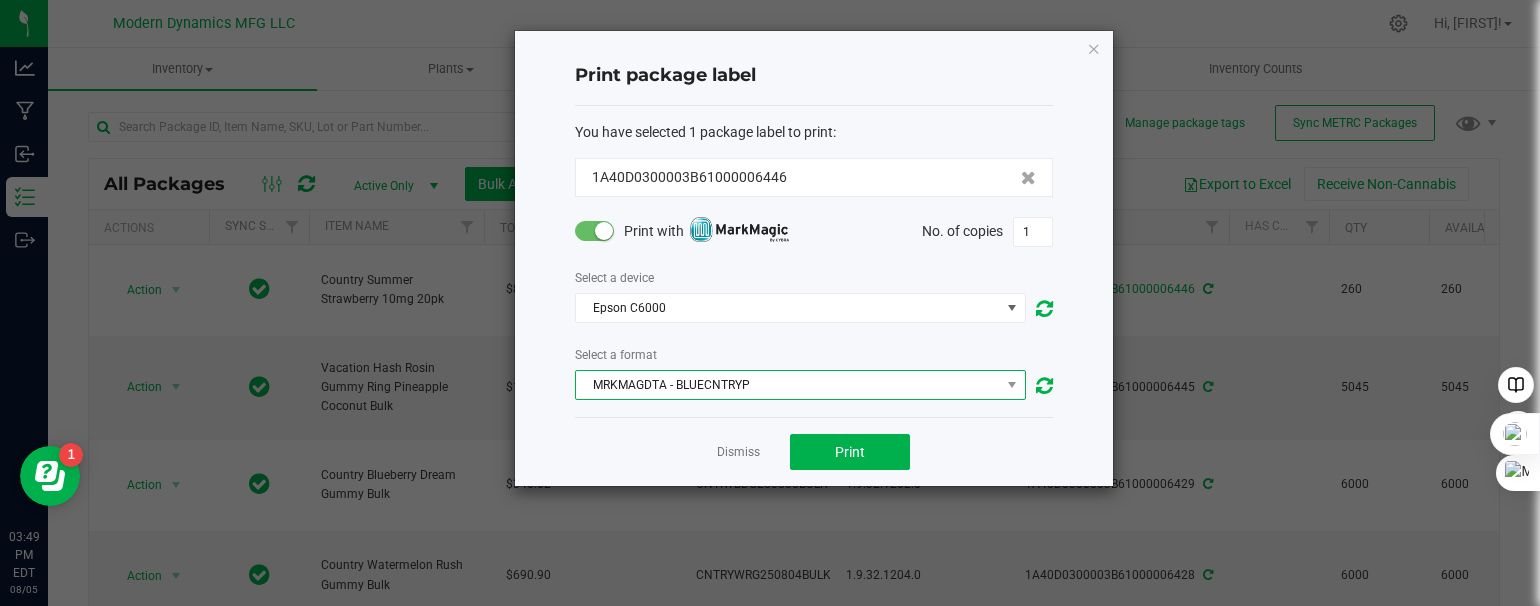 click on "MRKMAGDTA - BLUECNTRYP" at bounding box center (788, 385) 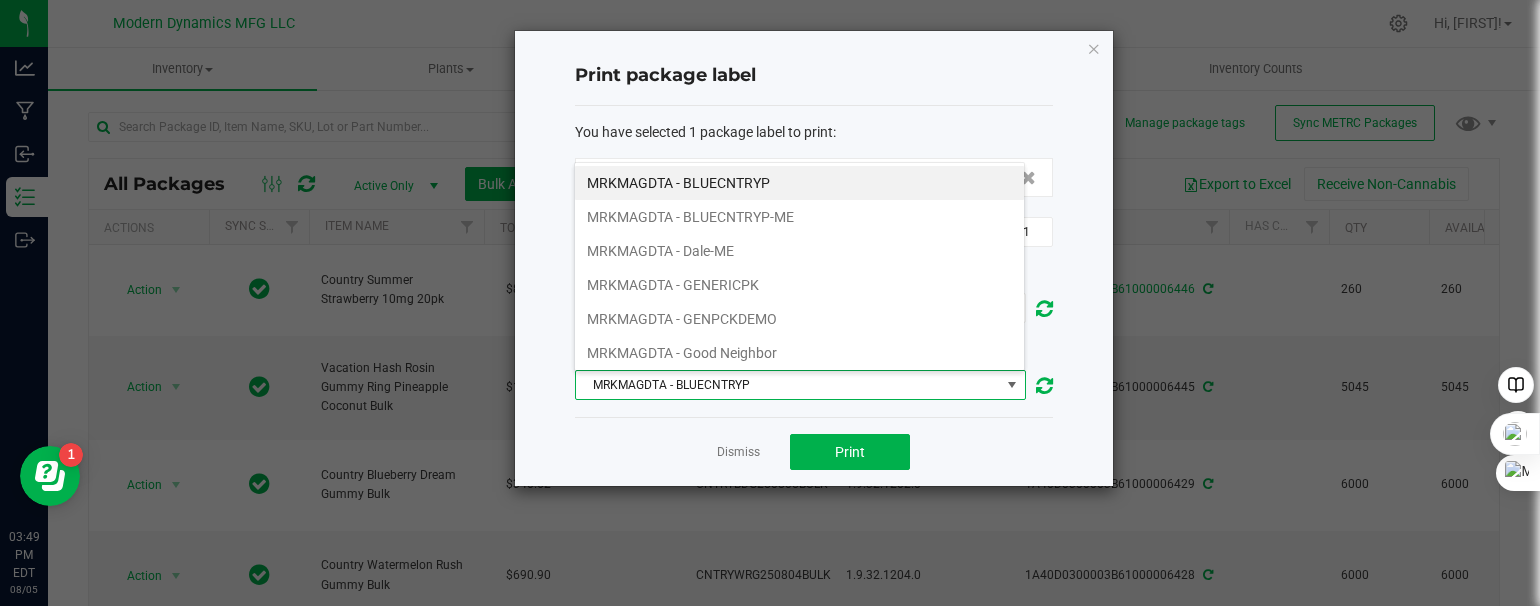 scroll, scrollTop: 99970, scrollLeft: 99548, axis: both 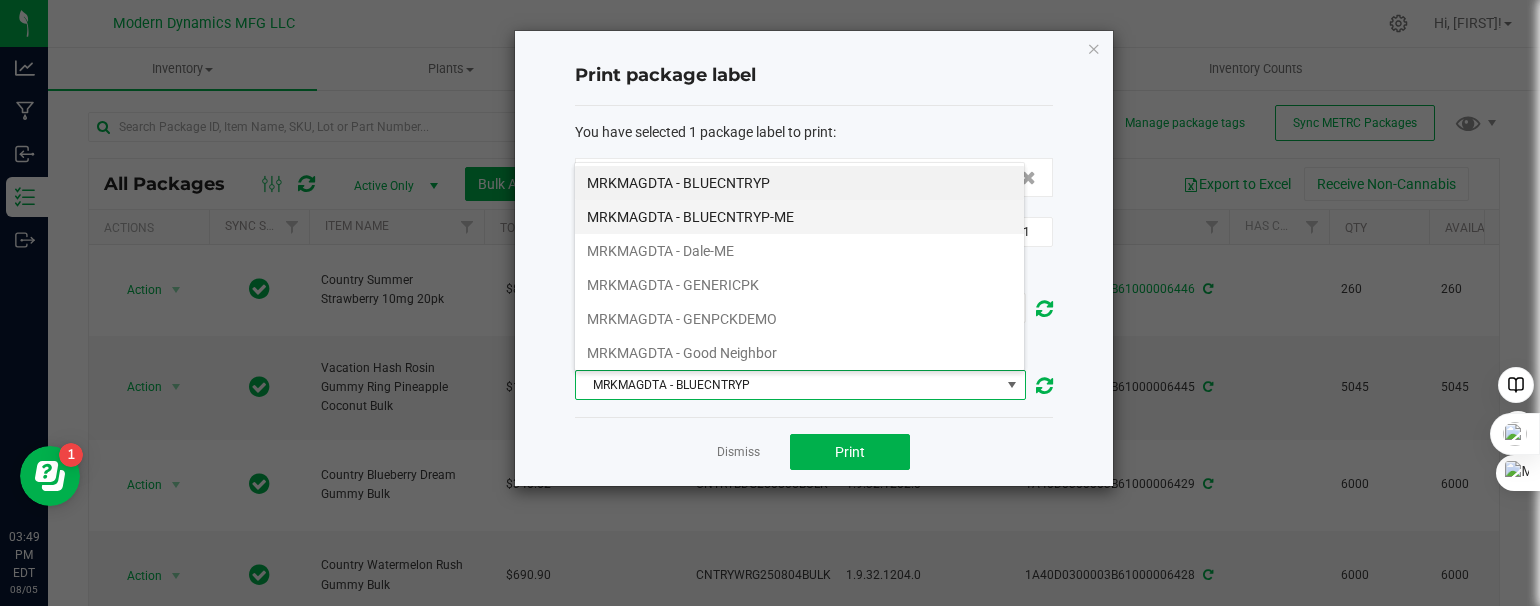 click on "MRKMAGDTA - BLUECNTRYP-ME" at bounding box center (799, 217) 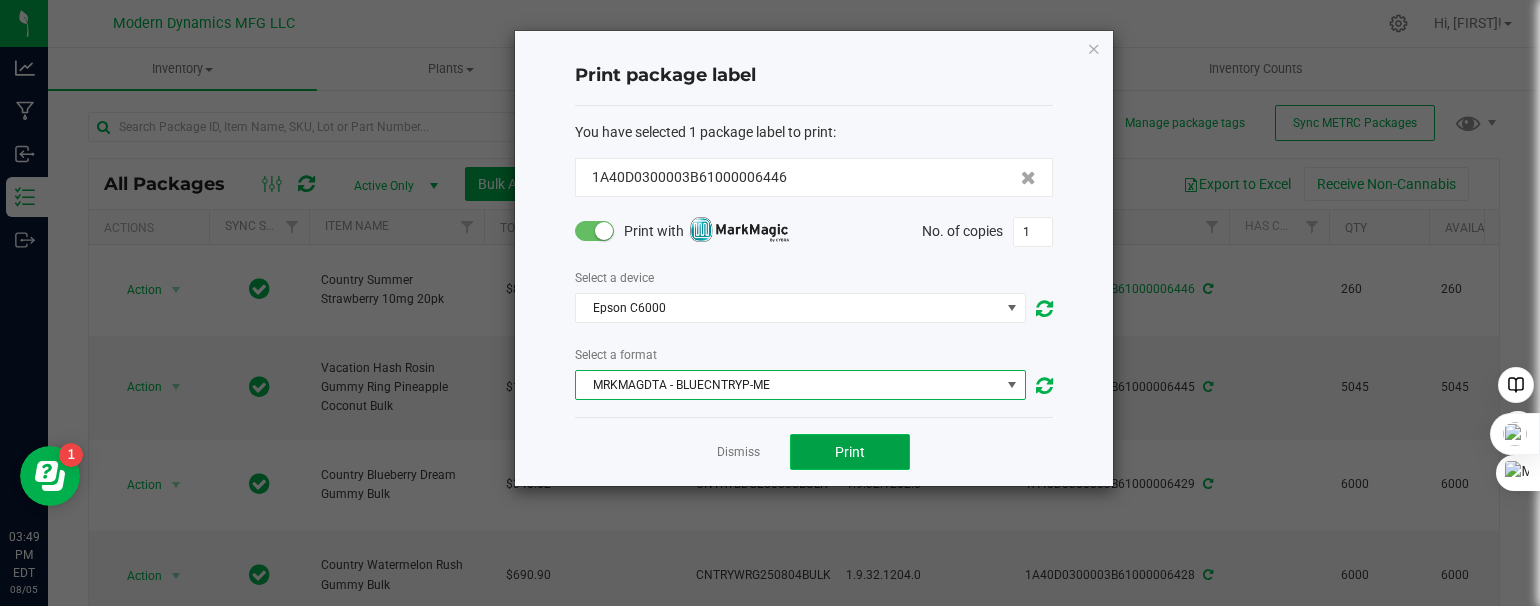 click on "Print" 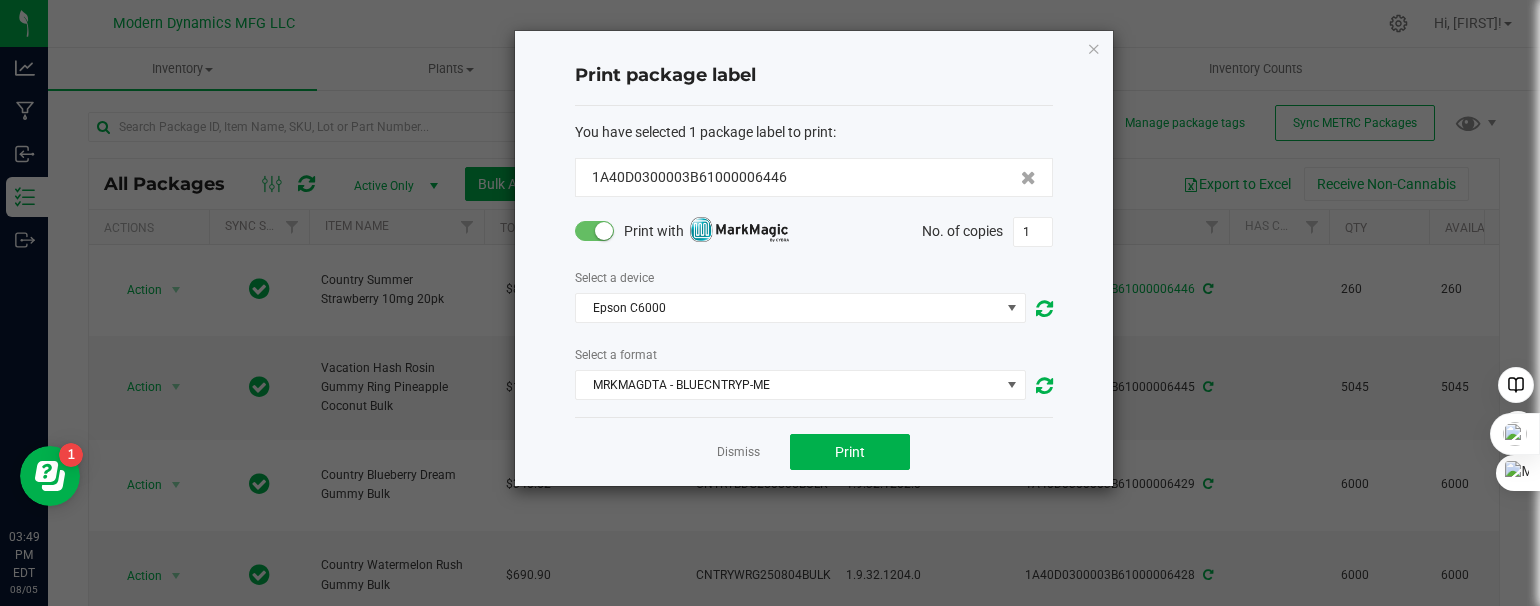 click on "Print package label  You have selected 1 package label to print  :   1A40D0300003B61000006446   Print with   No. of copies  1  Select a device  Epson C6000  Select a format  MRKMAGDTA - BLUECNTRYP-ME  Dismiss   Print" 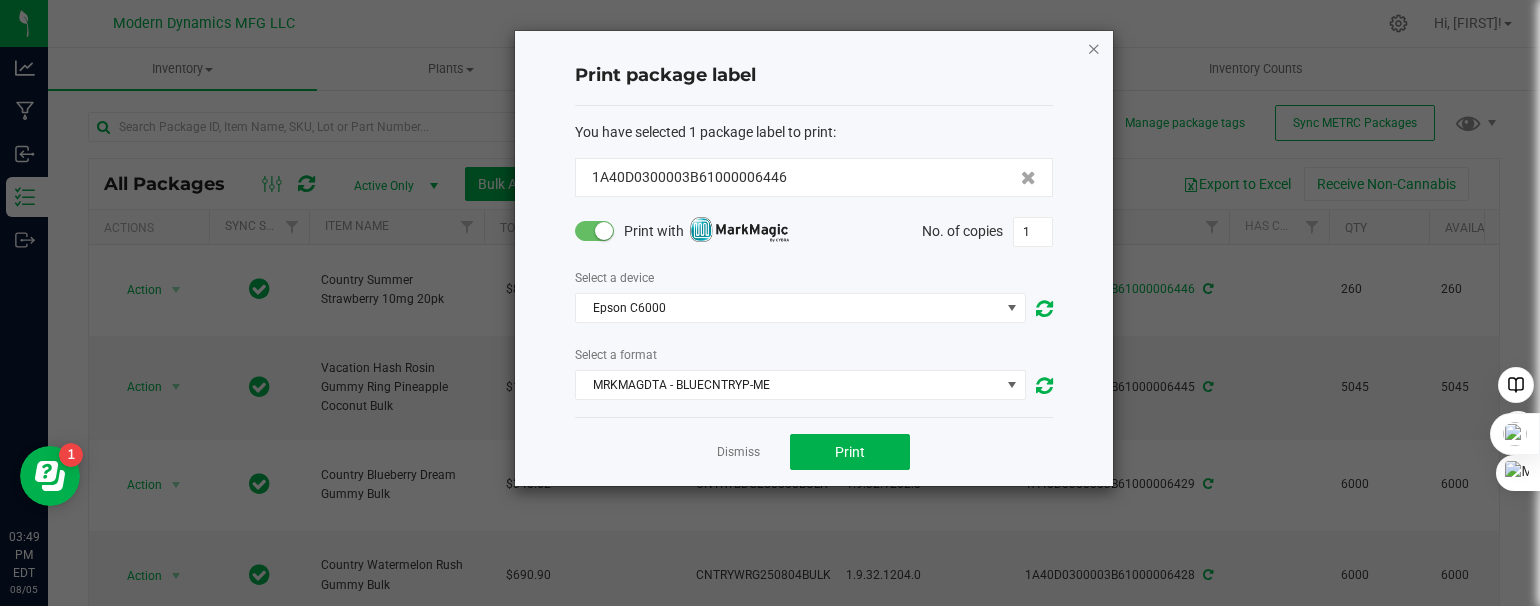 click on "Print package label  You have selected 1 package label to print  :   1A40D0300003B61000006446   Print with   No. of copies  1  Select a device  Epson C6000  Select a format  MRKMAGDTA - BLUECNTRYP-ME  Dismiss   Print" 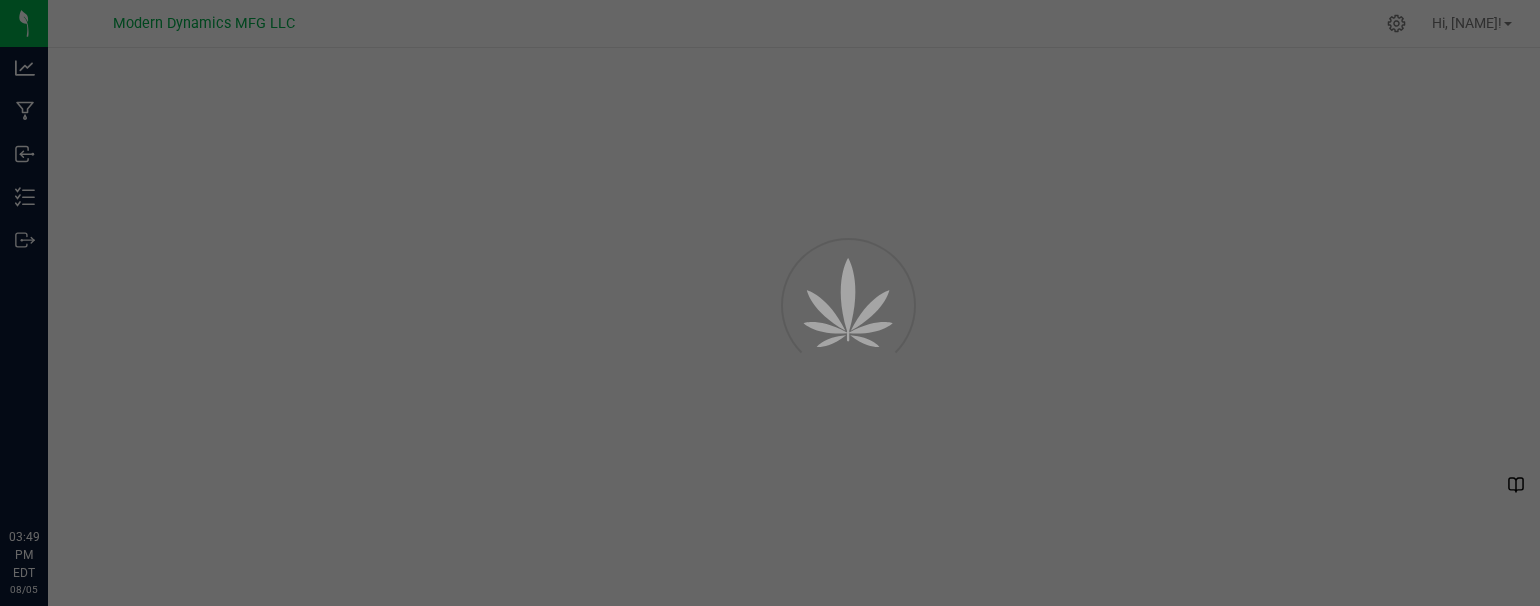 scroll, scrollTop: 0, scrollLeft: 0, axis: both 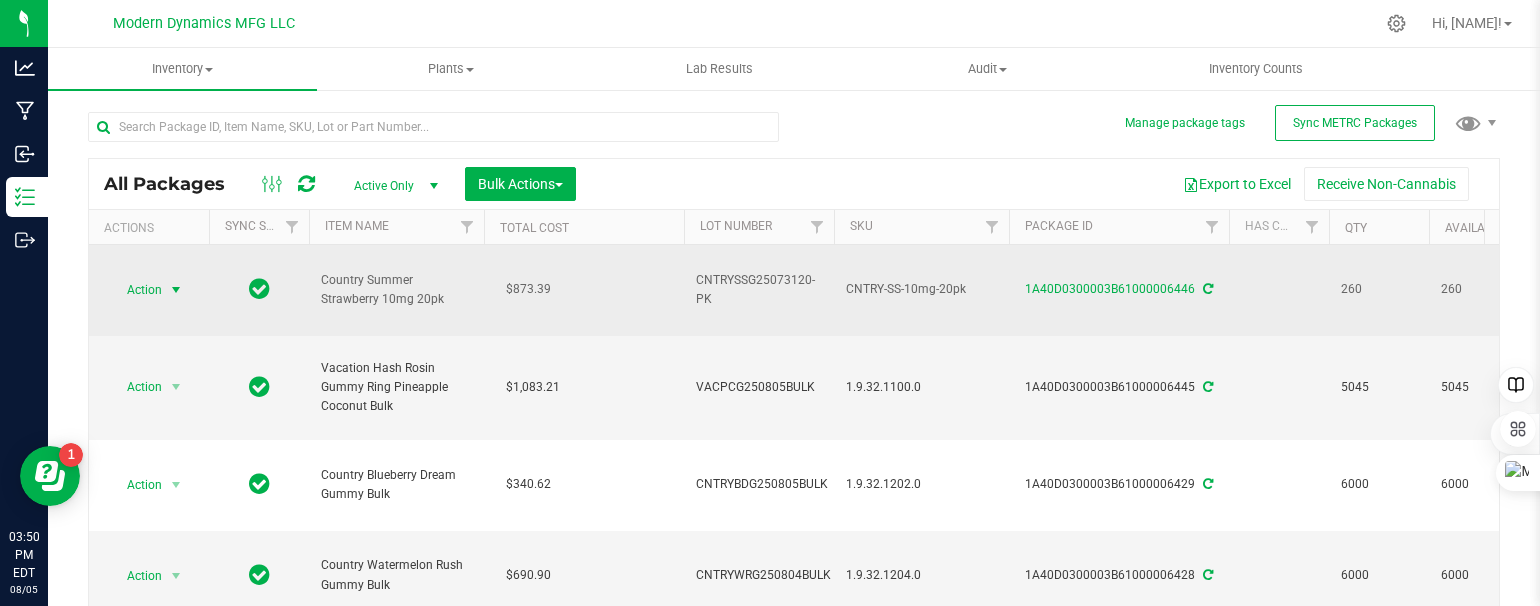 click at bounding box center [176, 290] 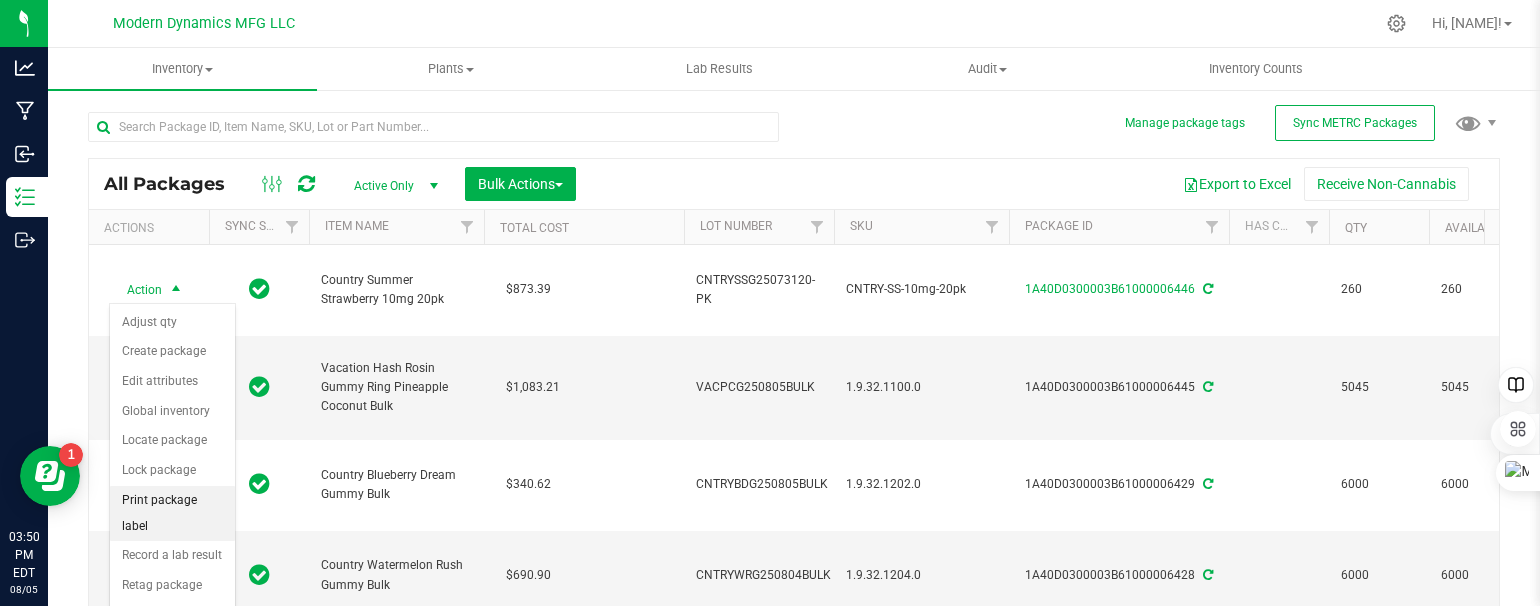 click on "Print package label" at bounding box center [172, 513] 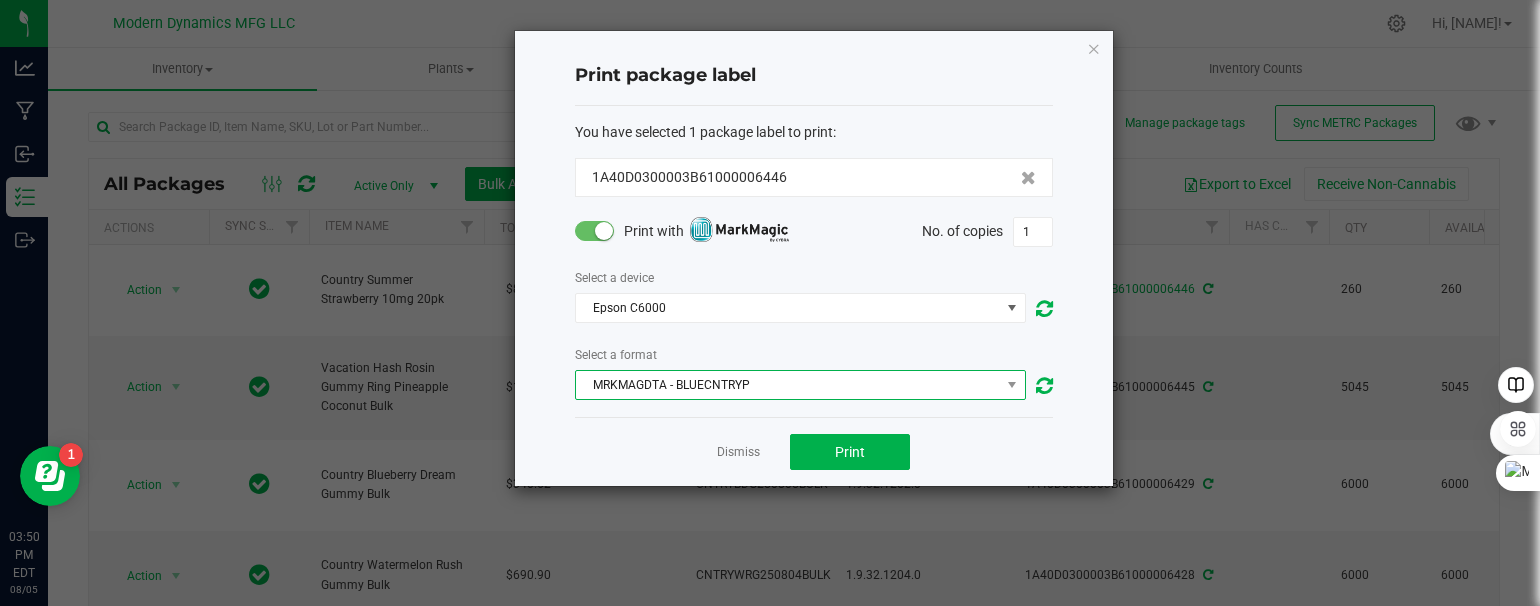 click on "MRKMAGDTA - BLUECNTRYP" at bounding box center [788, 385] 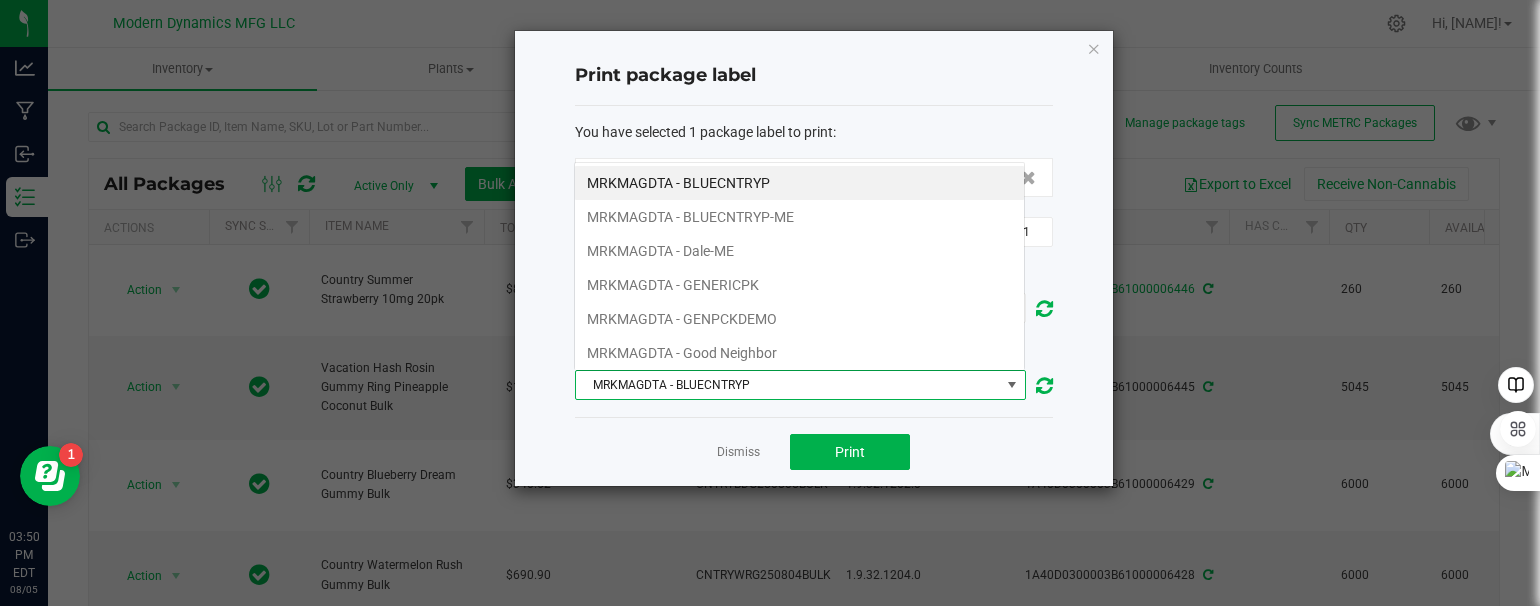 scroll, scrollTop: 99970, scrollLeft: 99548, axis: both 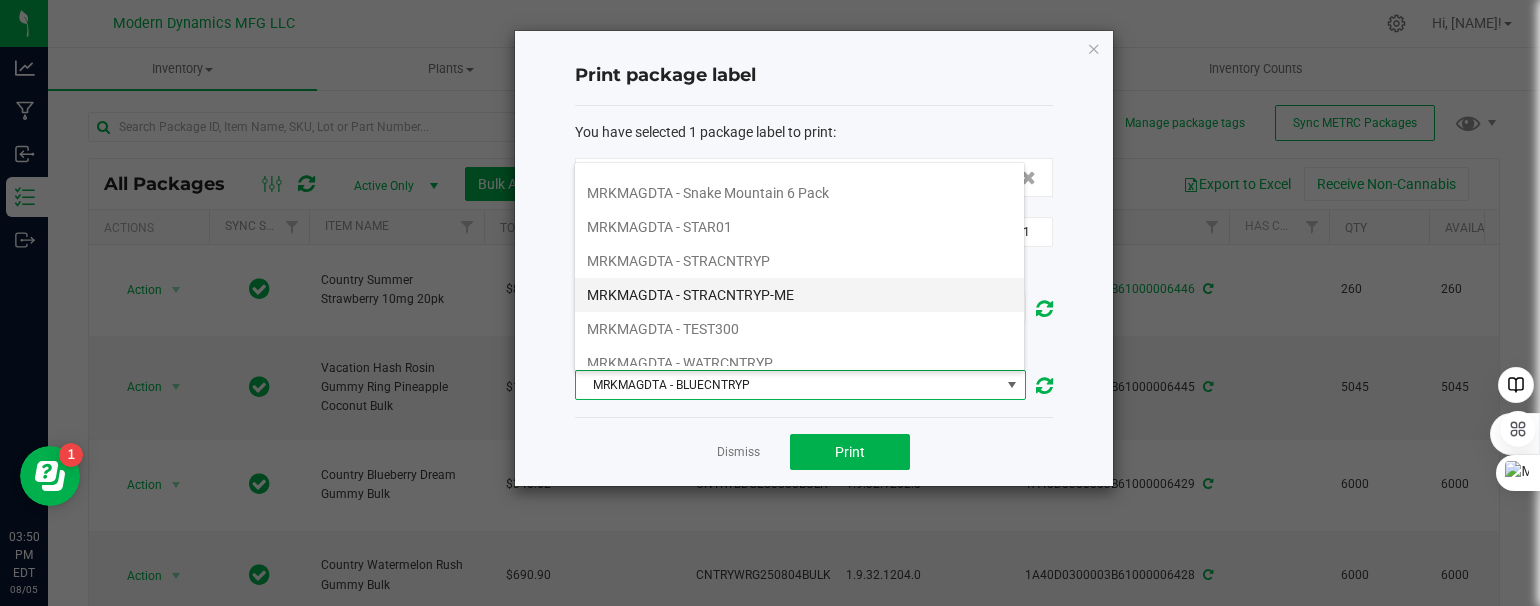 click on "MRKMAGDTA - STRACNTRYP-ME" at bounding box center (799, 295) 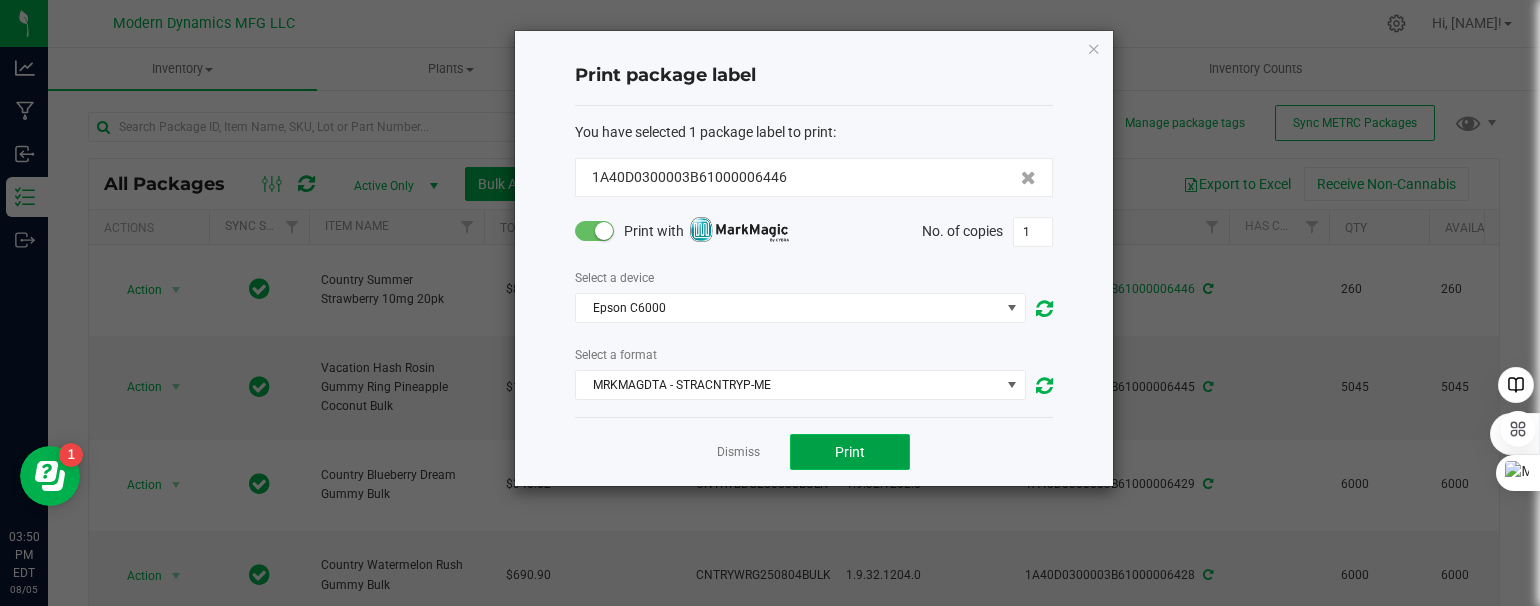 click on "Print" 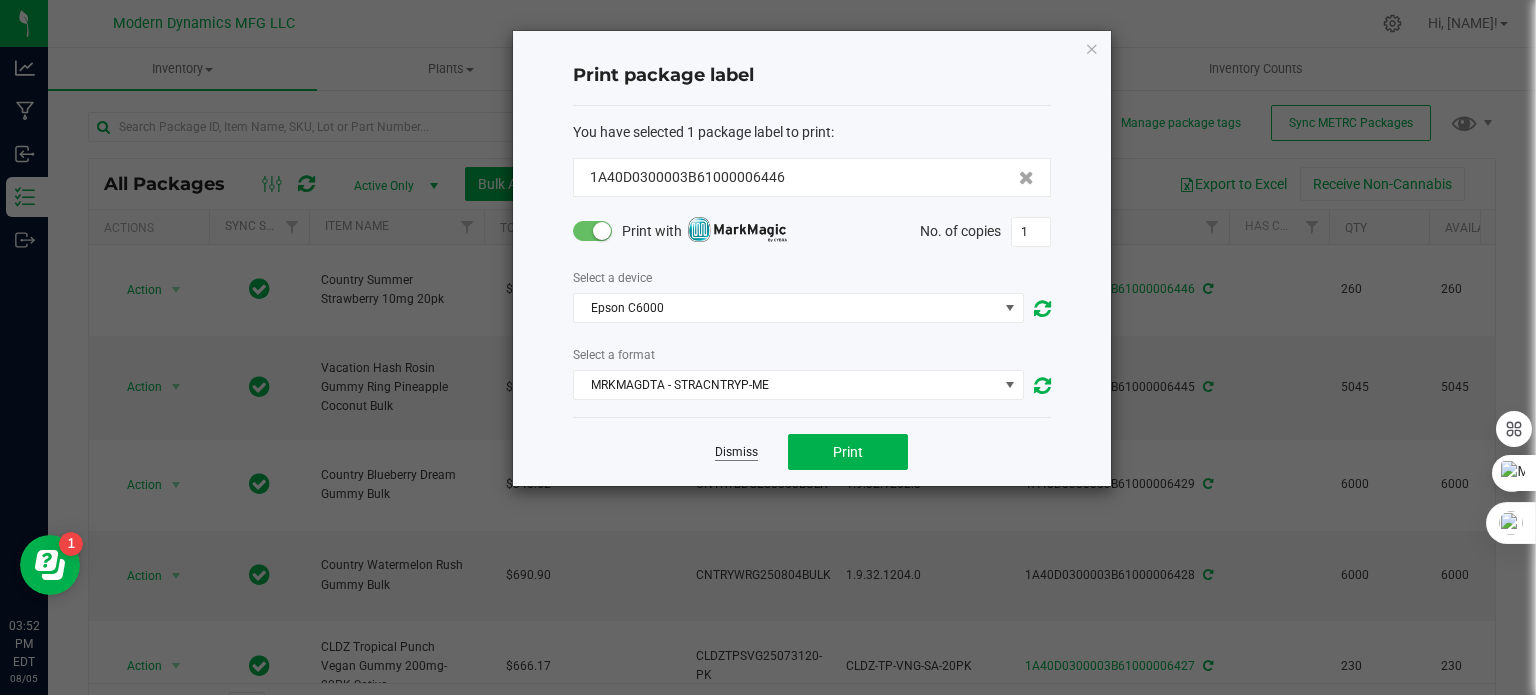 click on "Dismiss" 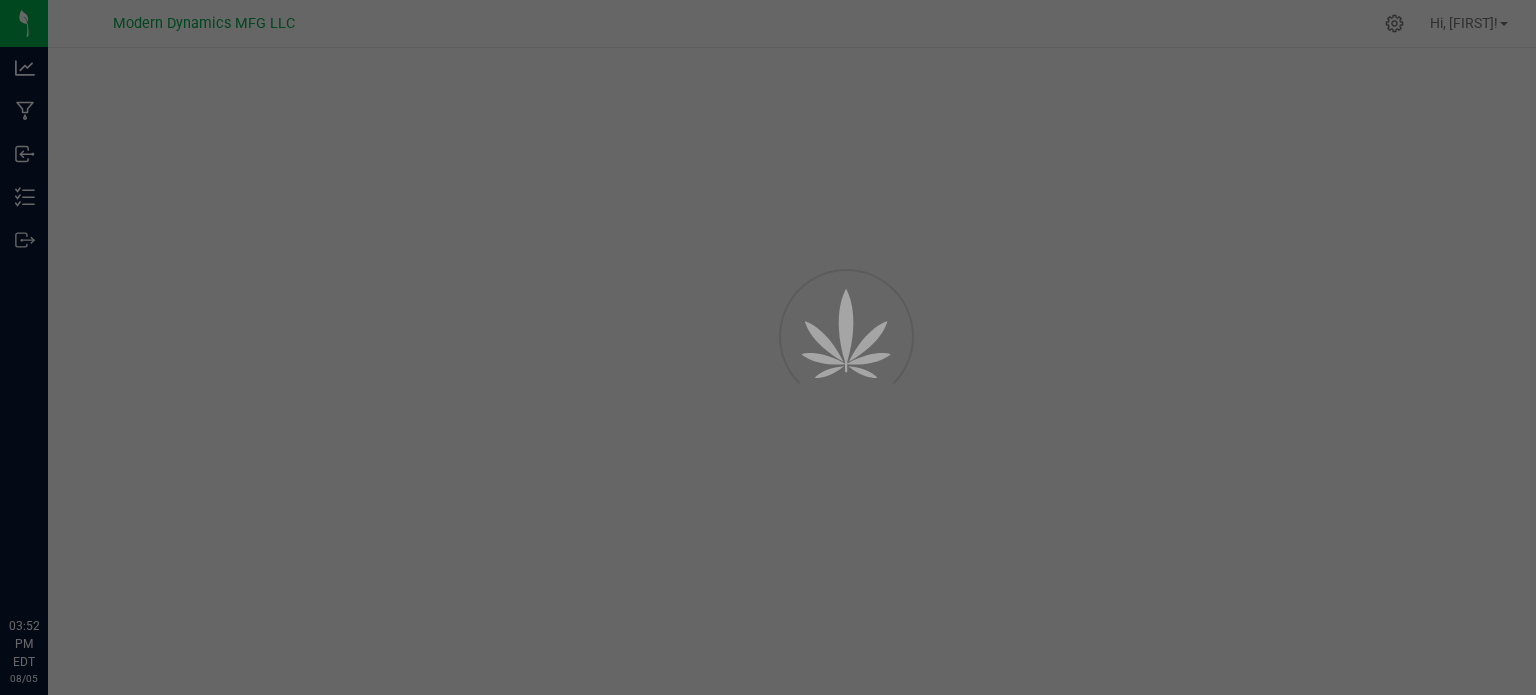 scroll, scrollTop: 0, scrollLeft: 0, axis: both 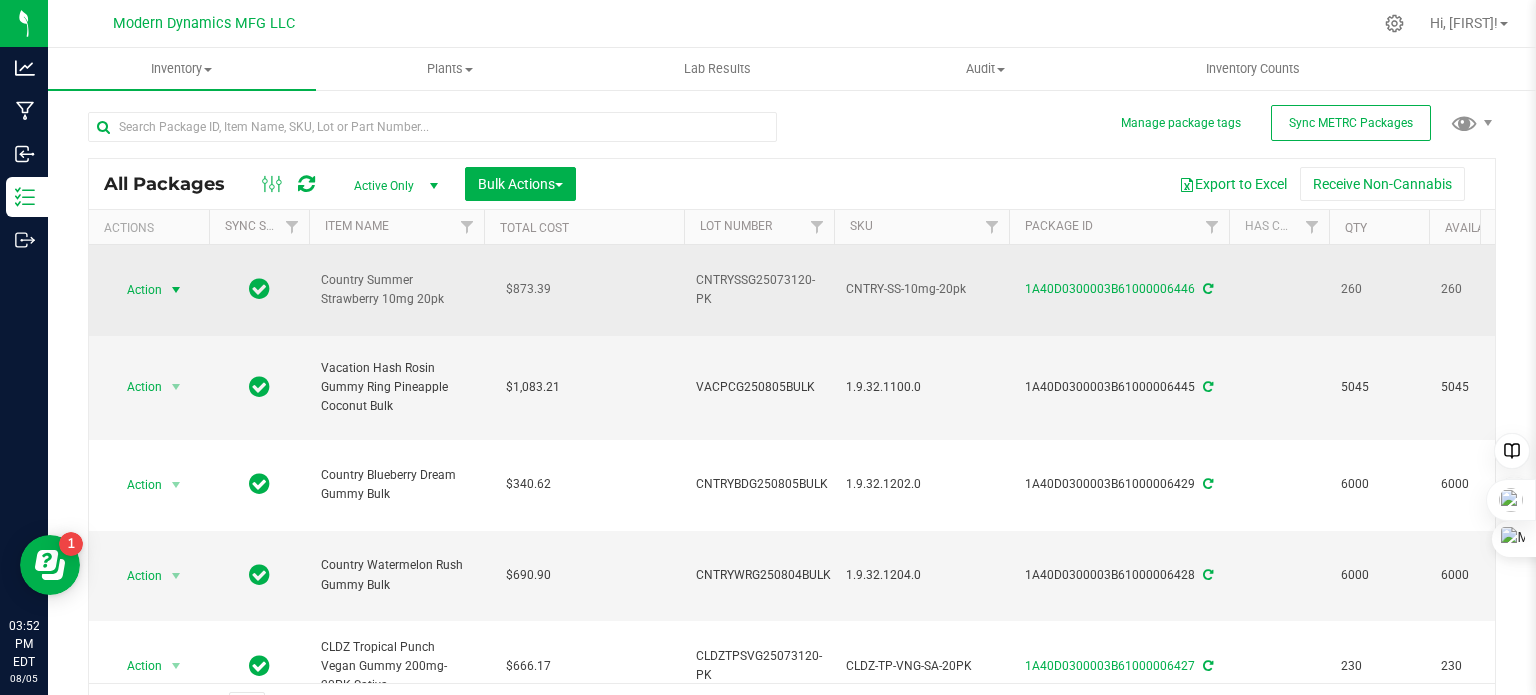 click at bounding box center [176, 290] 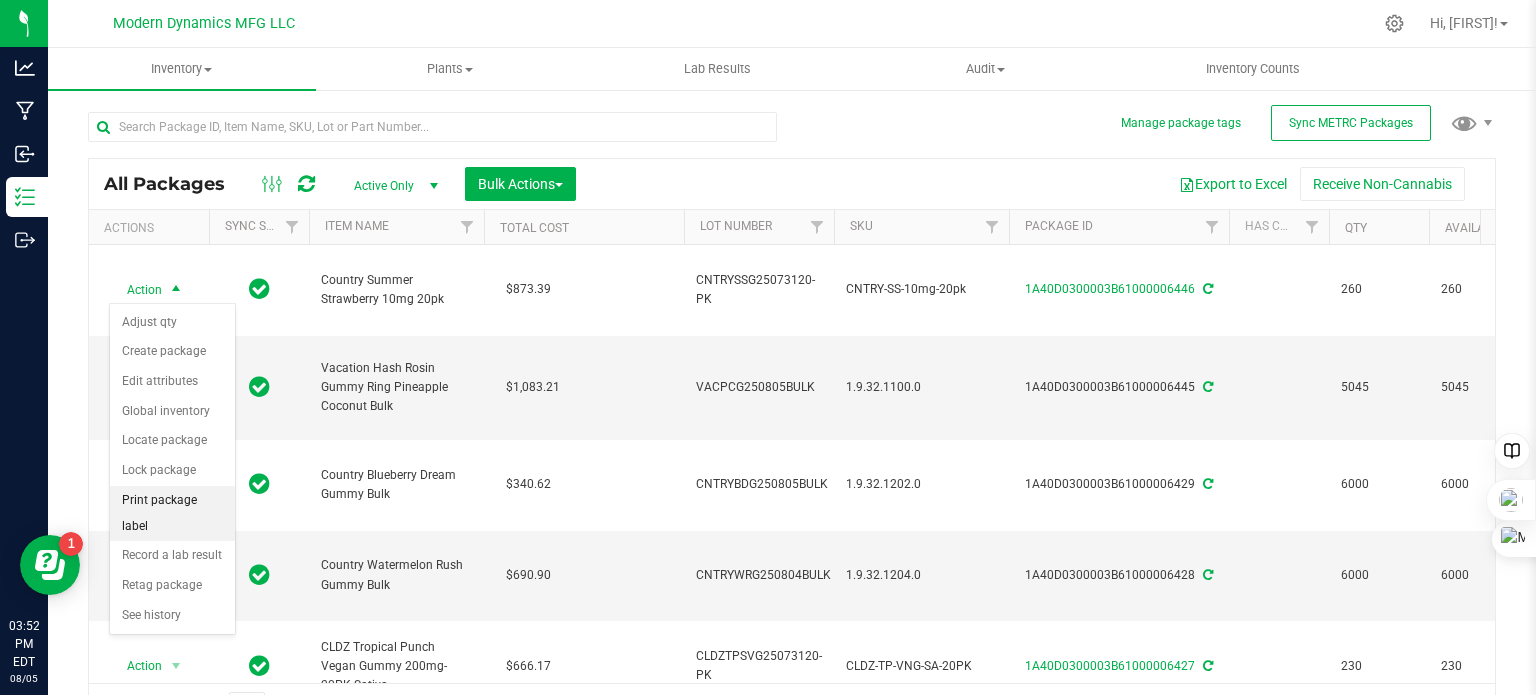 click on "Print package label" at bounding box center [172, 513] 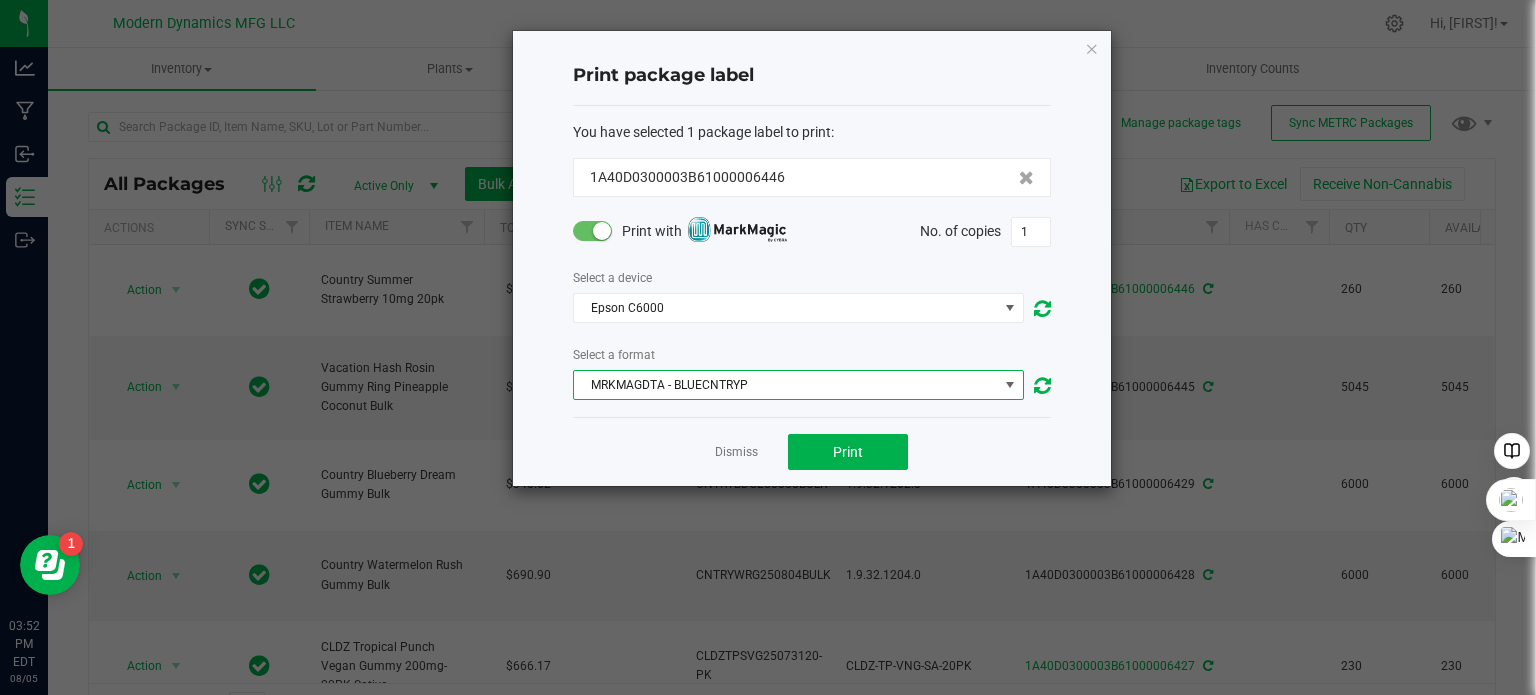 click on "MRKMAGDTA - BLUECNTRYP" at bounding box center [786, 385] 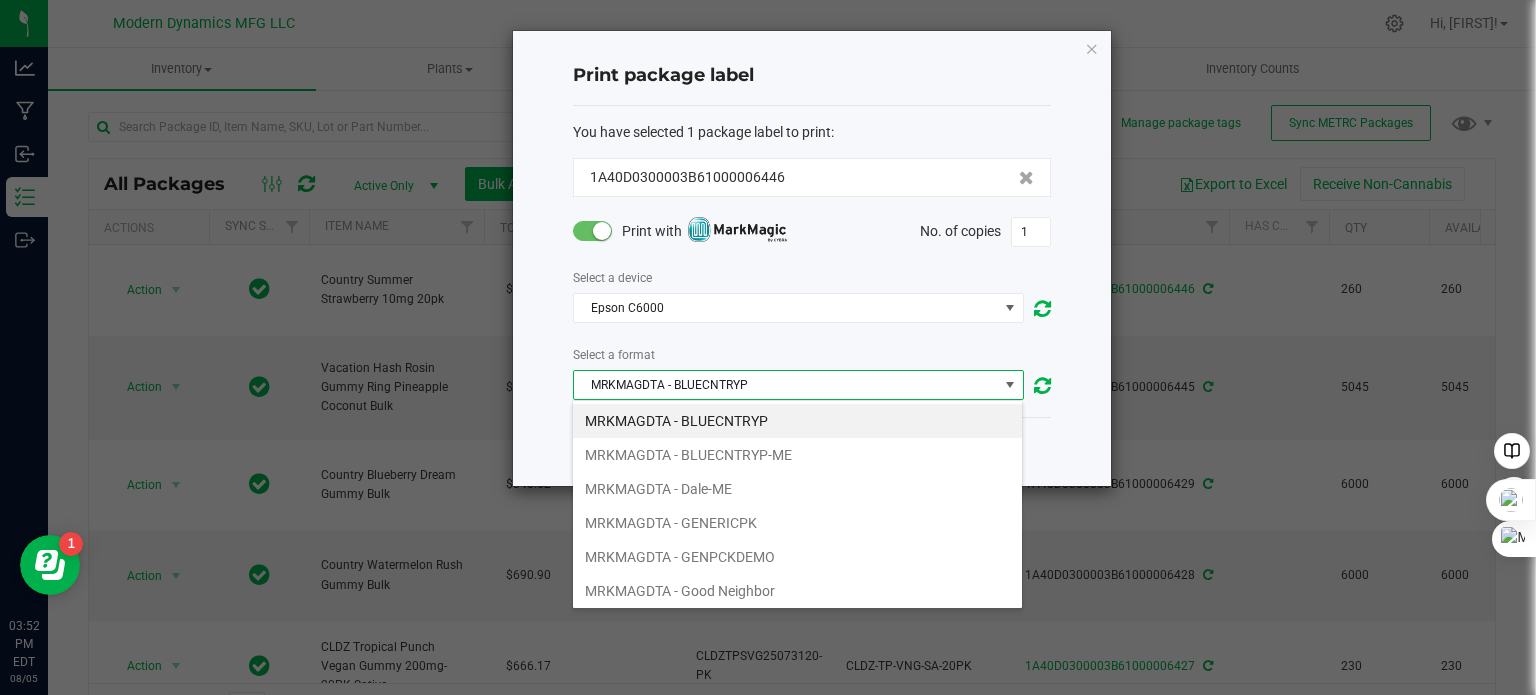 scroll, scrollTop: 99970, scrollLeft: 99548, axis: both 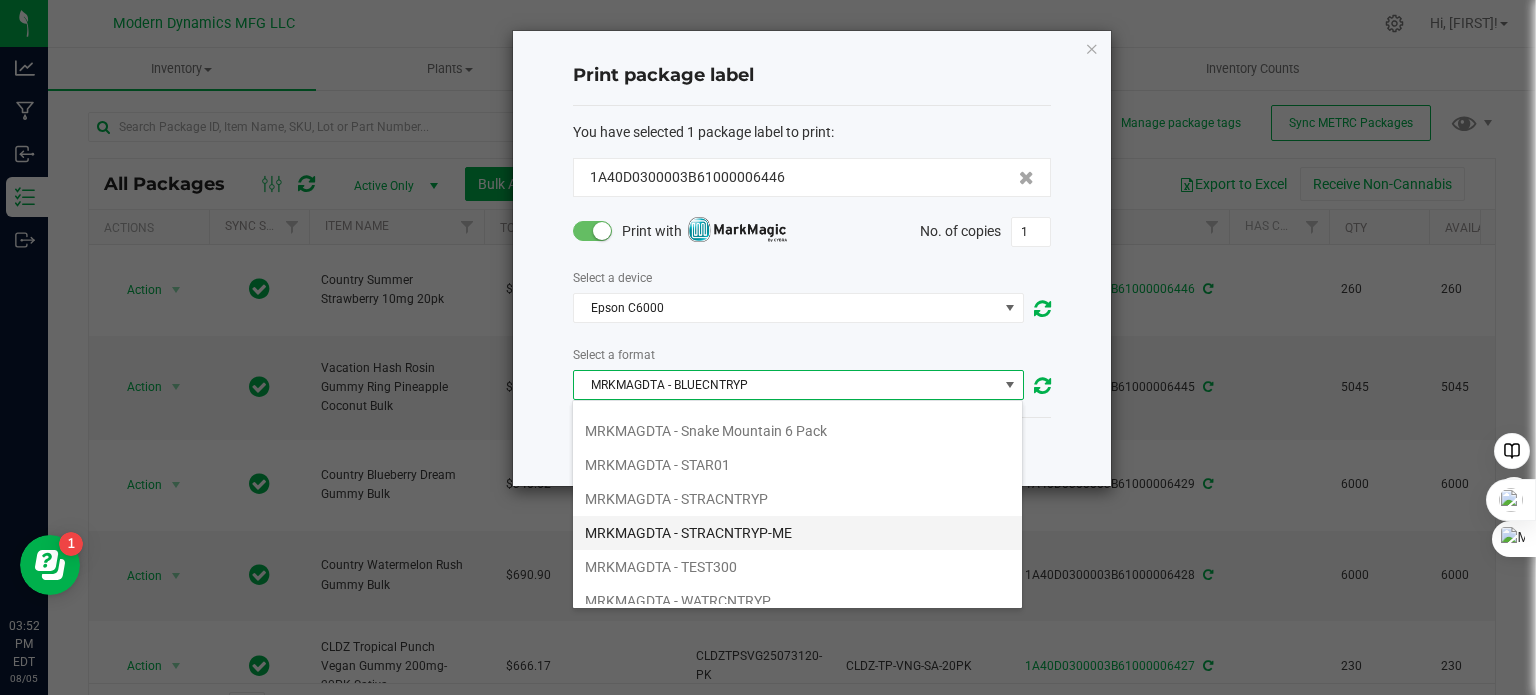 click on "MRKMAGDTA - STRACNTRYP-ME" at bounding box center [797, 533] 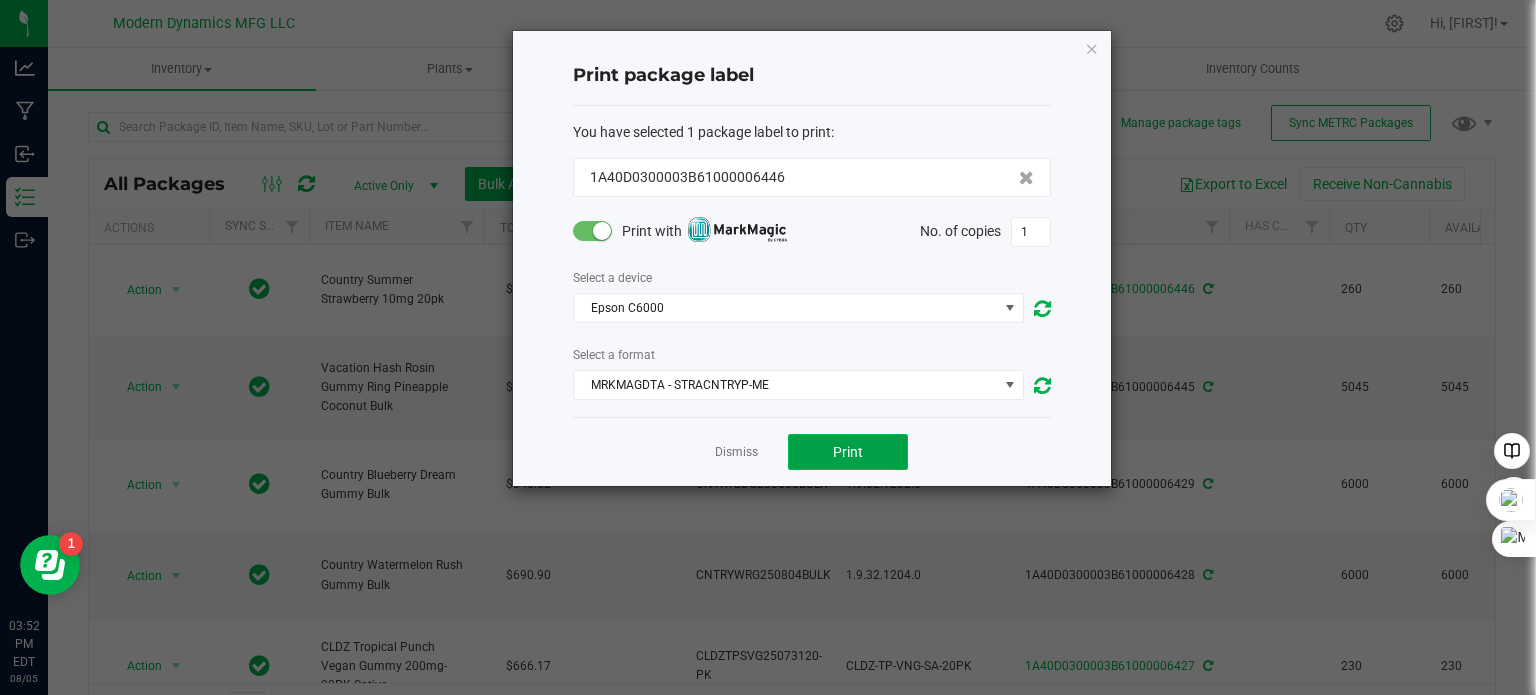 click on "Print" 